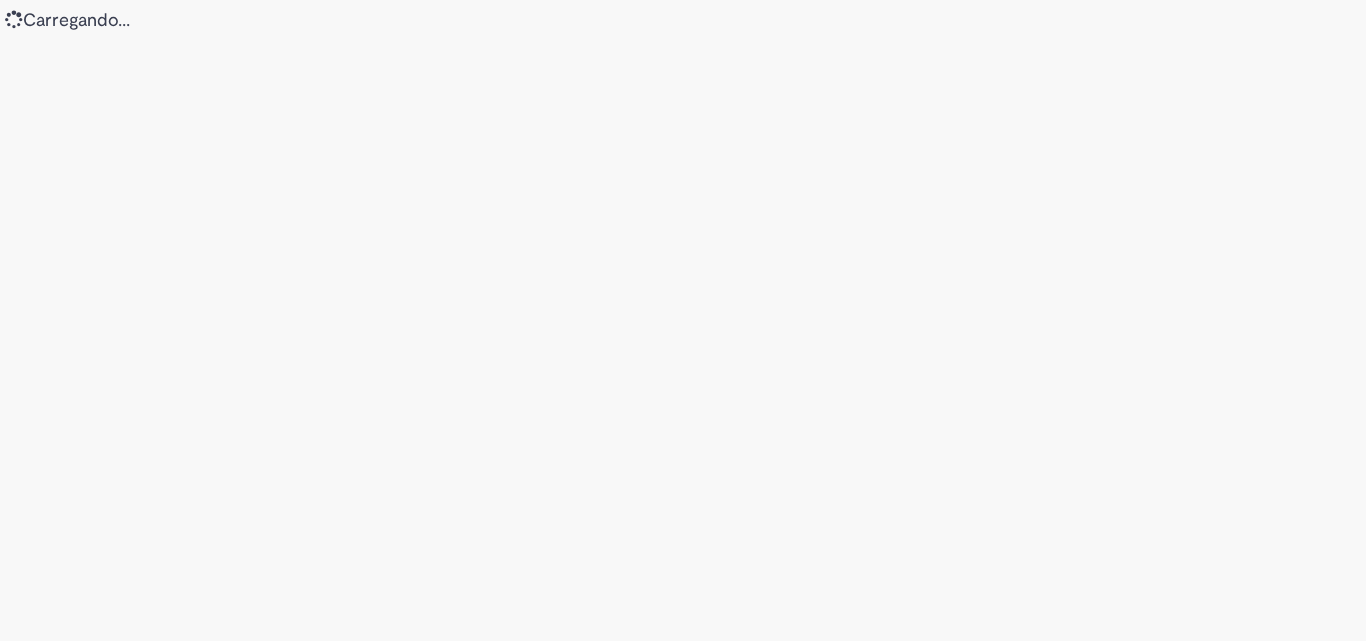 scroll, scrollTop: 0, scrollLeft: 0, axis: both 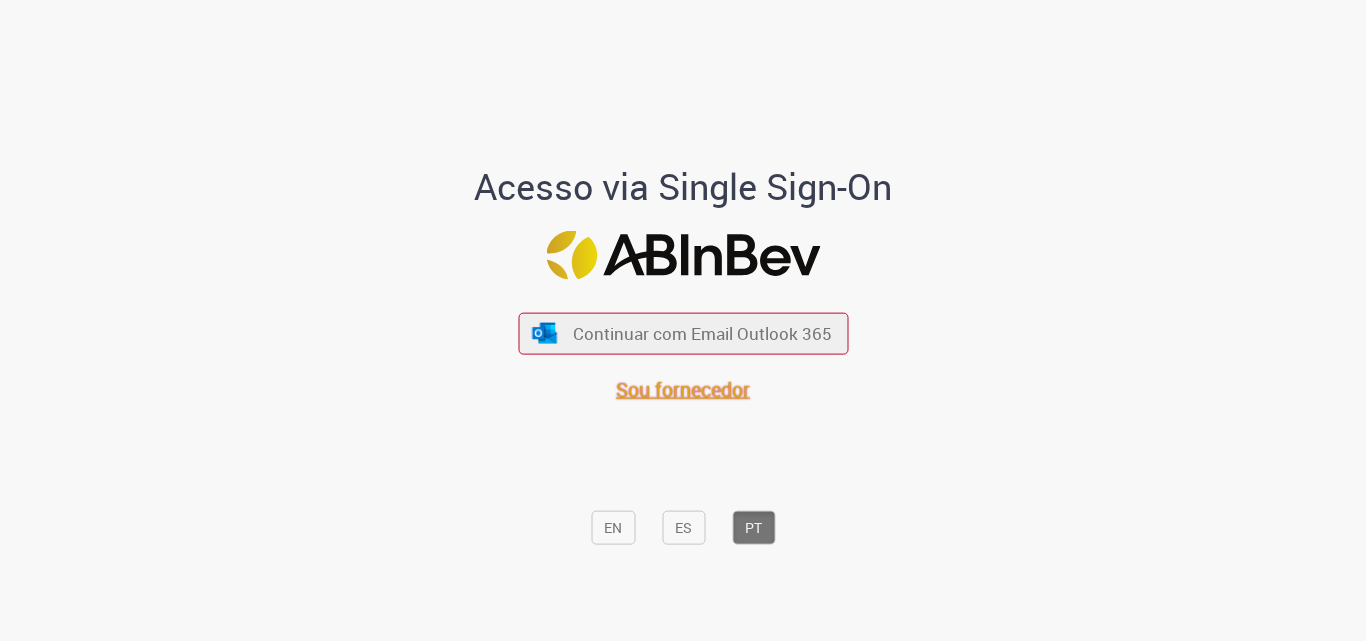 click on "Sou fornecedor" at bounding box center [683, 388] 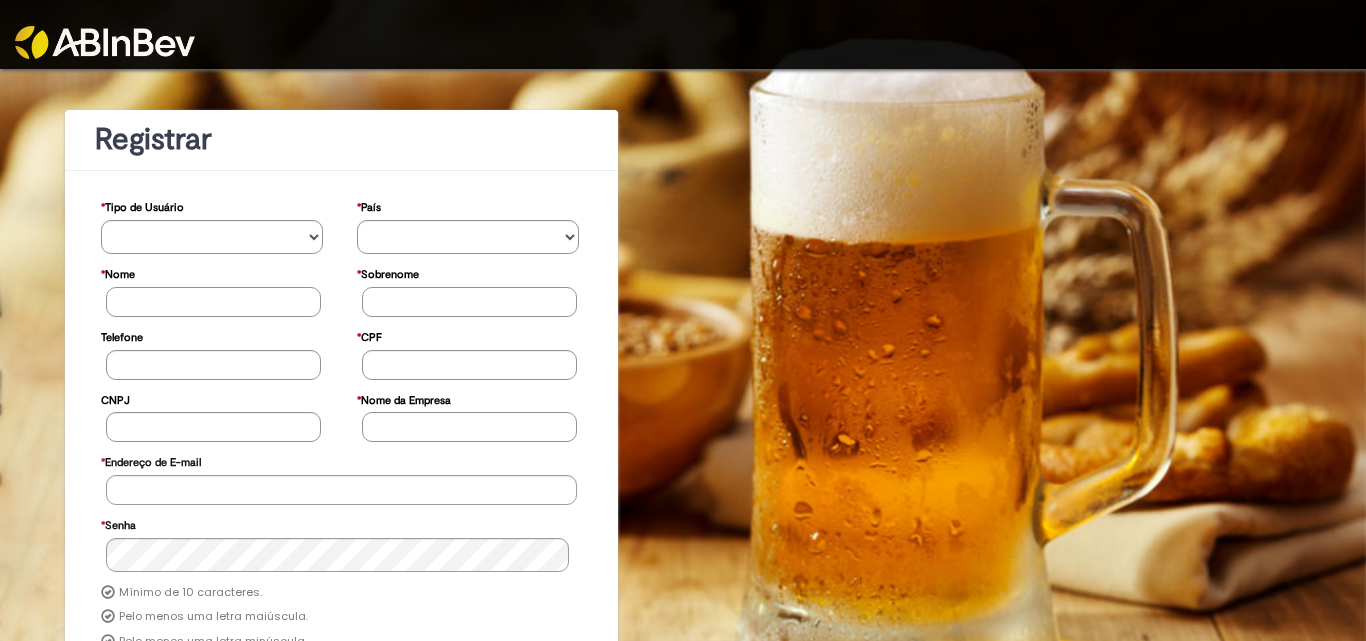 scroll, scrollTop: 0, scrollLeft: 0, axis: both 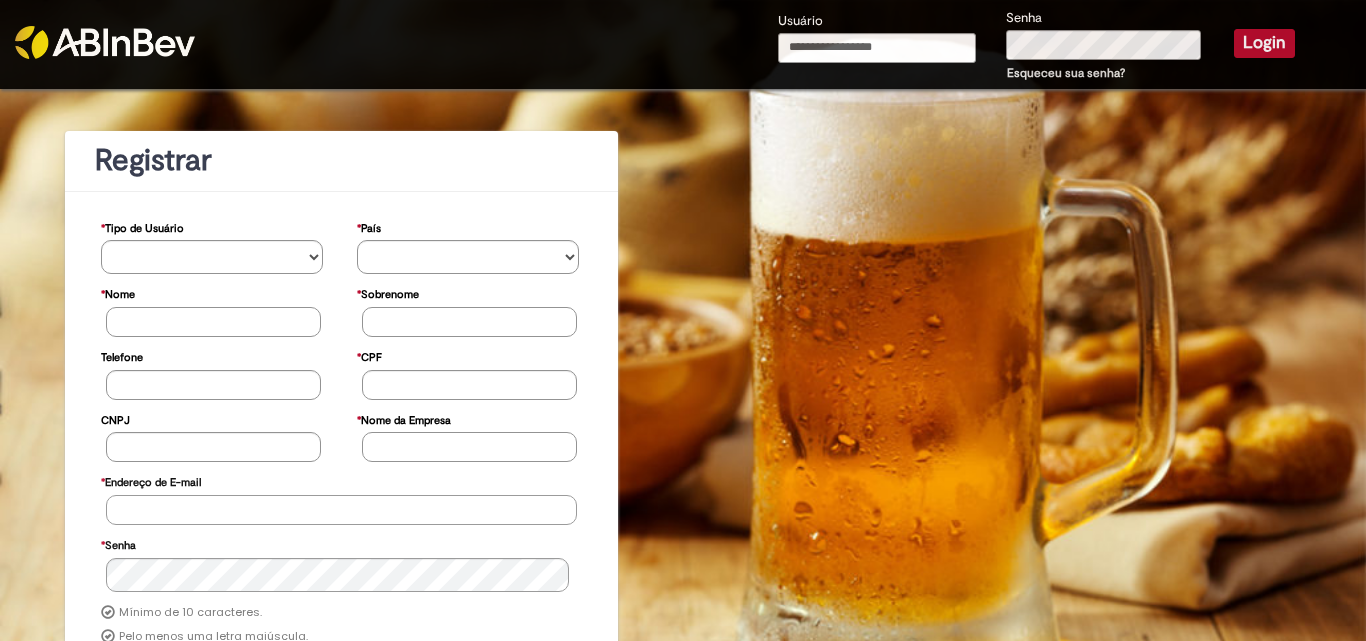 type on "**********" 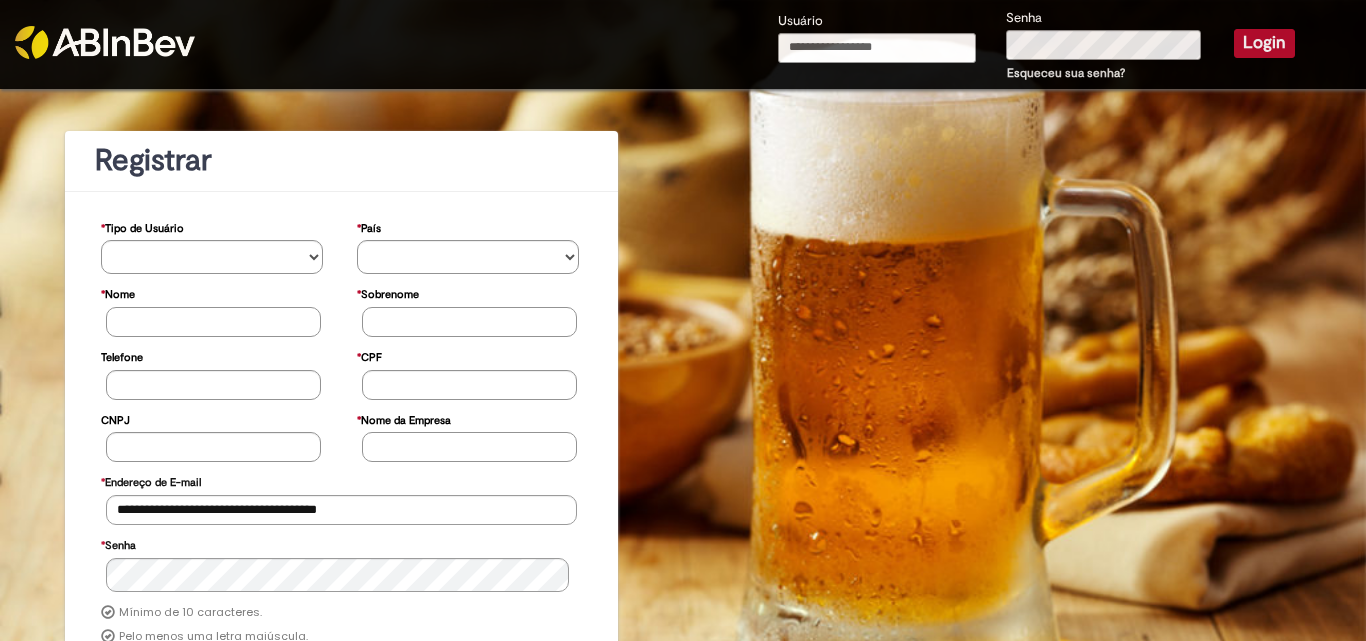 type on "**********" 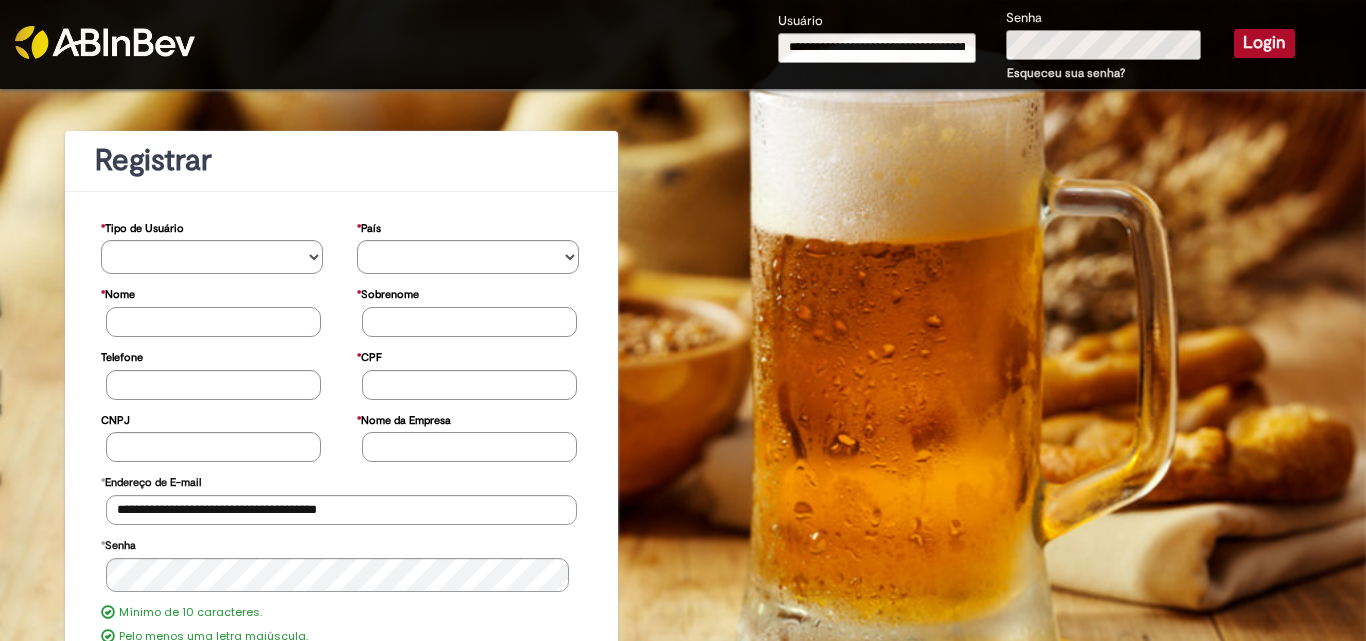 click on "Login" at bounding box center [1264, 43] 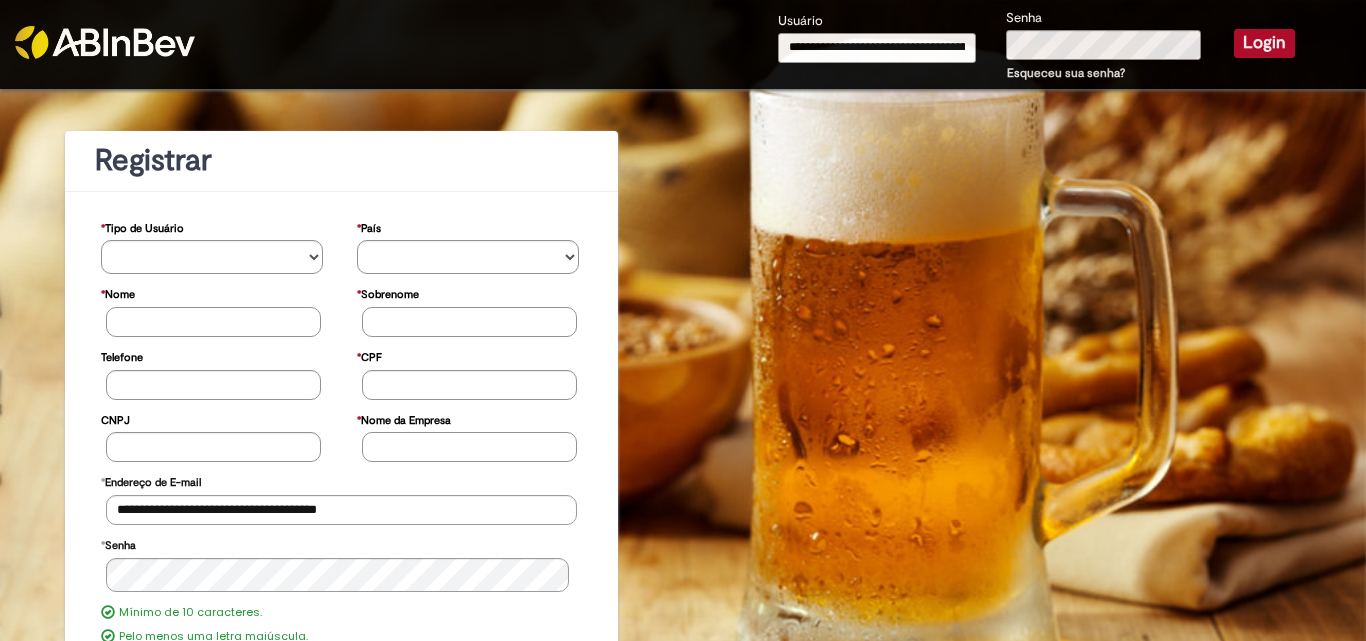 type 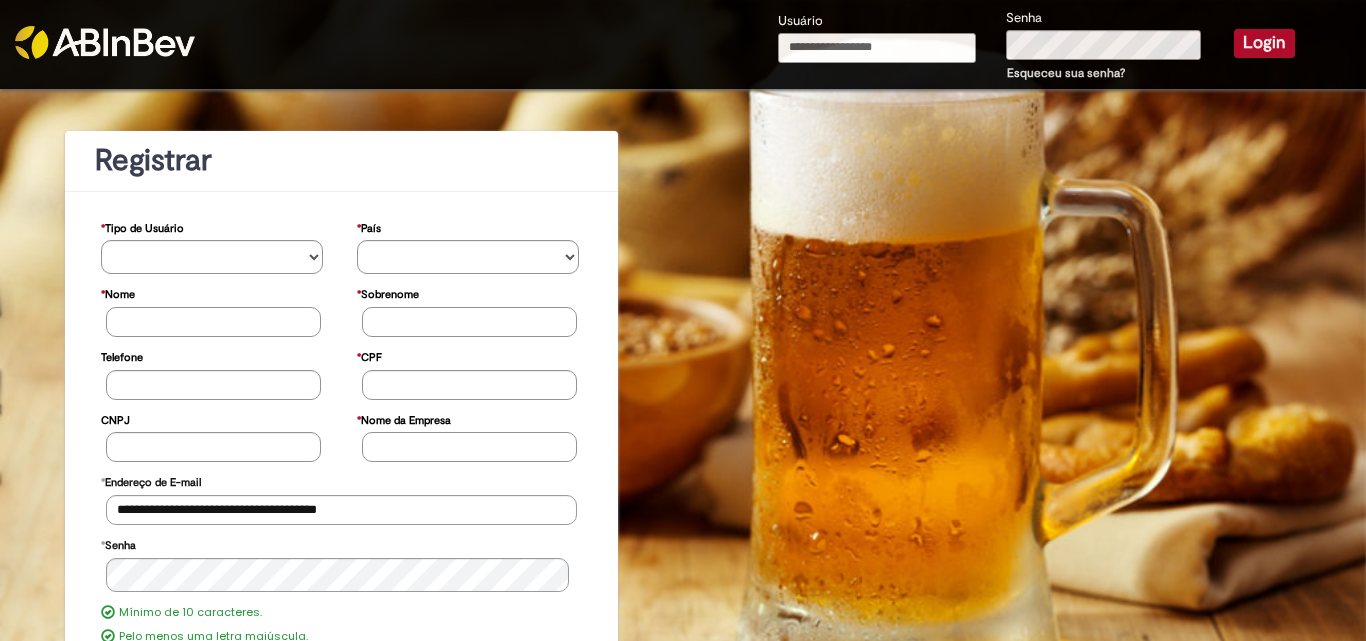 scroll, scrollTop: 0, scrollLeft: 0, axis: both 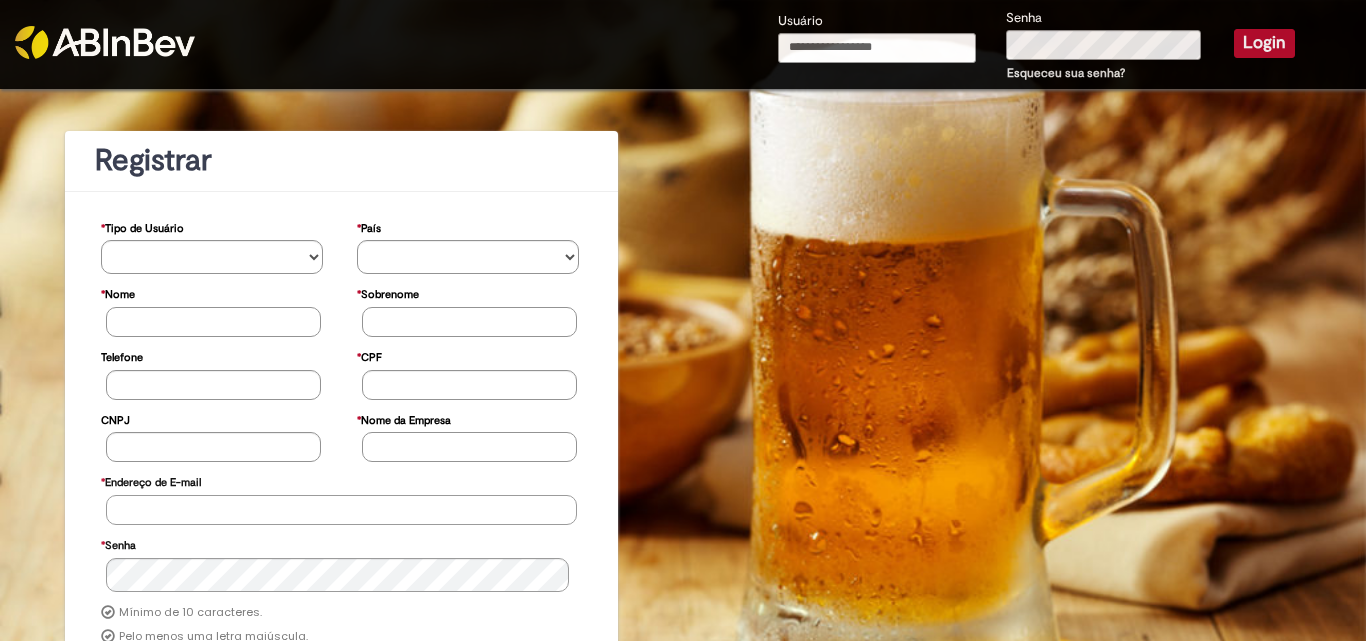 type on "**********" 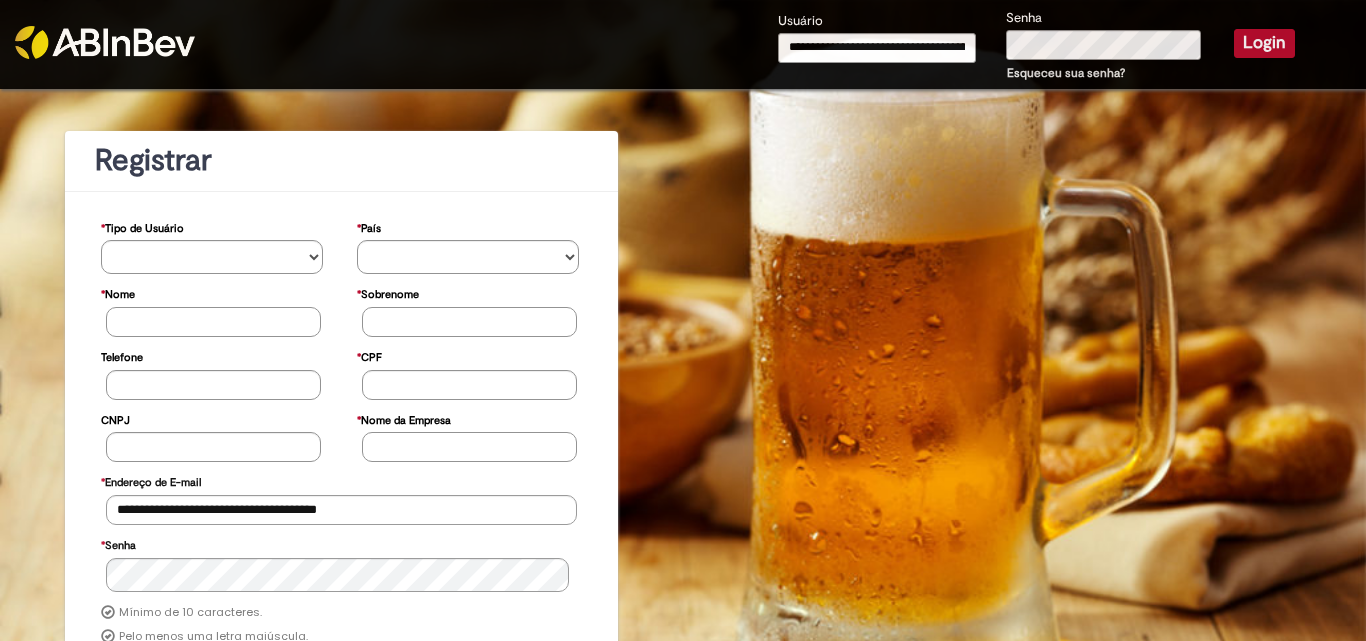 click on "**********" at bounding box center (877, 48) 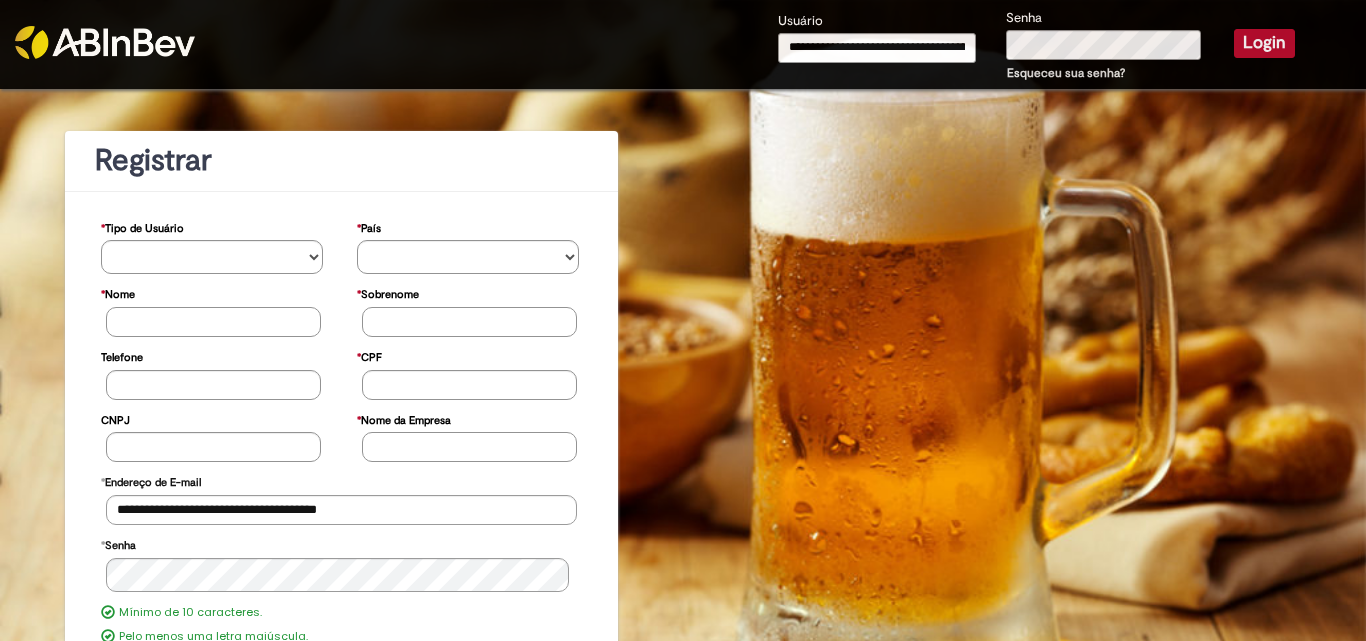click on "**********" at bounding box center [877, 48] 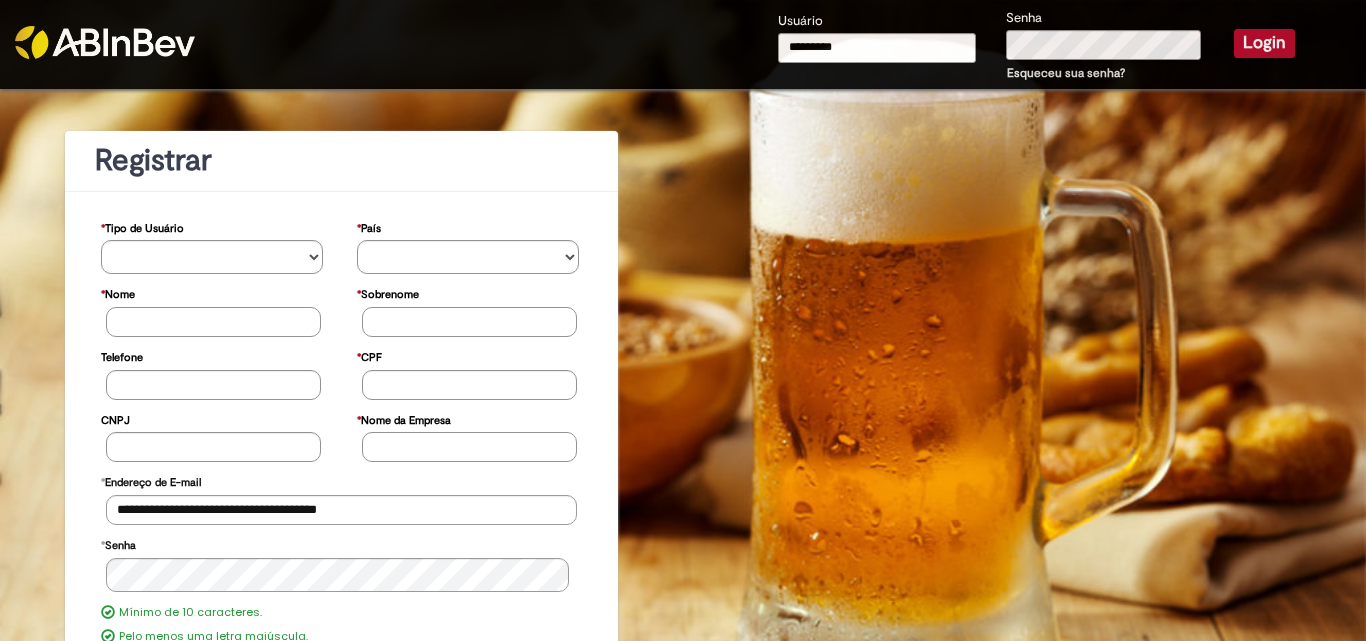 type on "**********" 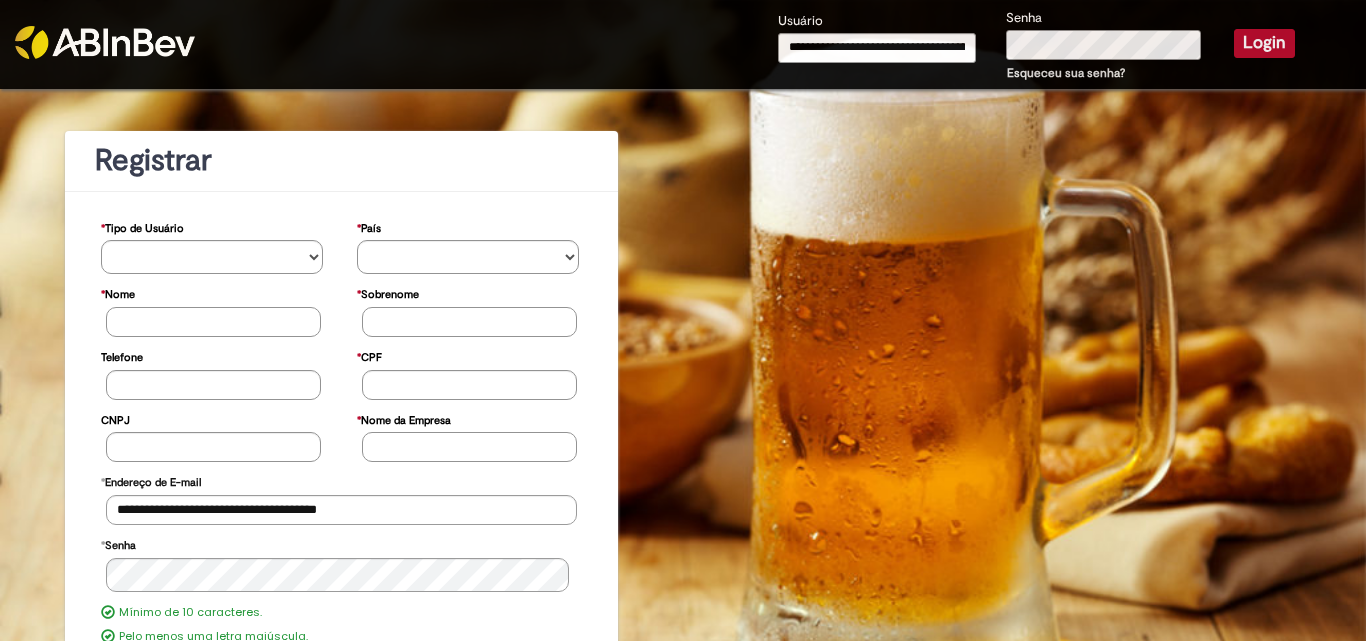 click on "Login" at bounding box center [1264, 43] 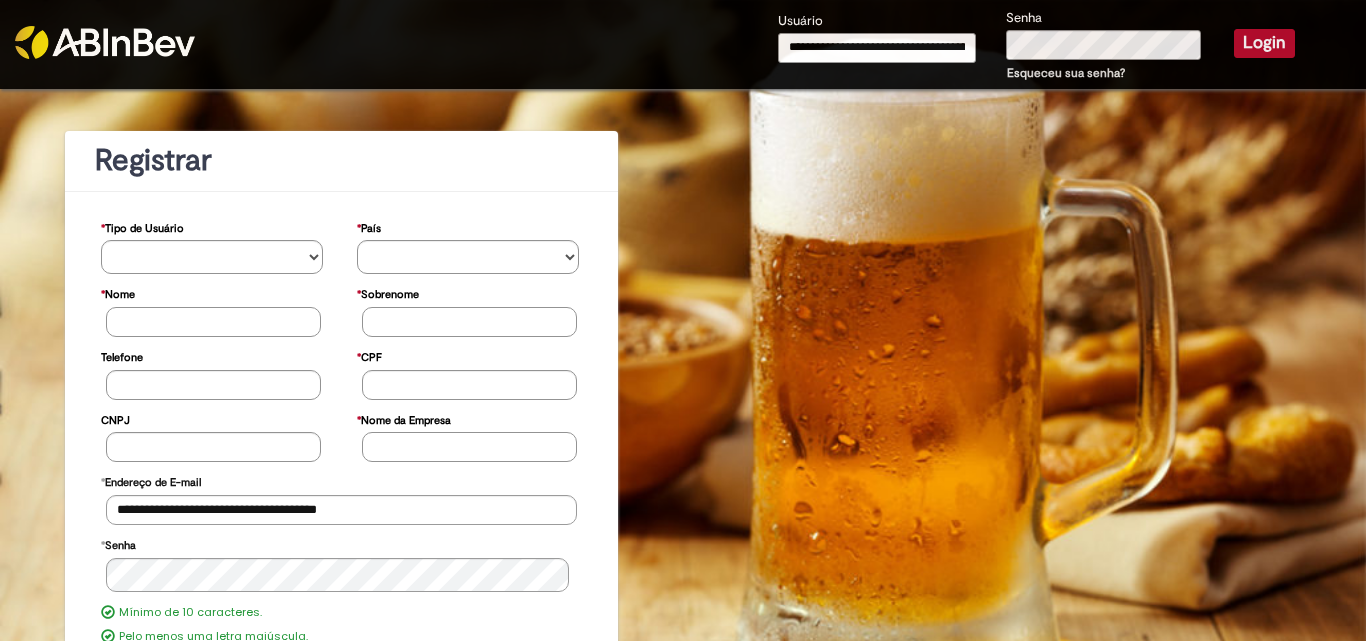 type 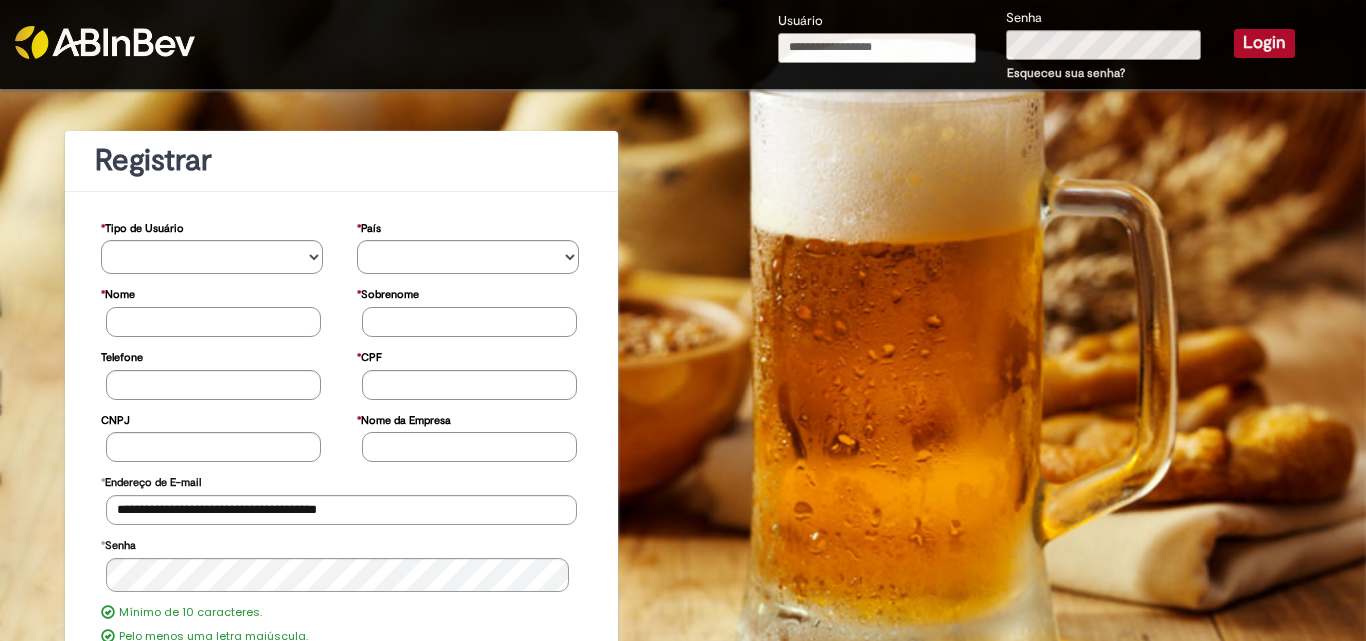 scroll, scrollTop: 0, scrollLeft: 0, axis: both 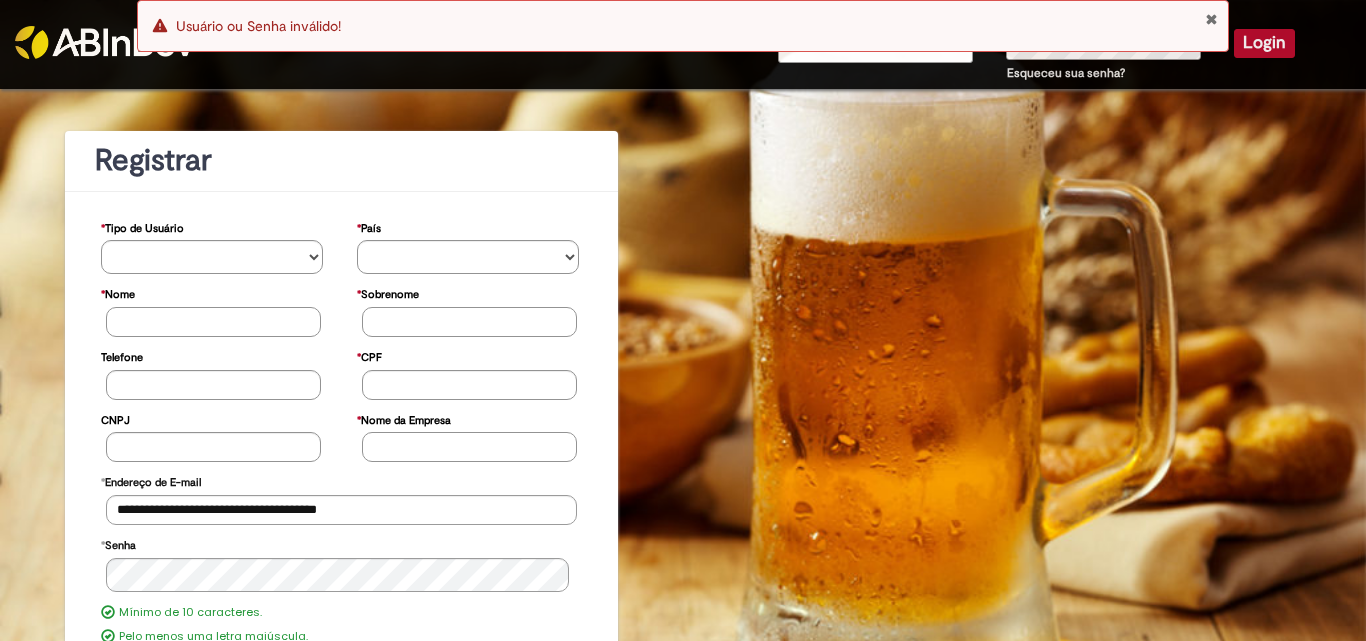 click on "Erro 			 Usuário ou Senha inválido!" at bounding box center (683, 26) 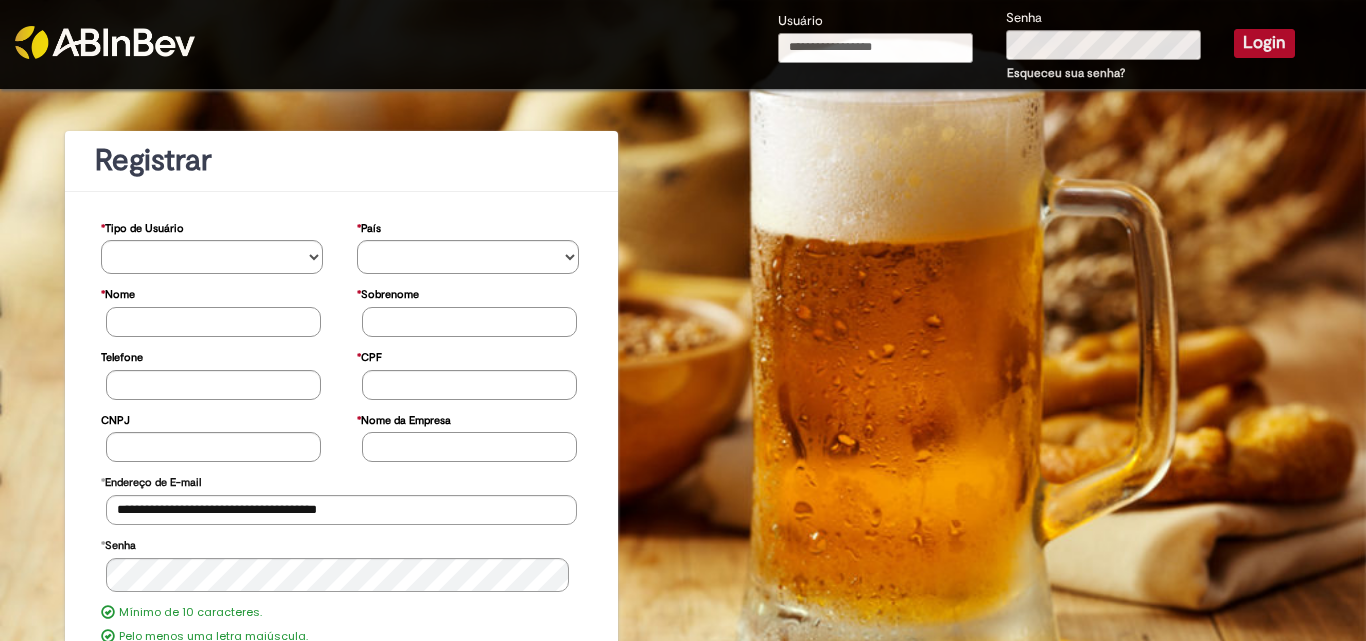 click on "Usuário" at bounding box center (876, 48) 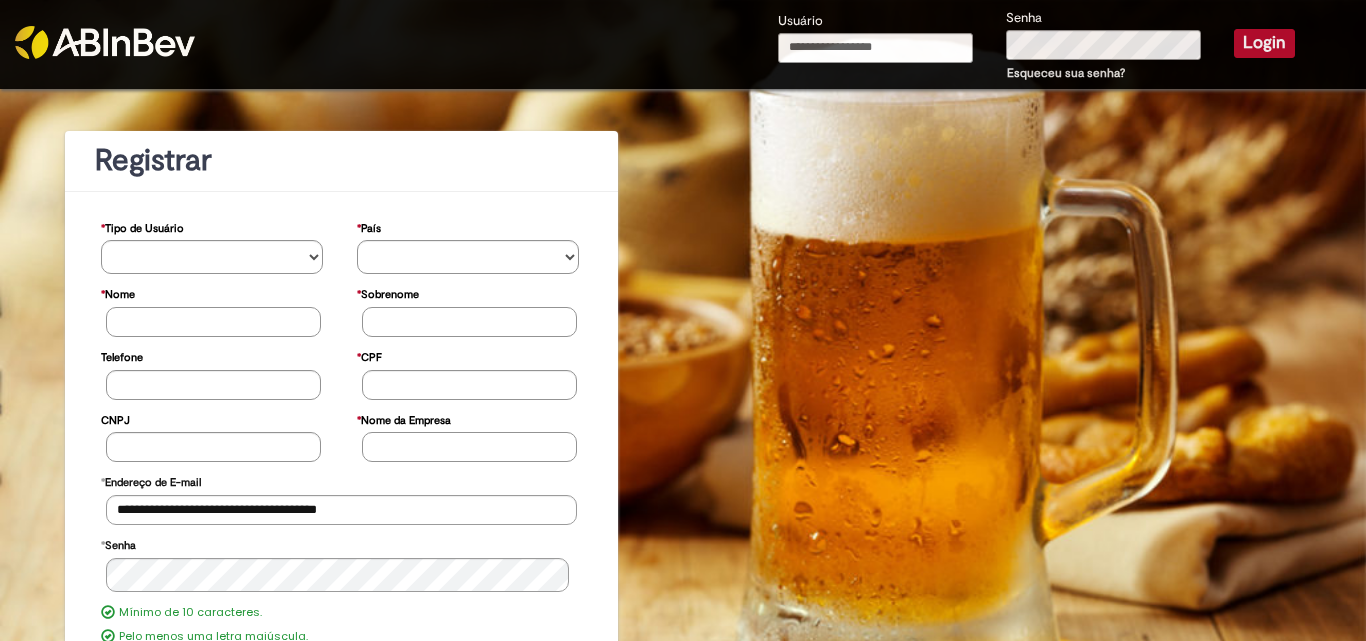 click on "**********" at bounding box center (683, 506) 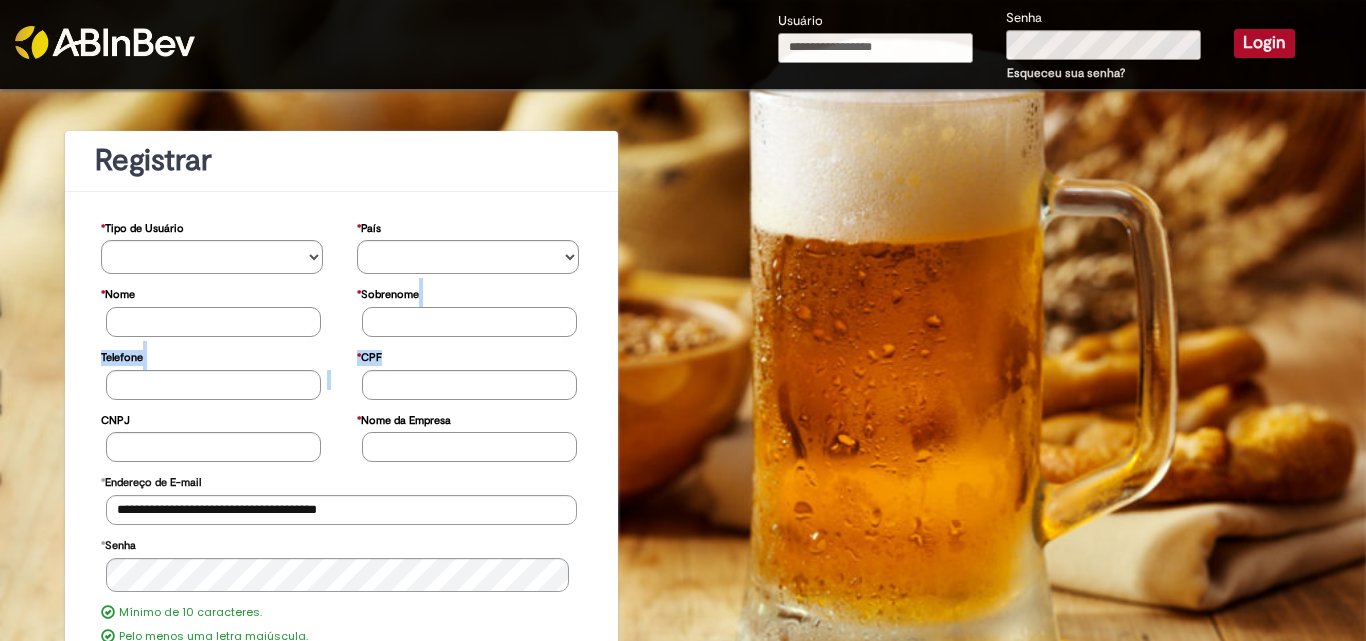 click on "Usuário" at bounding box center [876, 48] 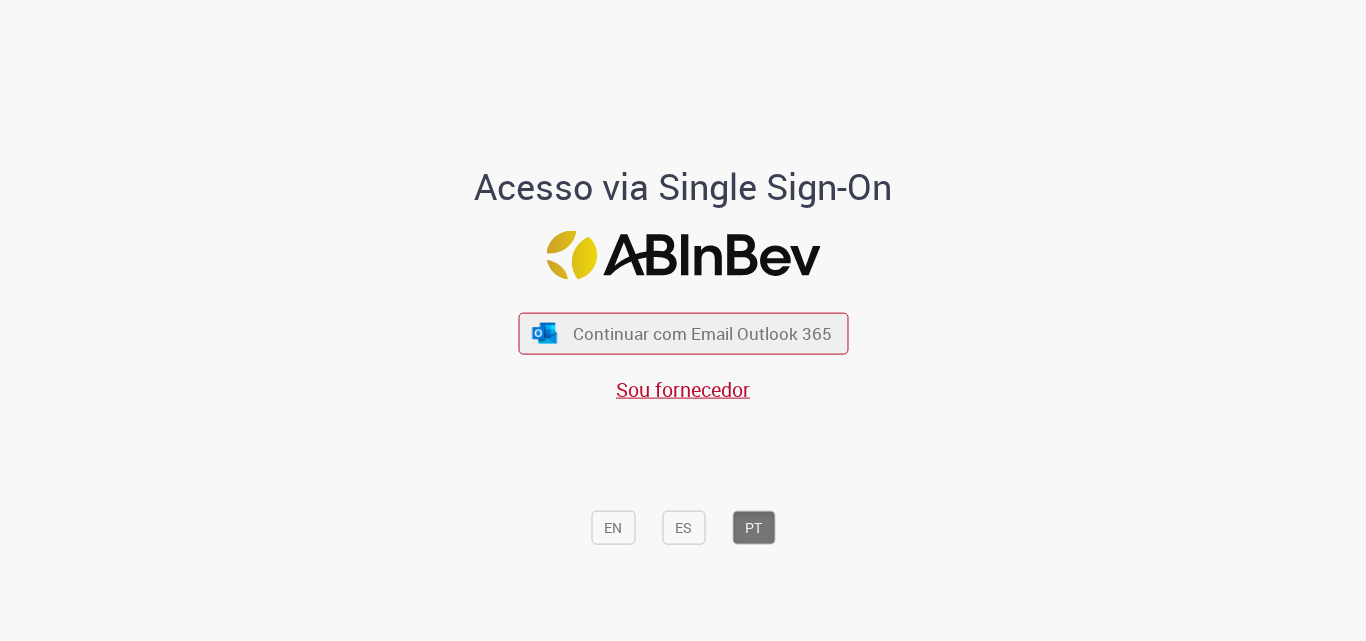 scroll, scrollTop: 0, scrollLeft: 0, axis: both 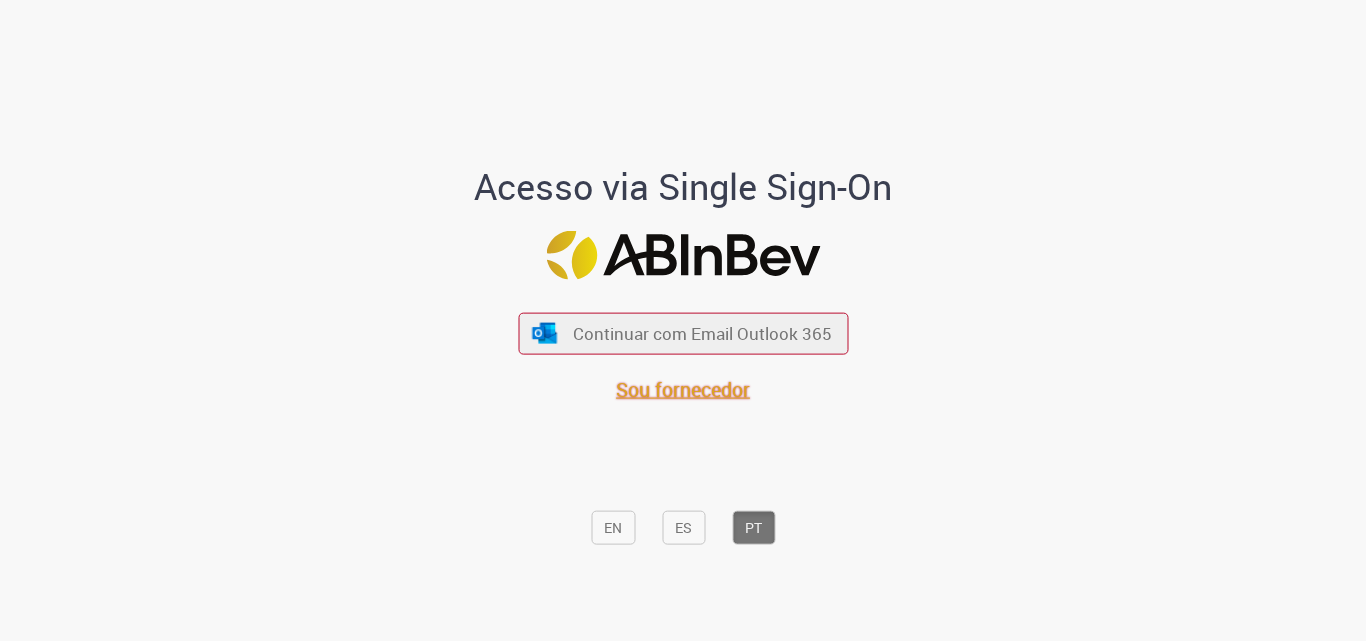 click on "Sou fornecedor" at bounding box center (683, 388) 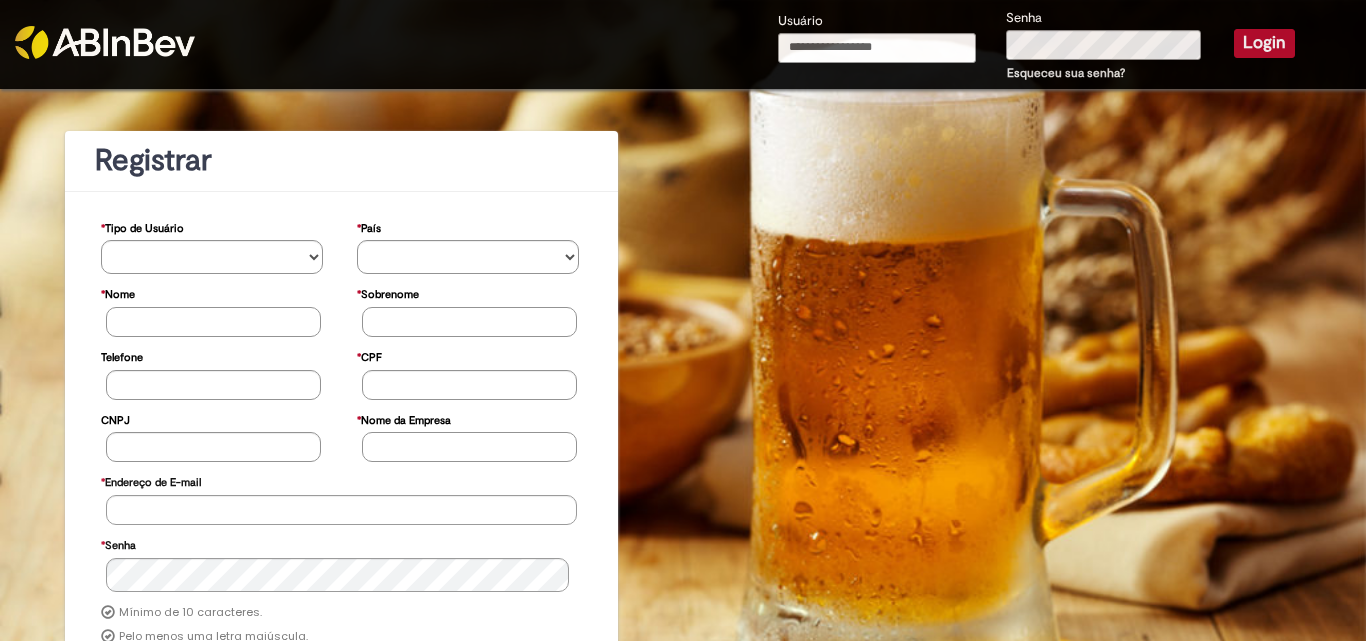 scroll, scrollTop: 0, scrollLeft: 0, axis: both 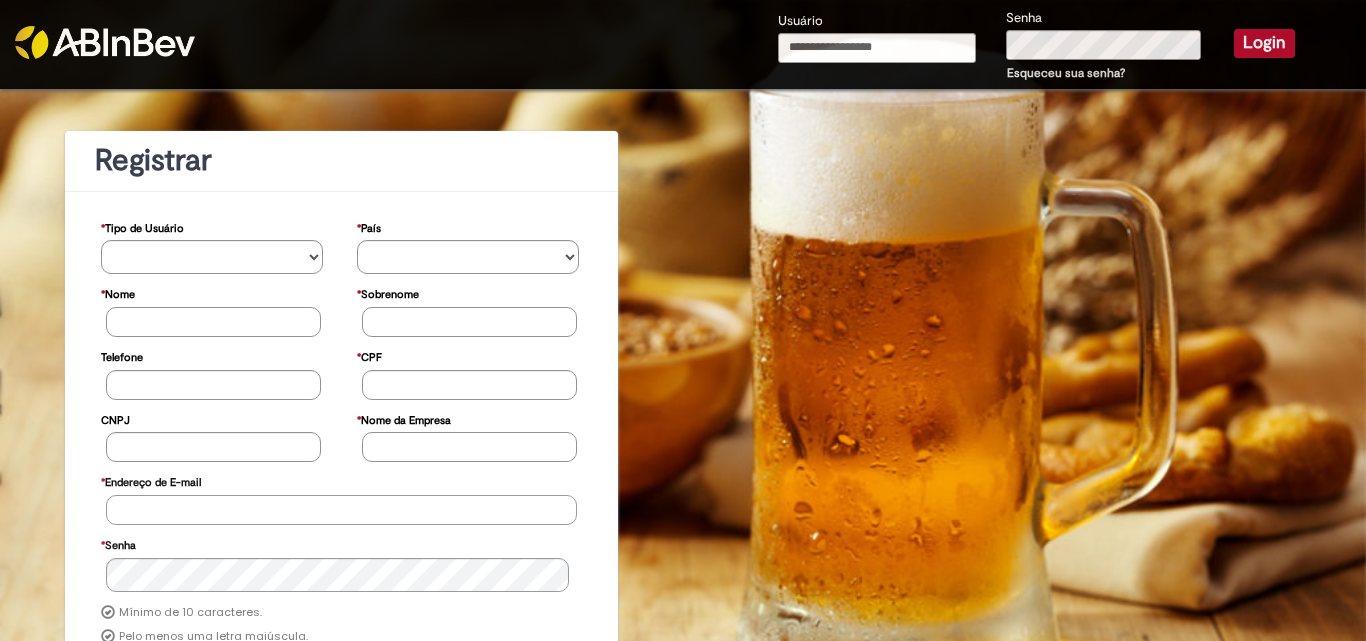 type on "**********" 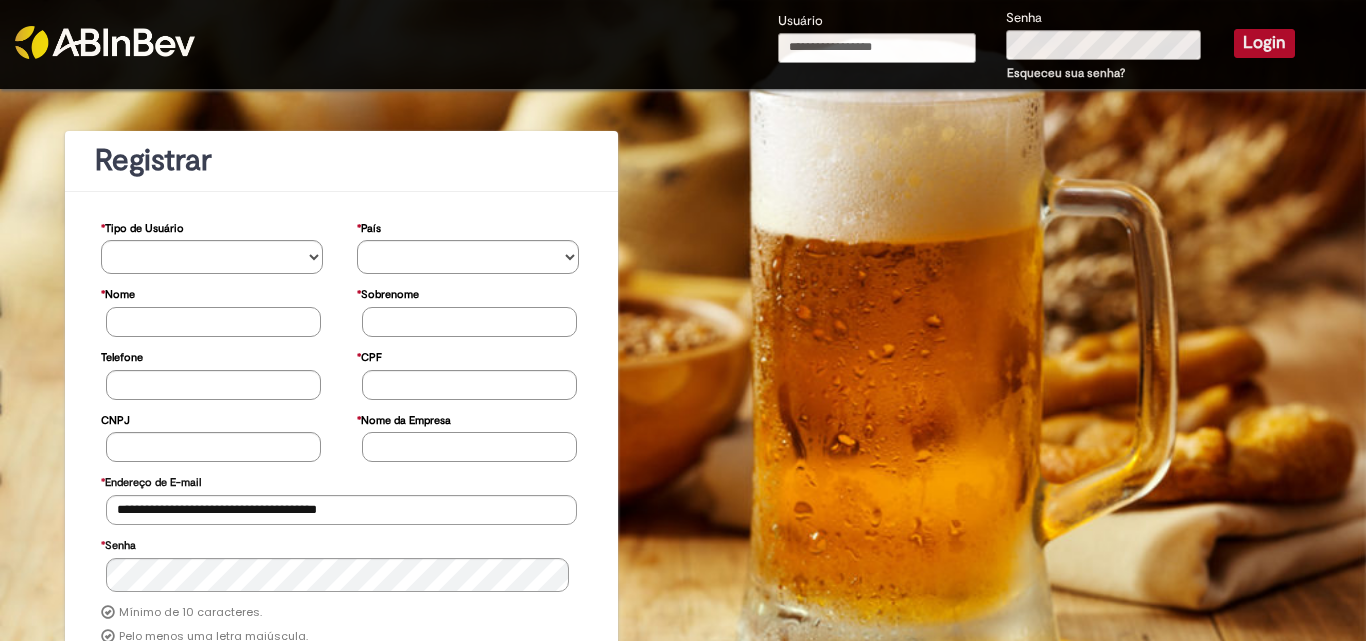 type on "**********" 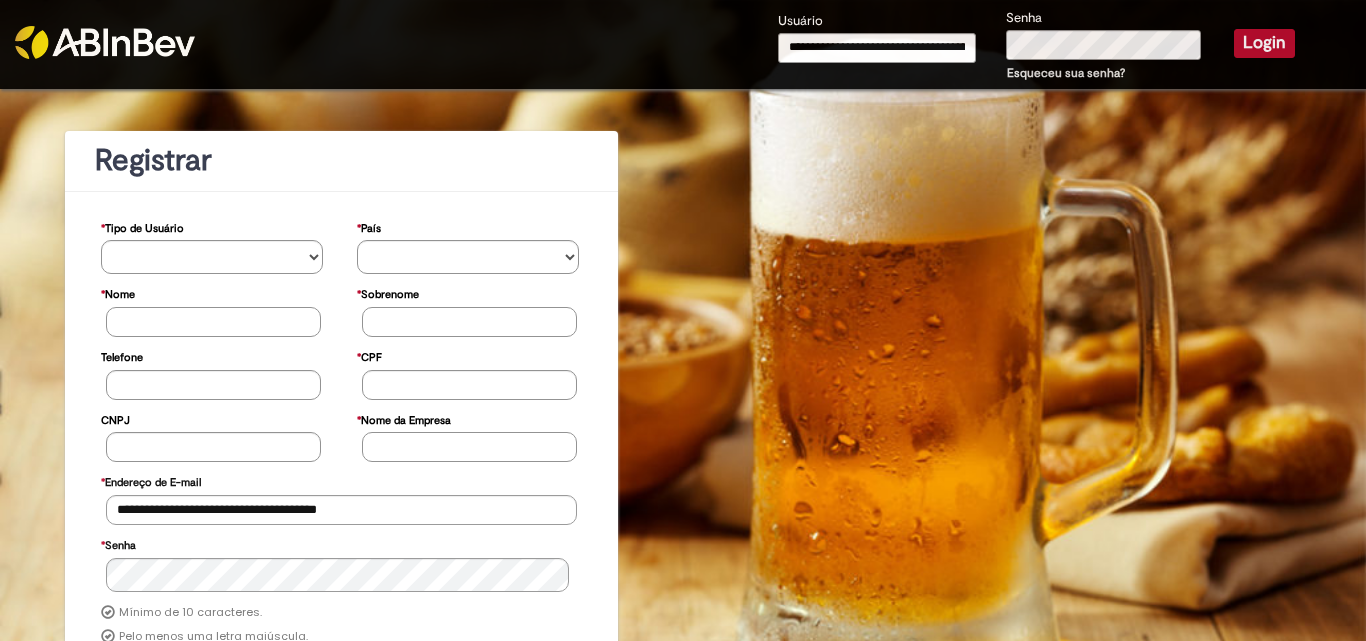 click on "Login" at bounding box center (1264, 43) 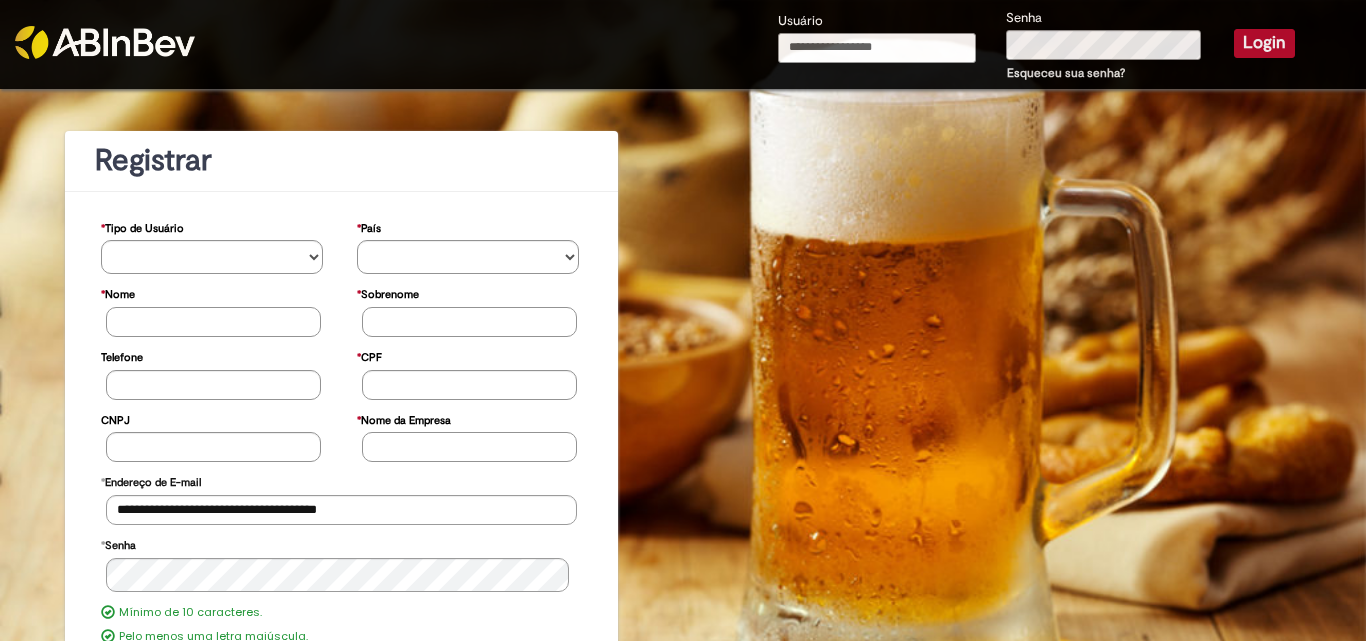 scroll, scrollTop: 0, scrollLeft: 0, axis: both 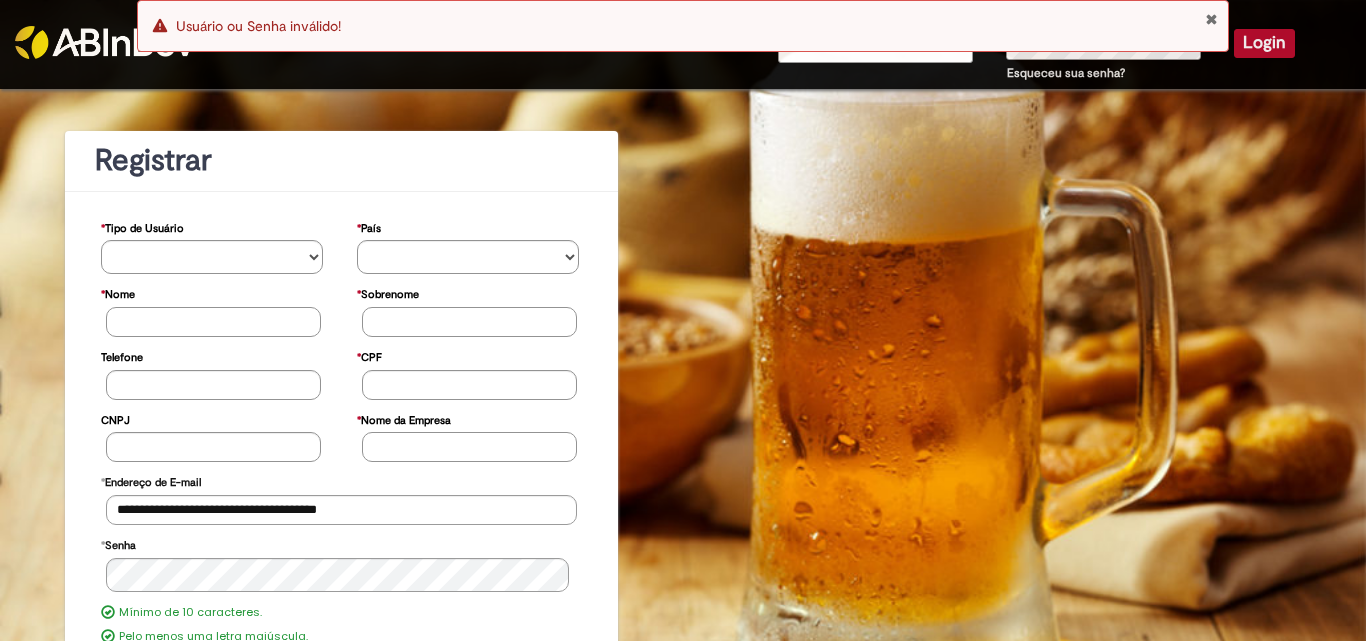 click at bounding box center (1211, 19) 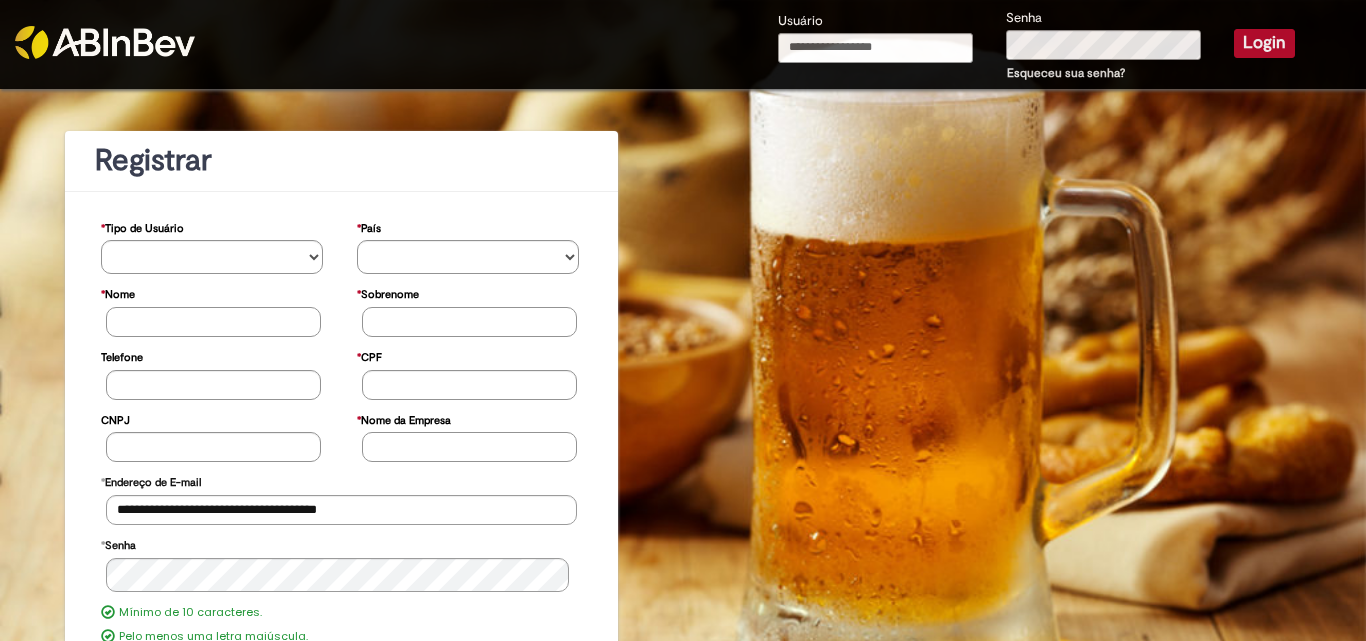 click on "Erro 			 Usuário ou Senha inválido!" at bounding box center [683, 26] 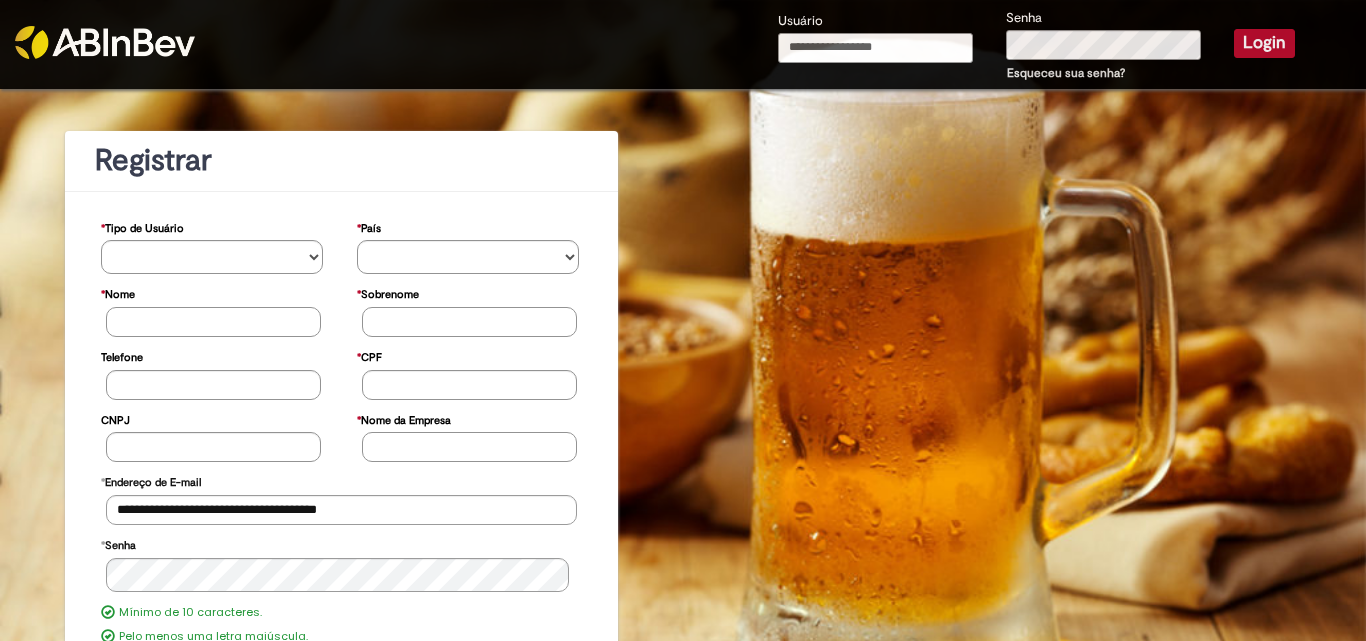 click on "Usuário" at bounding box center [876, 48] 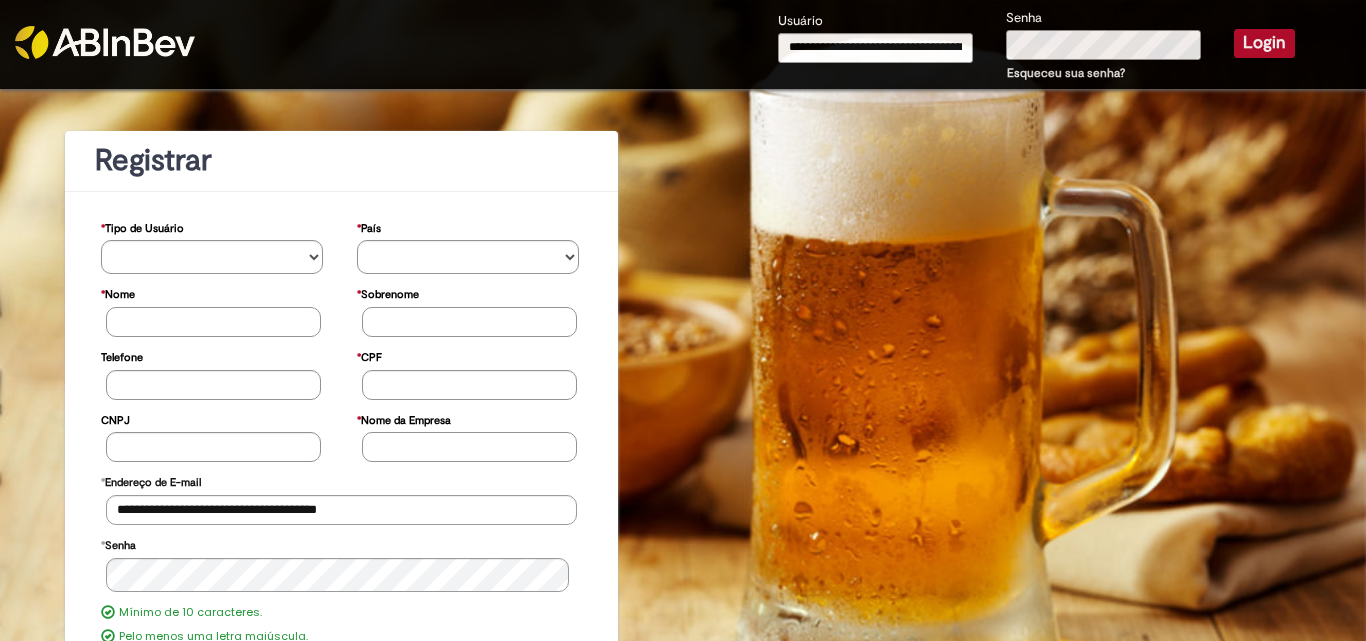 click on "**********" at bounding box center [1036, 46] 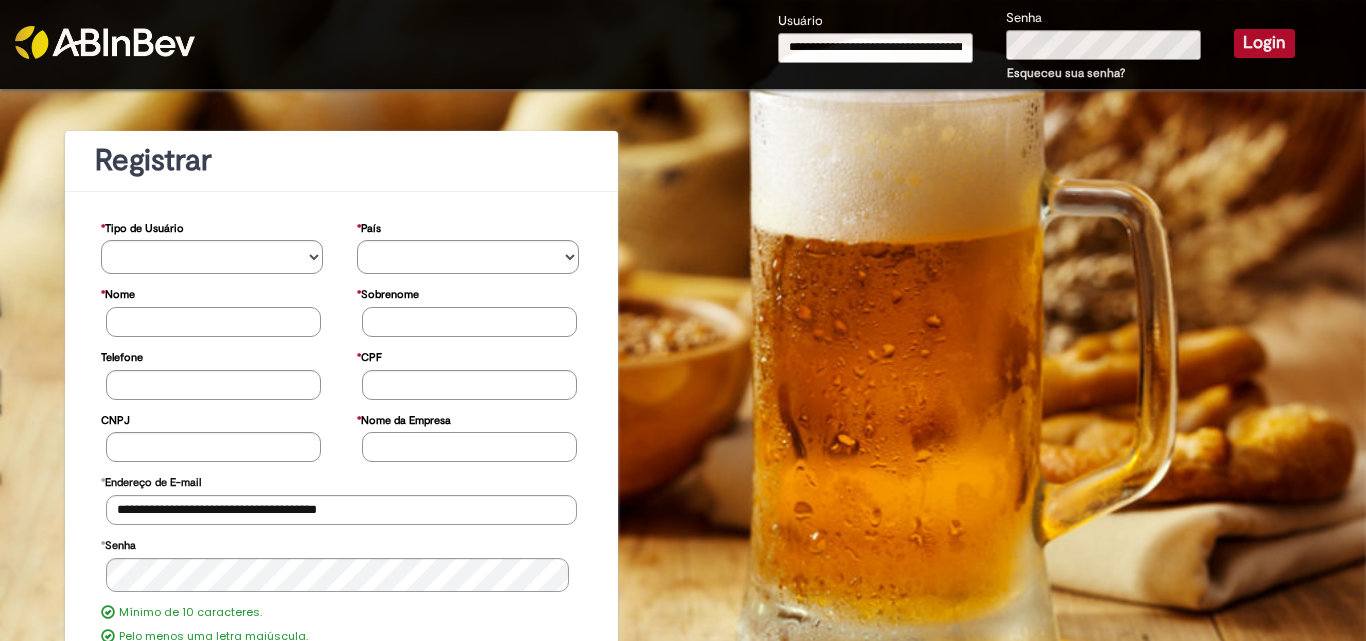 click on "Login" at bounding box center (1264, 43) 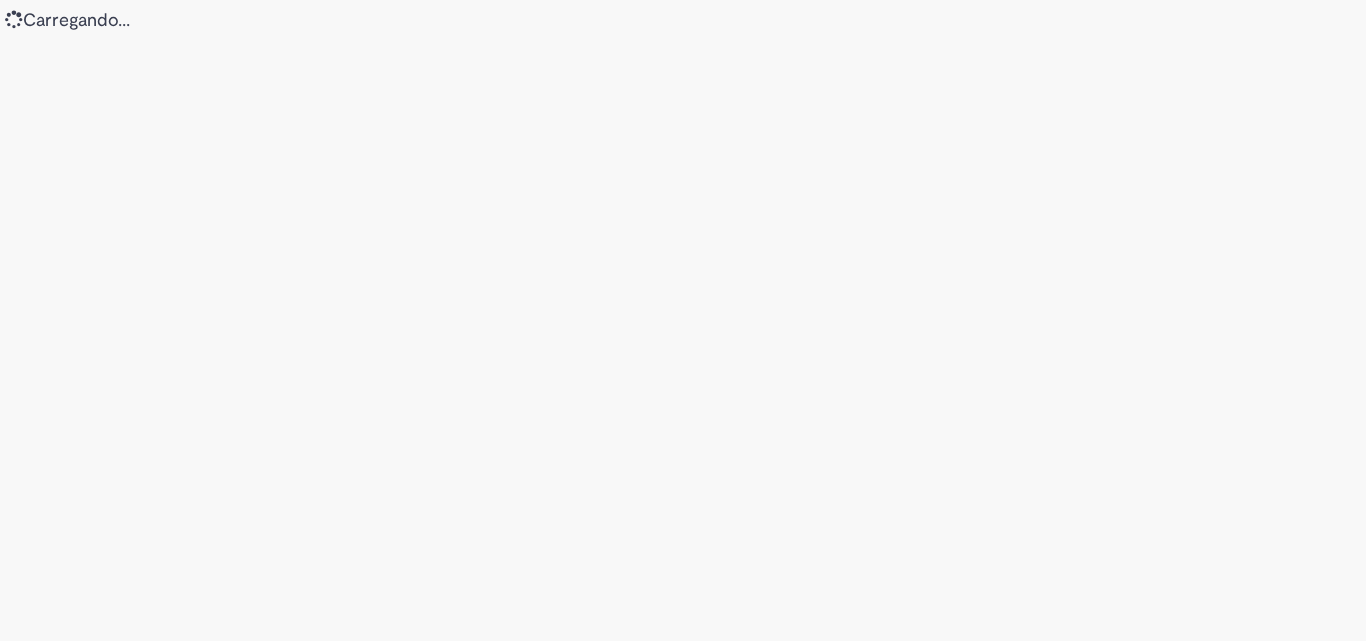 scroll, scrollTop: 0, scrollLeft: 0, axis: both 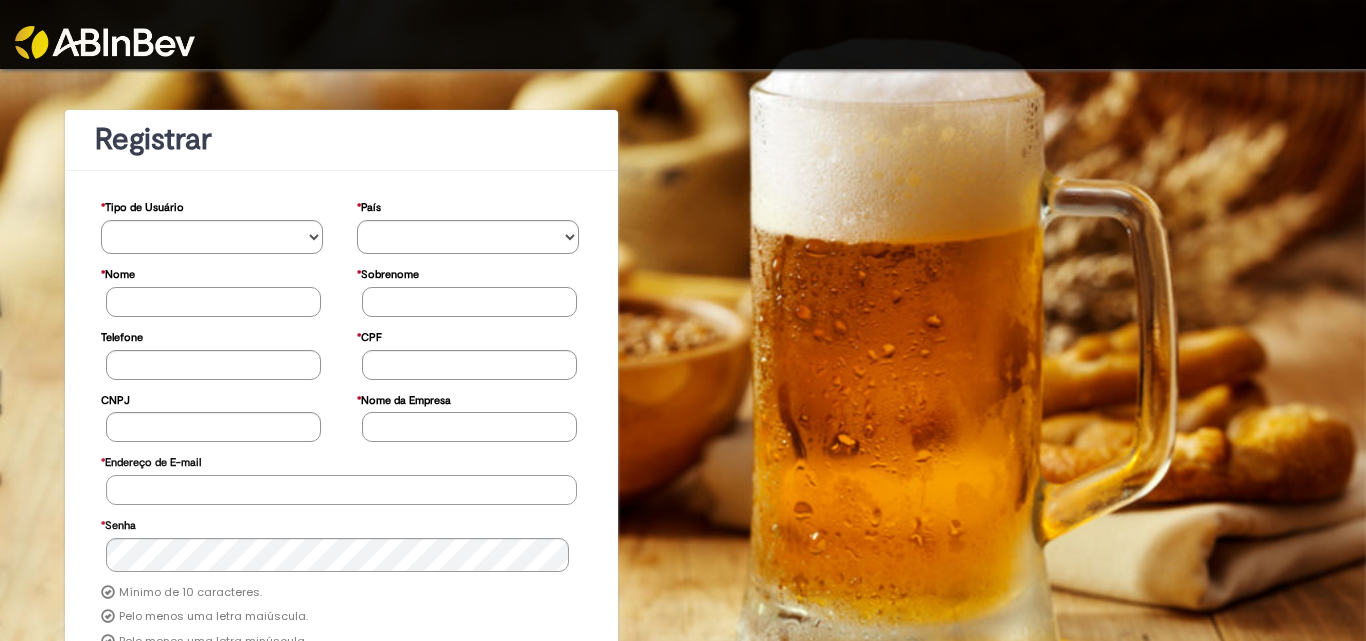 type on "**********" 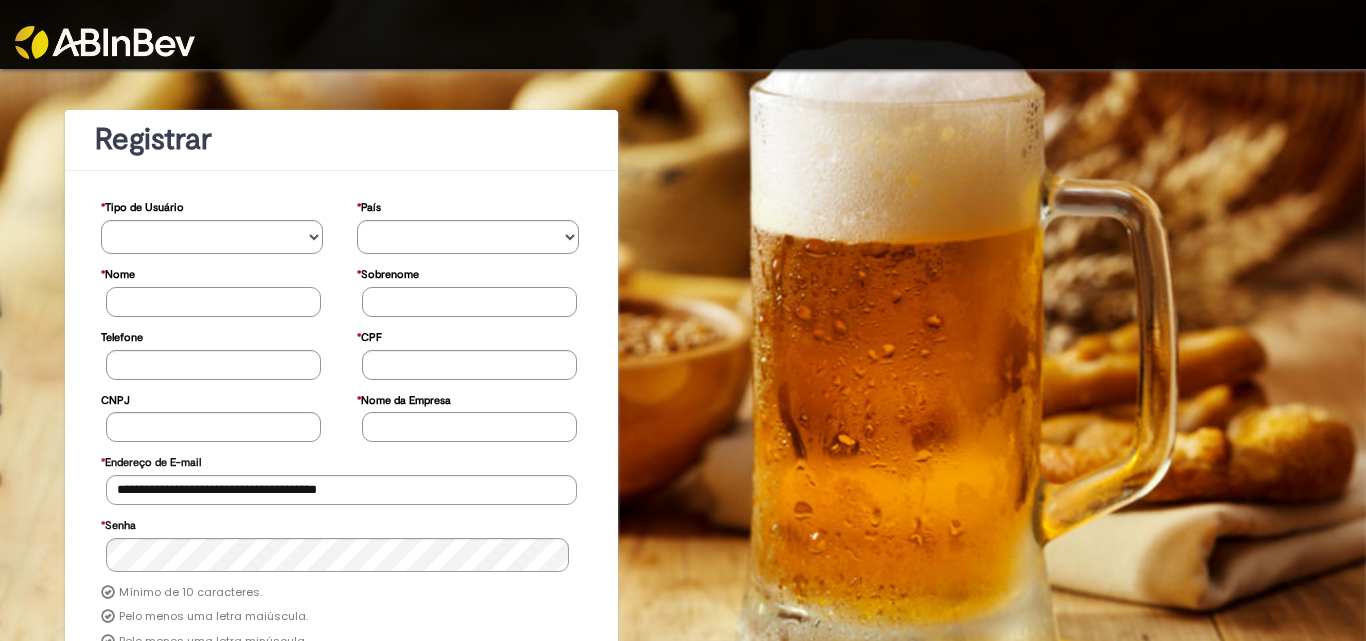 click on "**********" at bounding box center [683, 486] 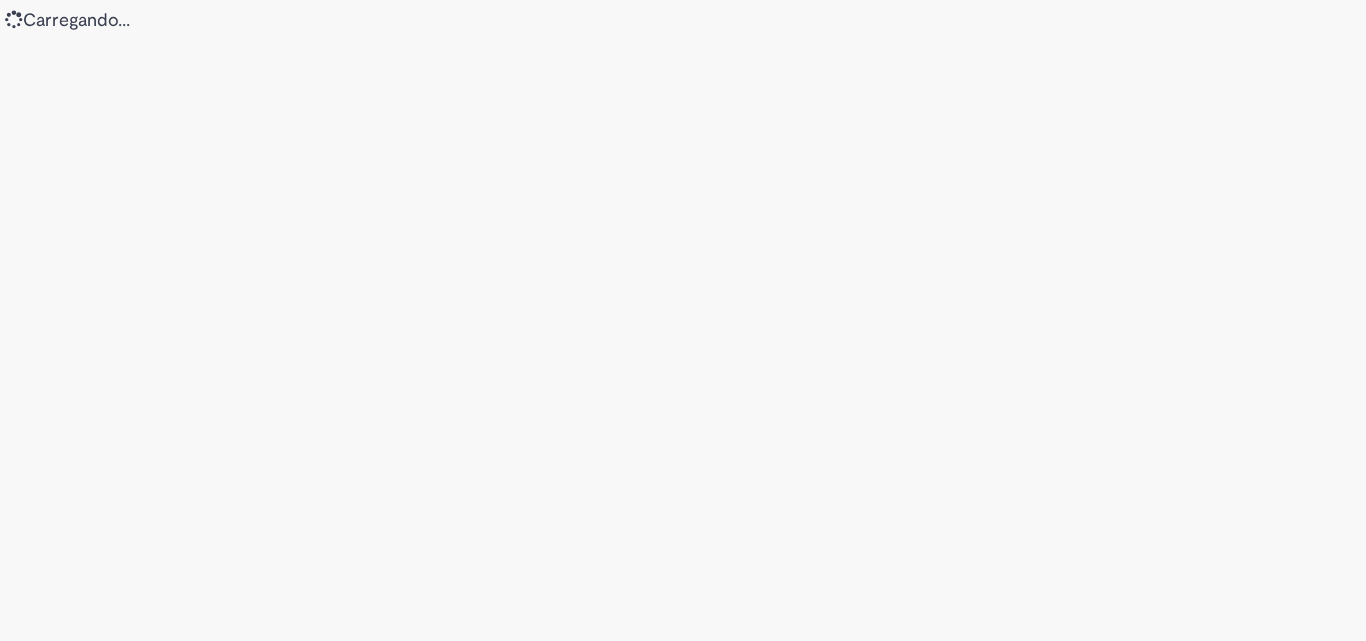 scroll, scrollTop: 0, scrollLeft: 0, axis: both 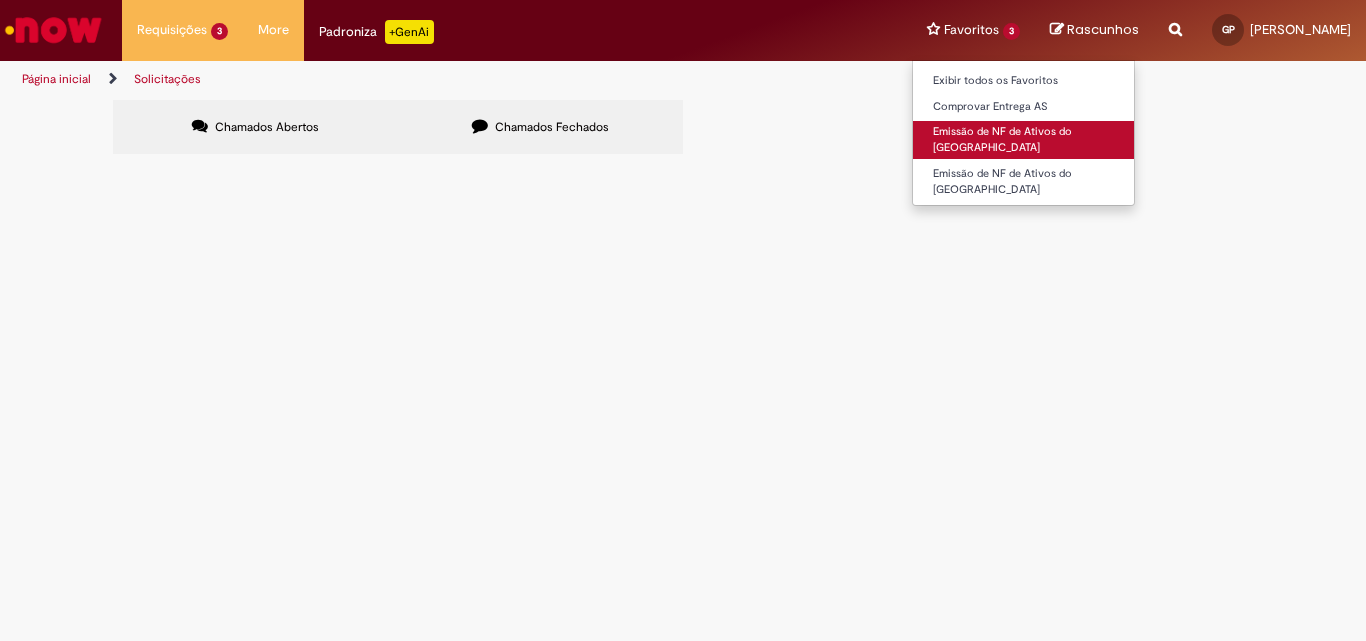 click on "Emissão de NF de Ativos do [GEOGRAPHIC_DATA]" at bounding box center (1023, 139) 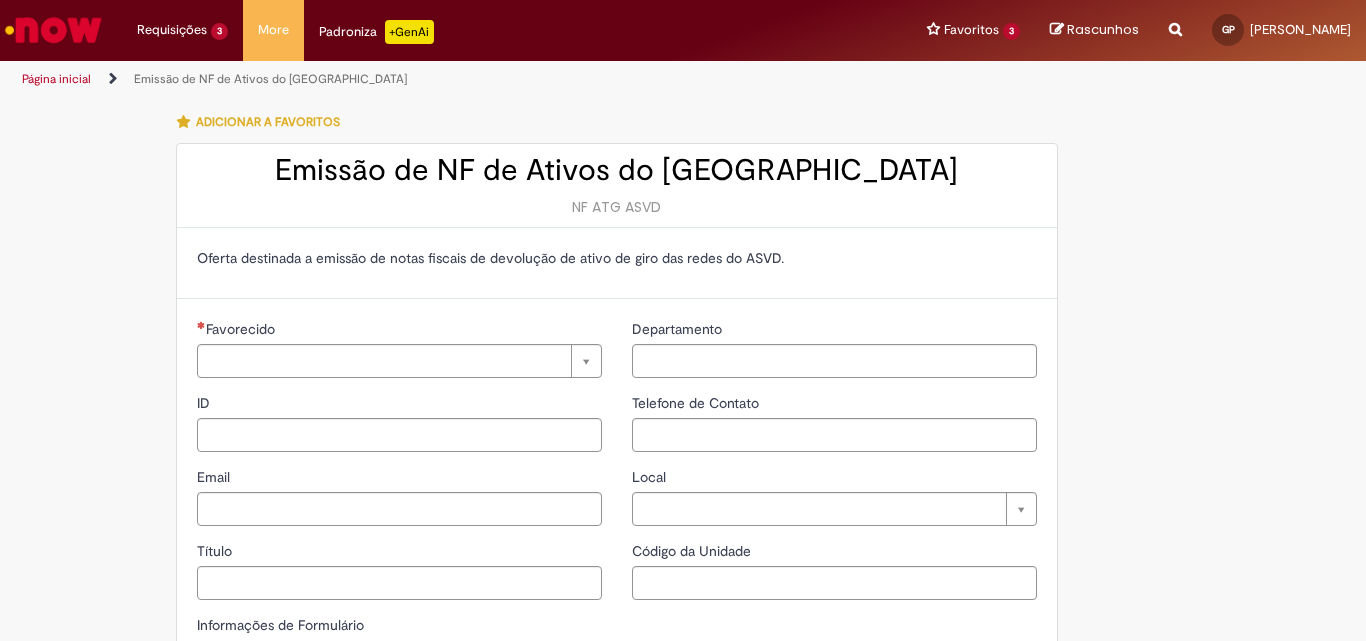 type on "**********" 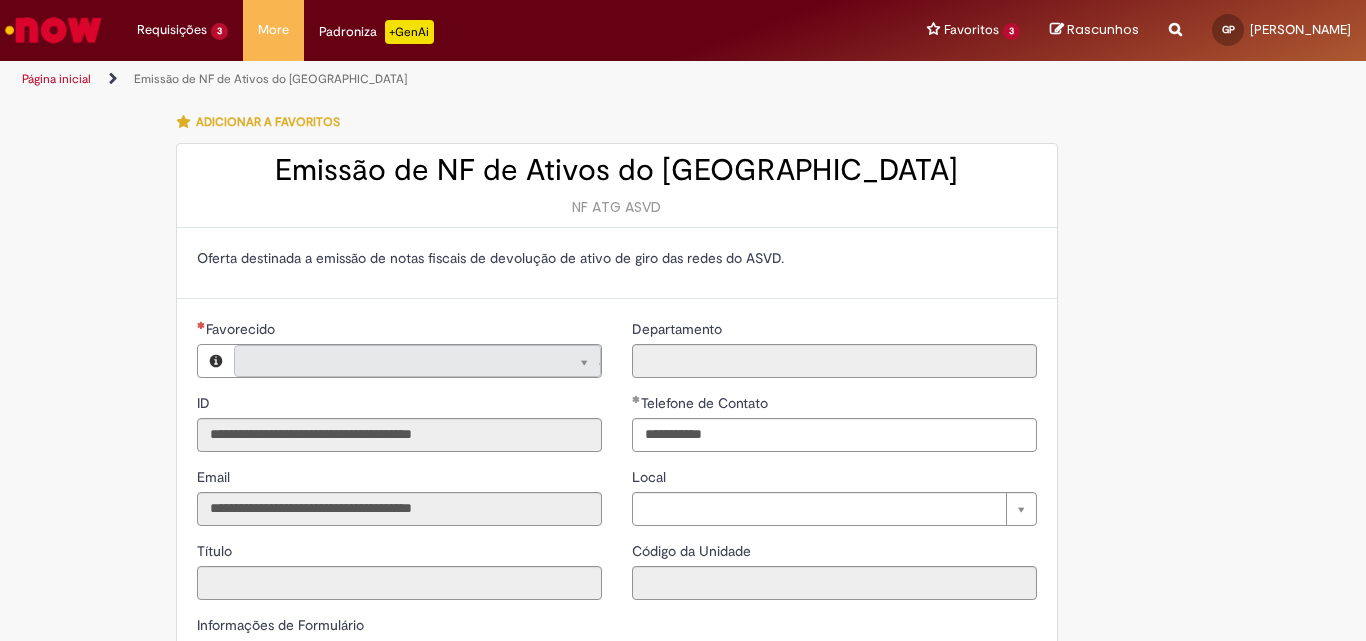 type on "**********" 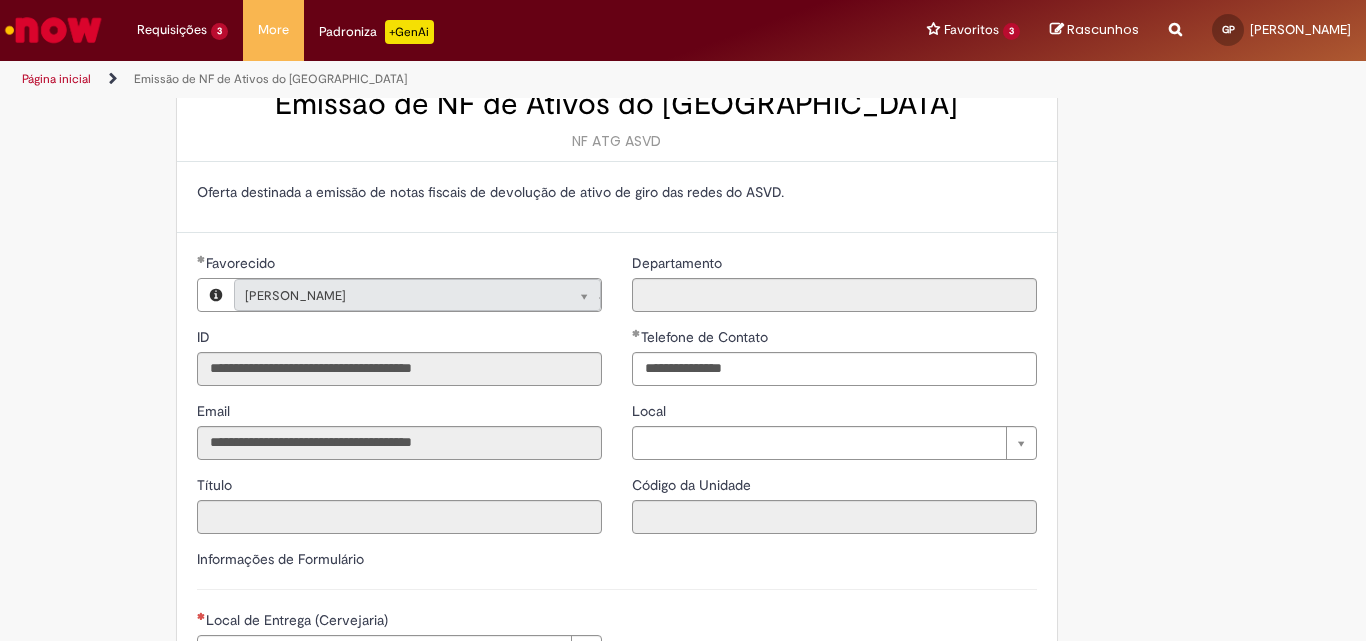 scroll, scrollTop: 100, scrollLeft: 0, axis: vertical 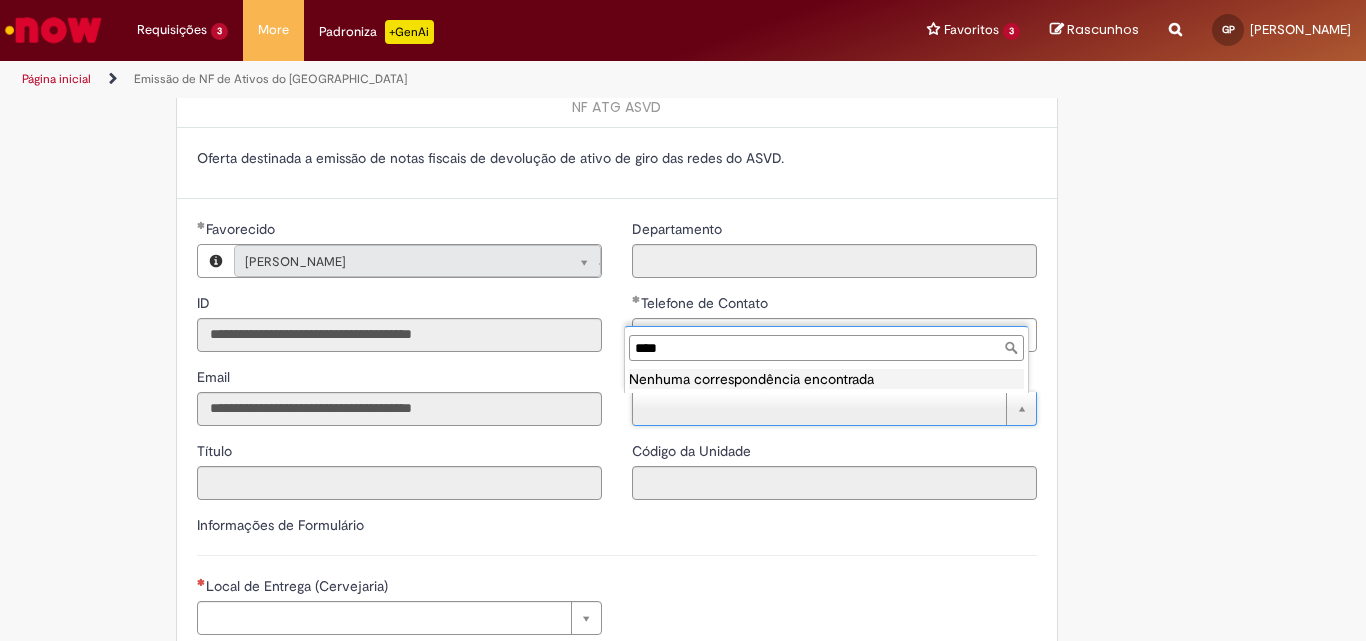 type on "***" 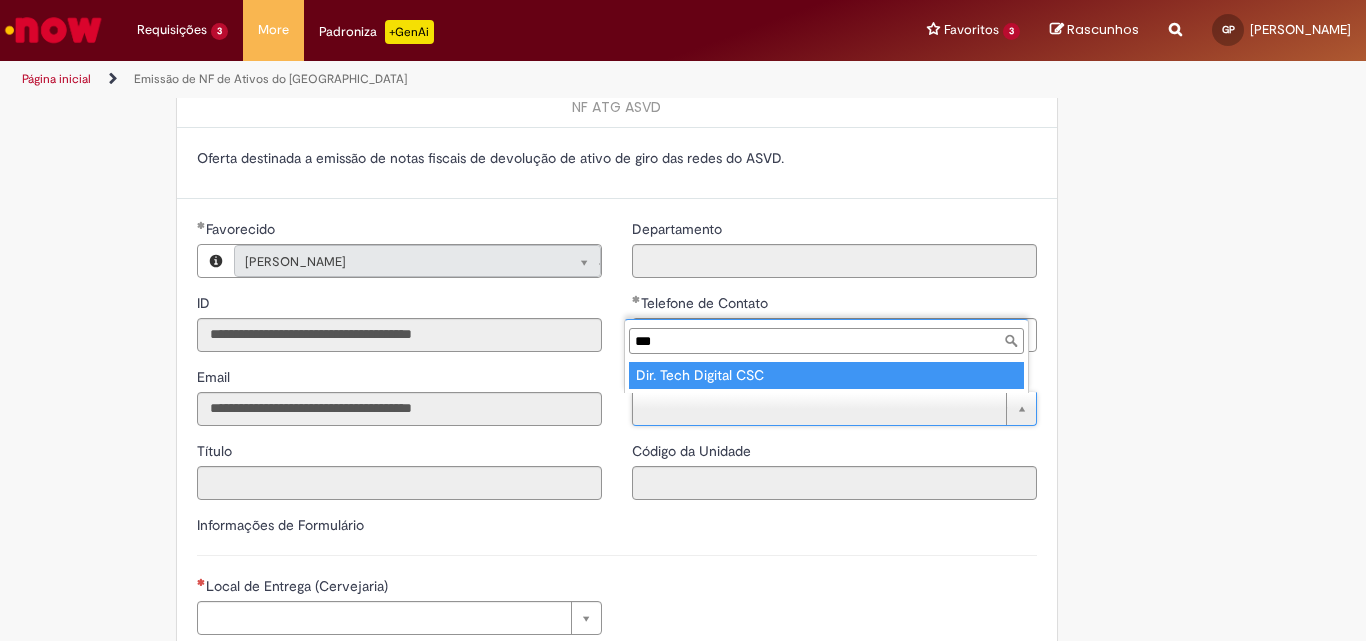 type on "**********" 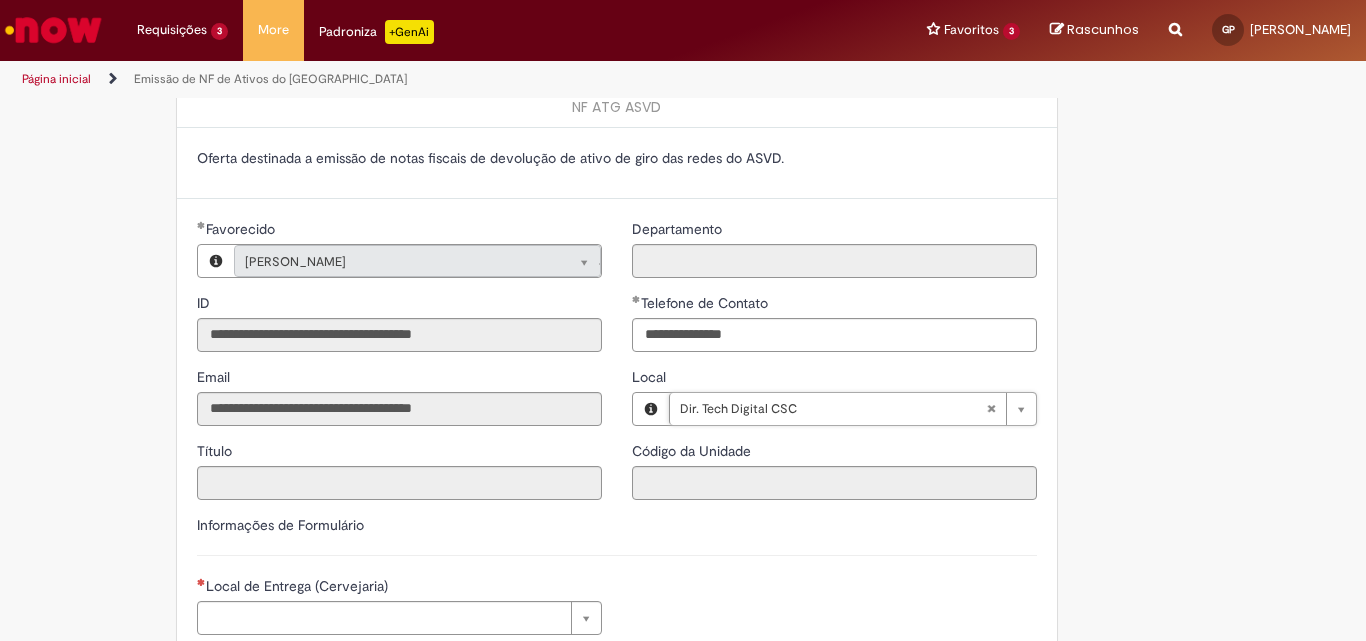 type on "****" 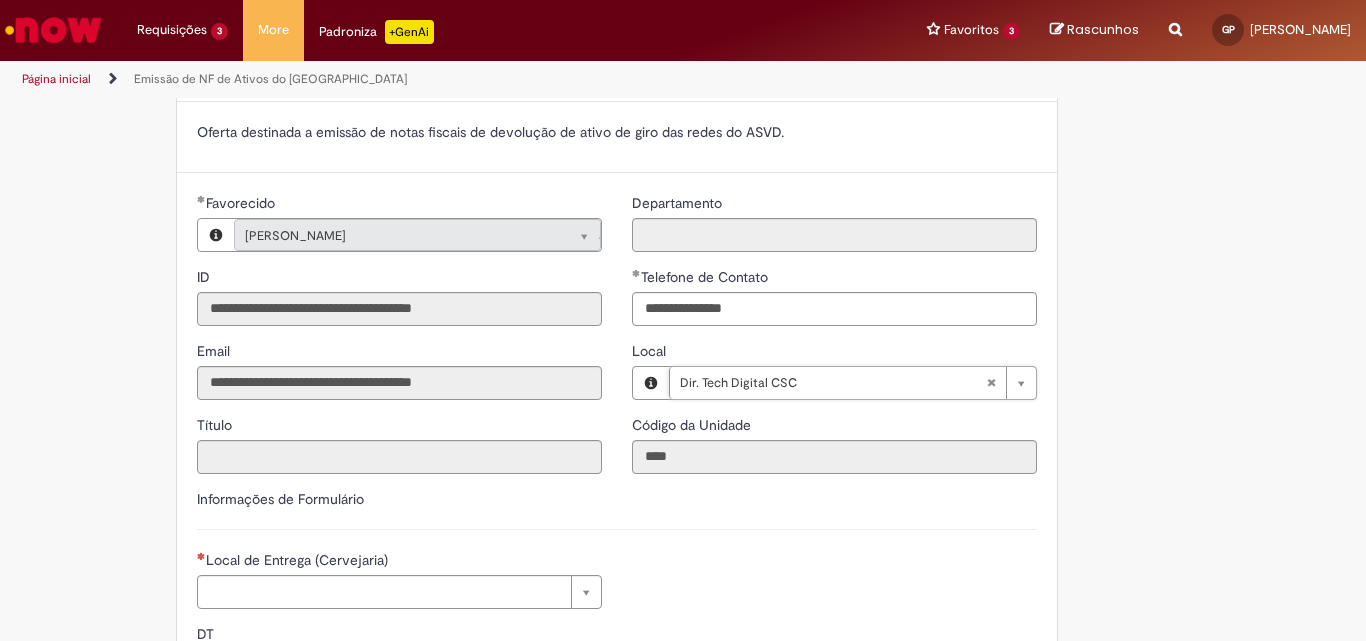 scroll, scrollTop: 200, scrollLeft: 0, axis: vertical 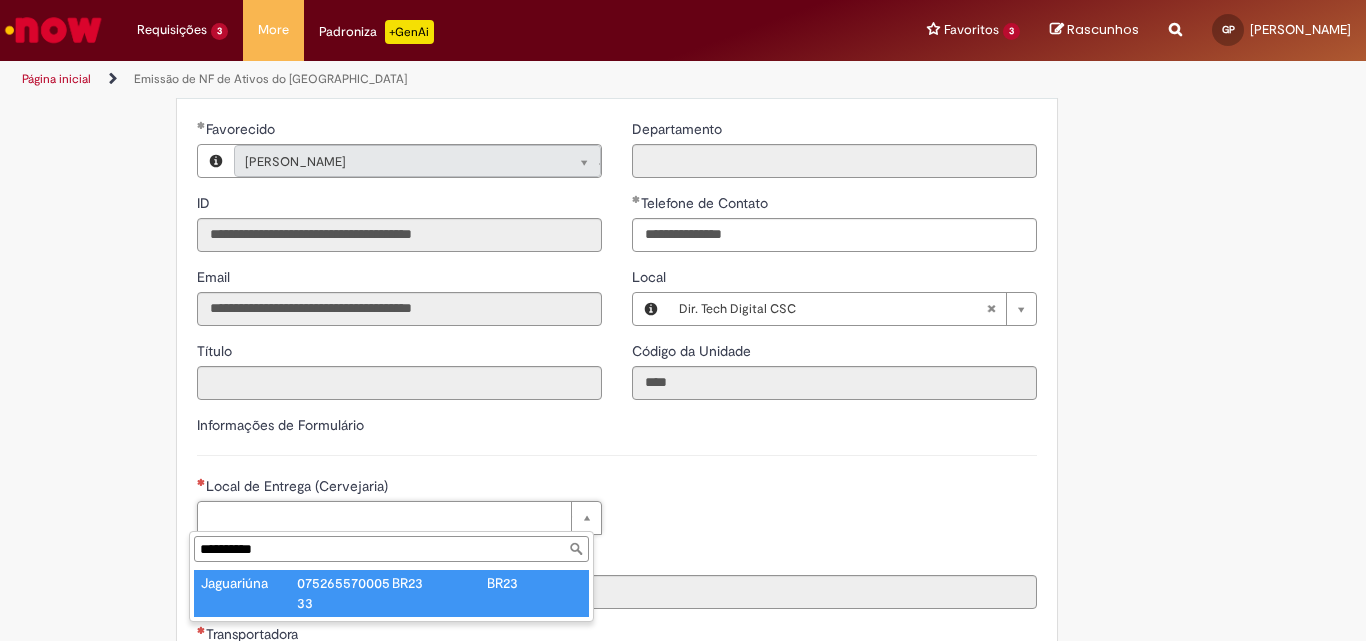 type on "**********" 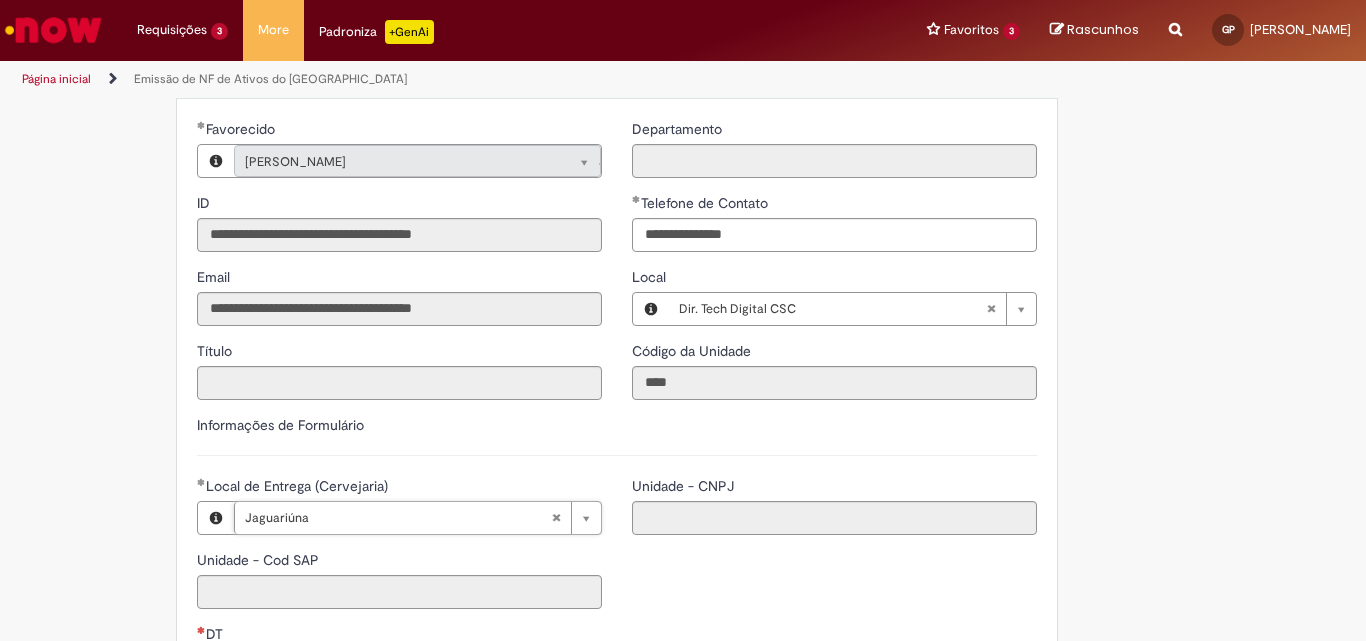 type on "****" 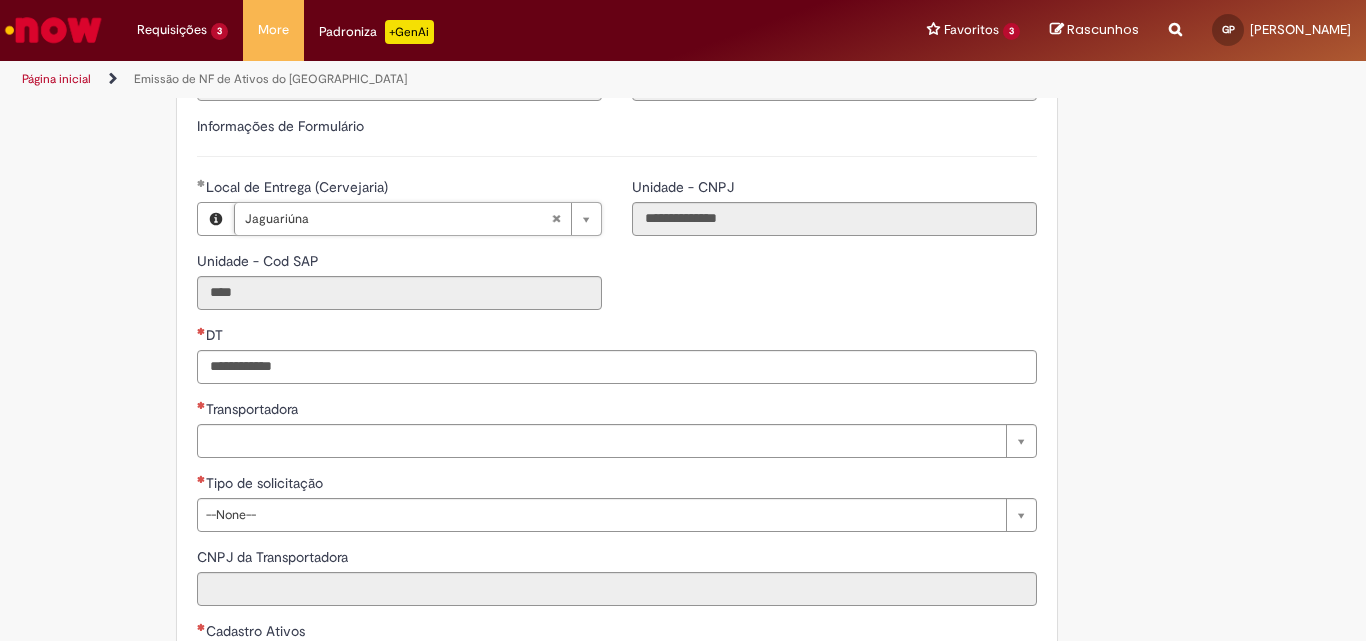 scroll, scrollTop: 500, scrollLeft: 0, axis: vertical 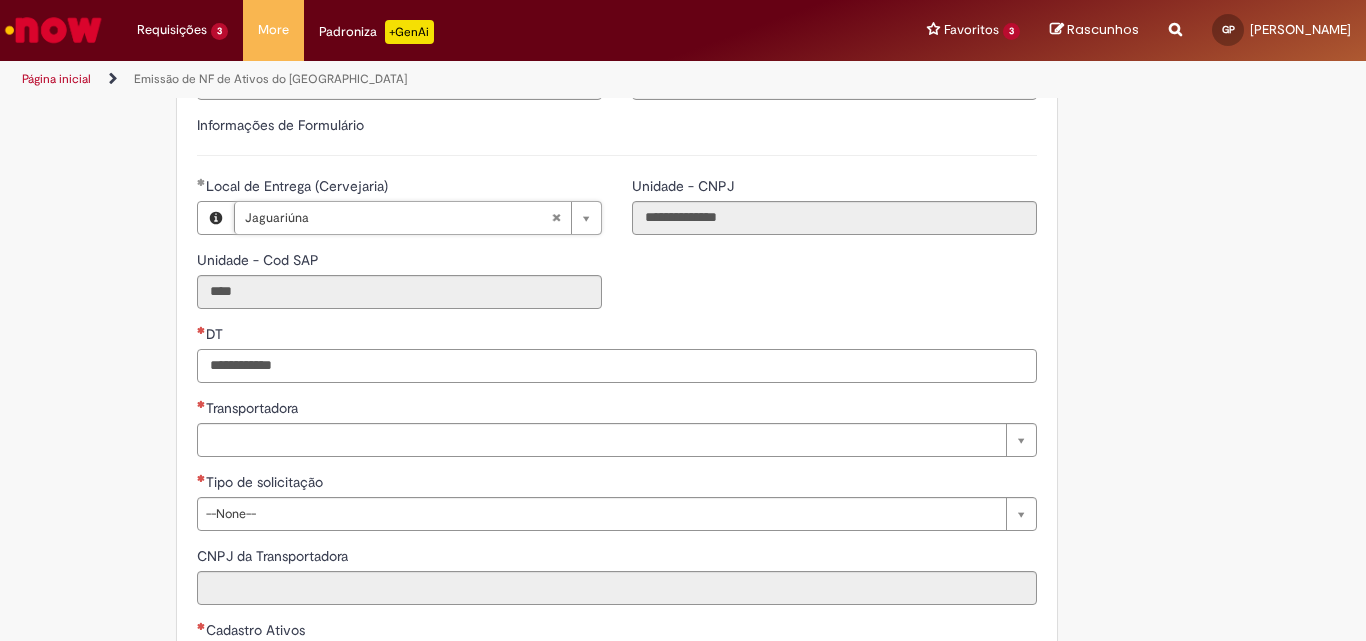 click on "DT" at bounding box center (617, 366) 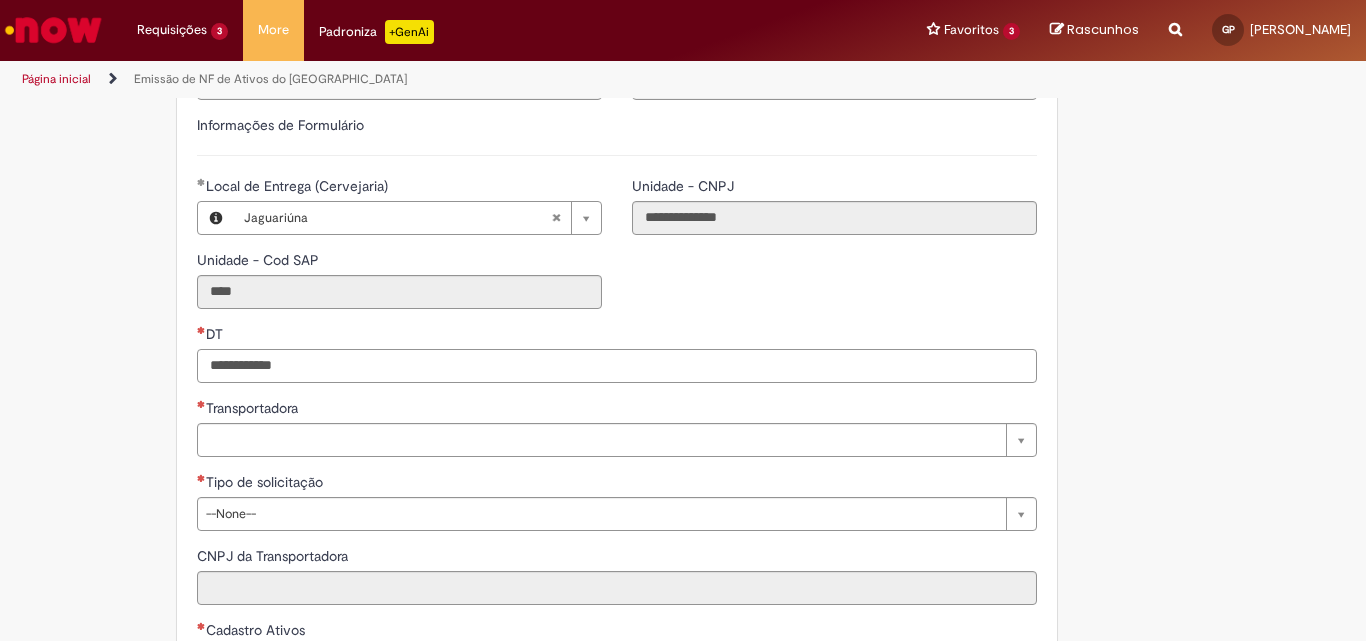 click on "DT" at bounding box center (617, 366) 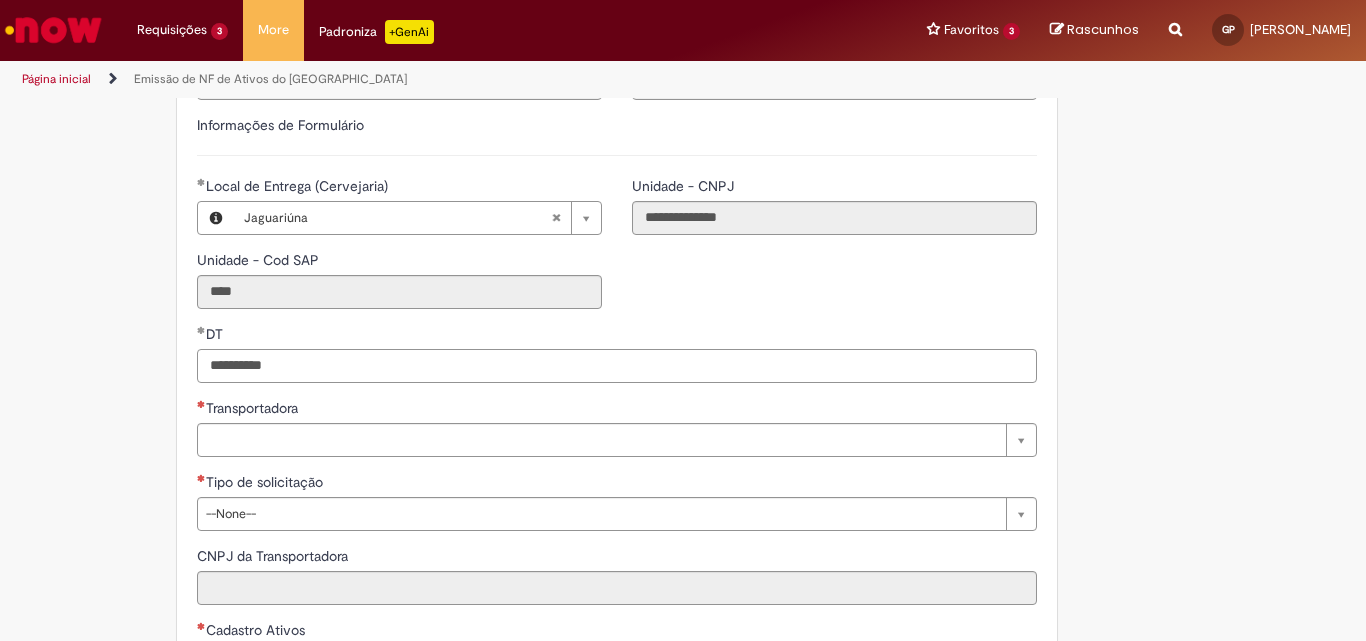 type on "**********" 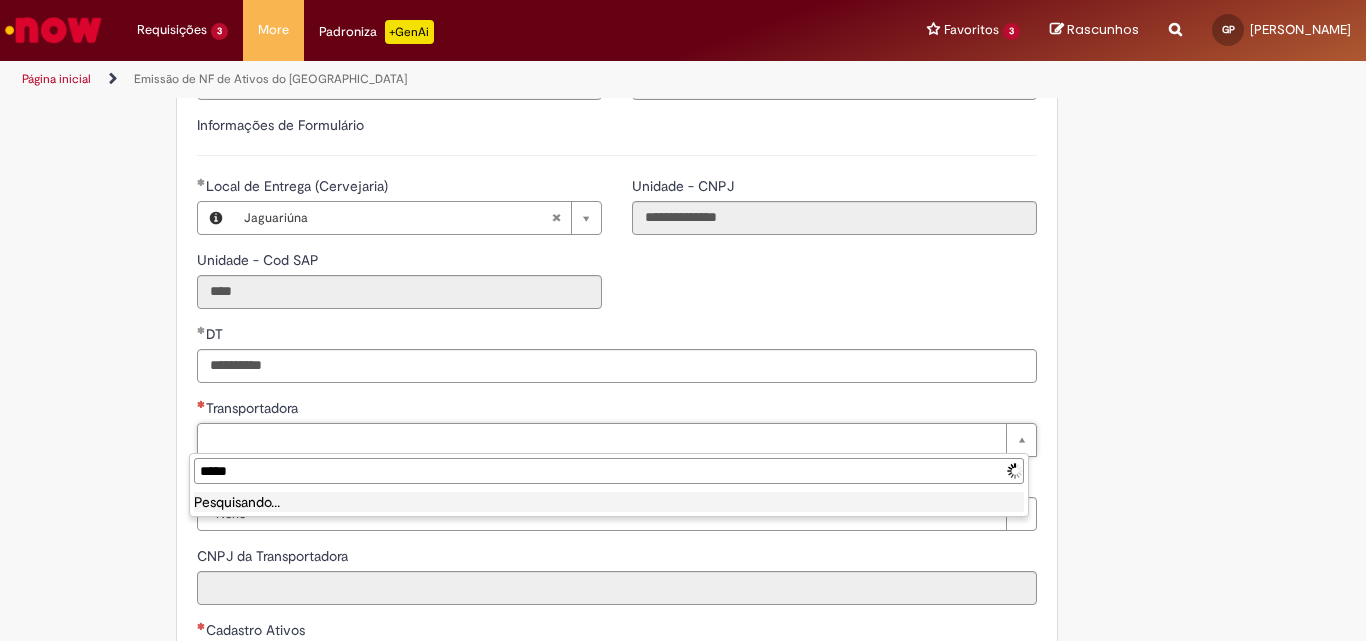 type on "*****" 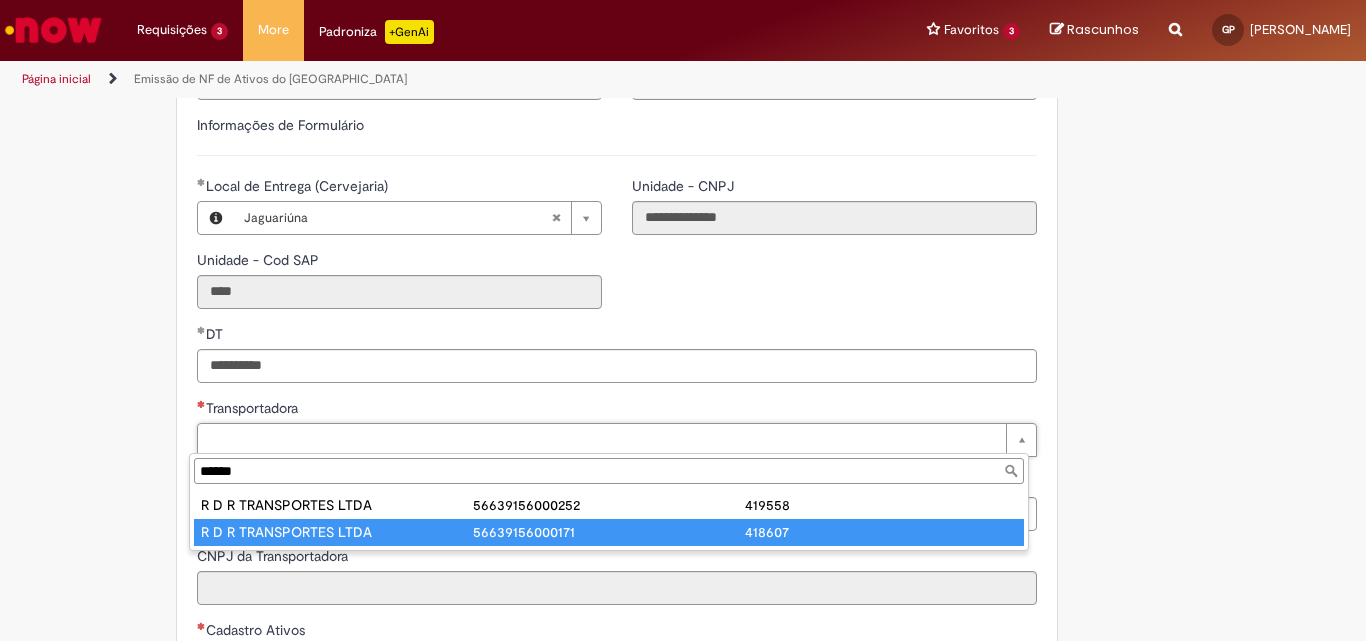 type on "**********" 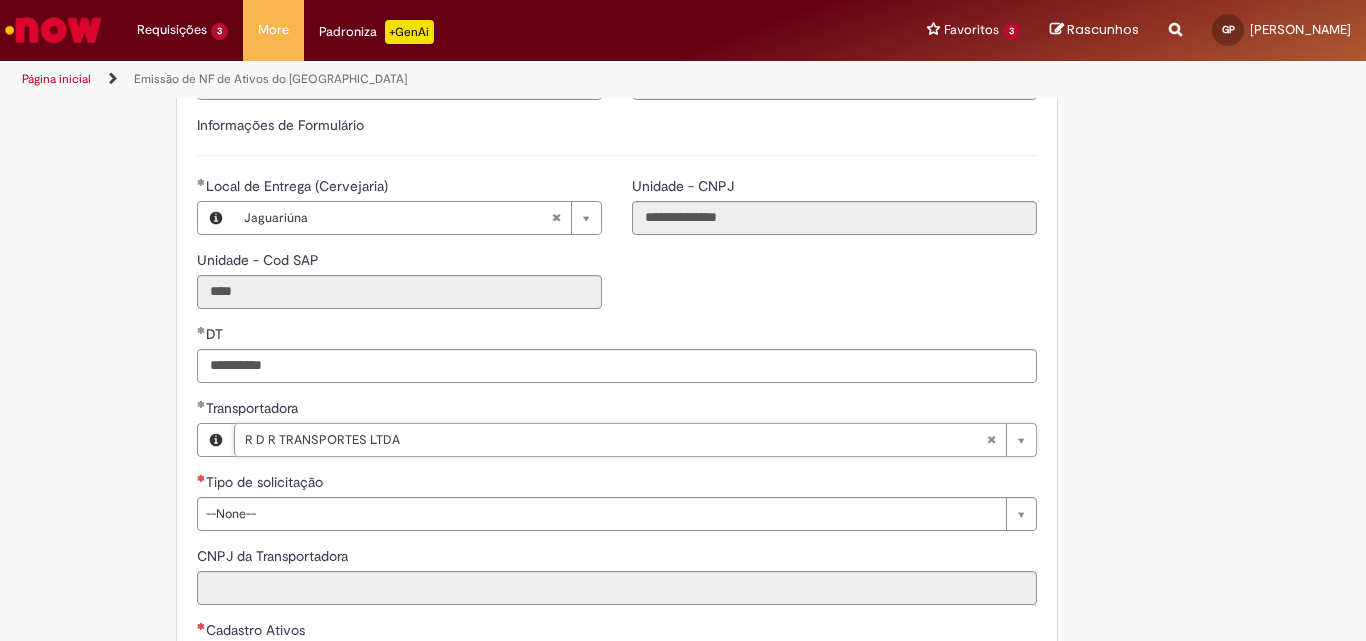 type on "**********" 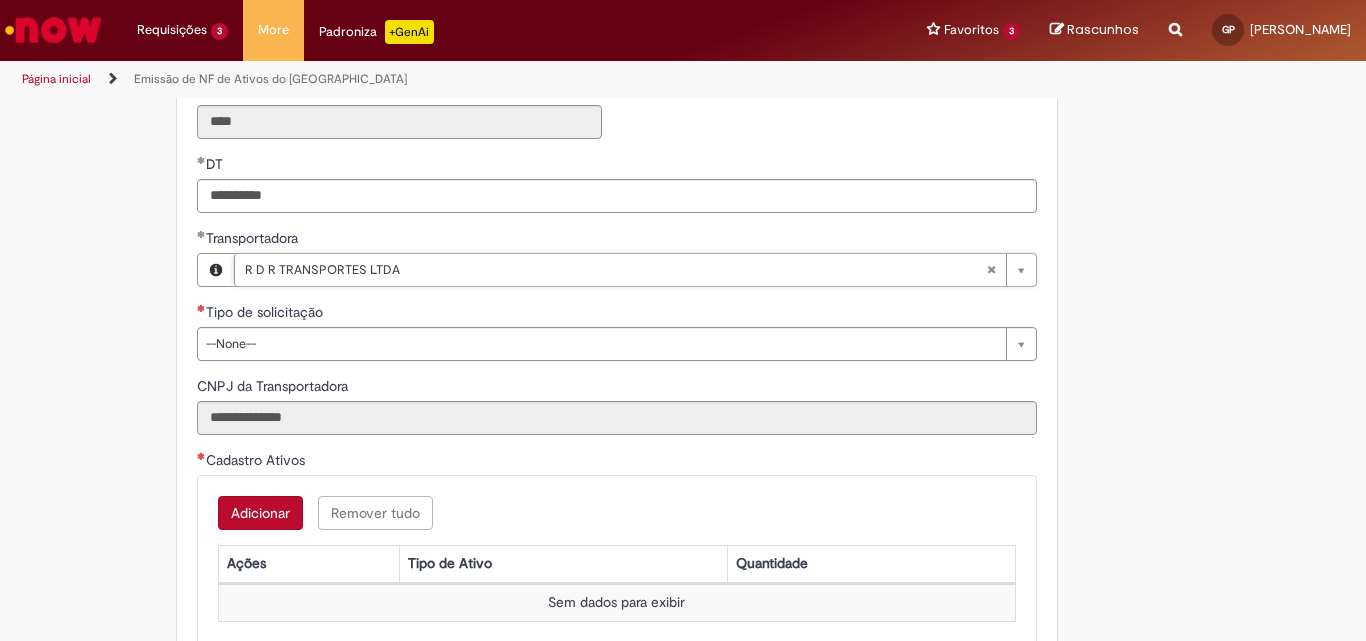 scroll, scrollTop: 700, scrollLeft: 0, axis: vertical 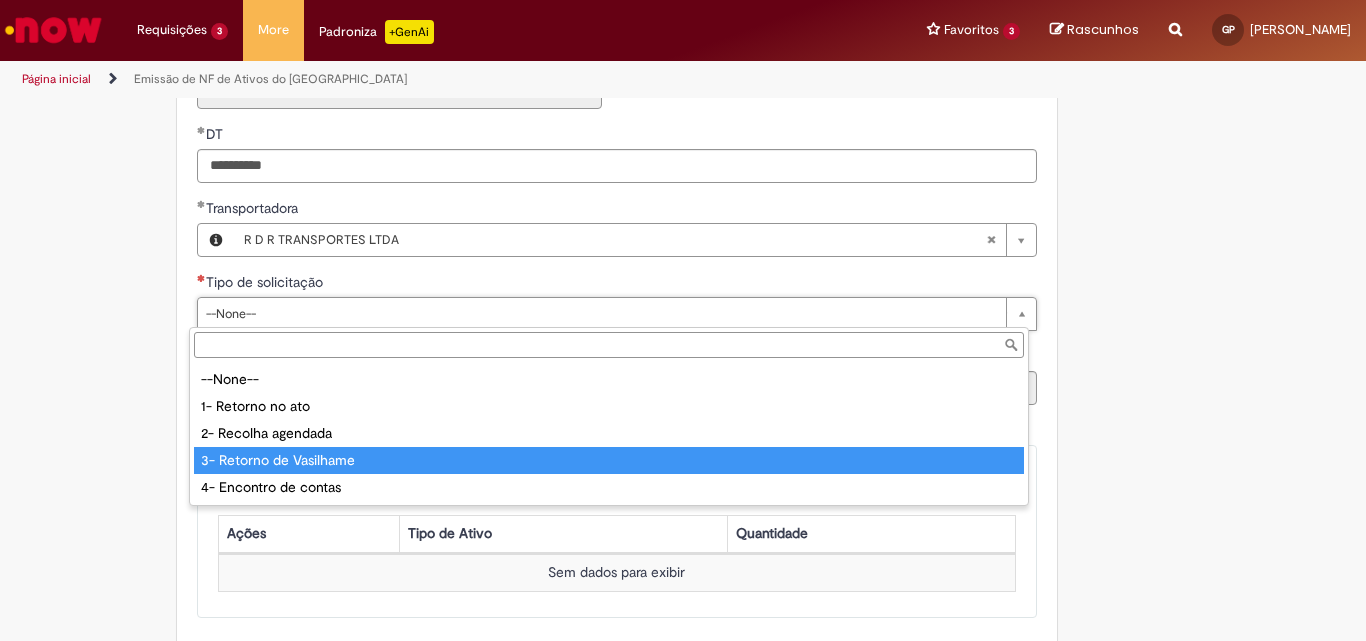 type on "**********" 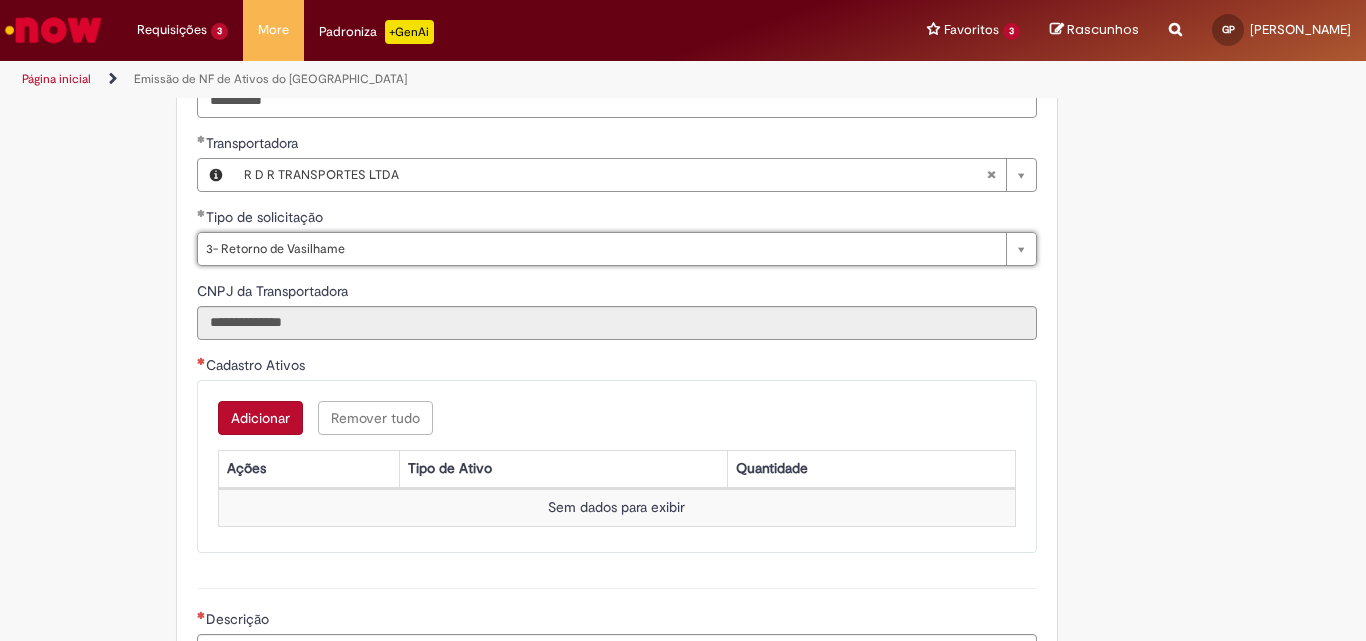scroll, scrollTop: 800, scrollLeft: 0, axis: vertical 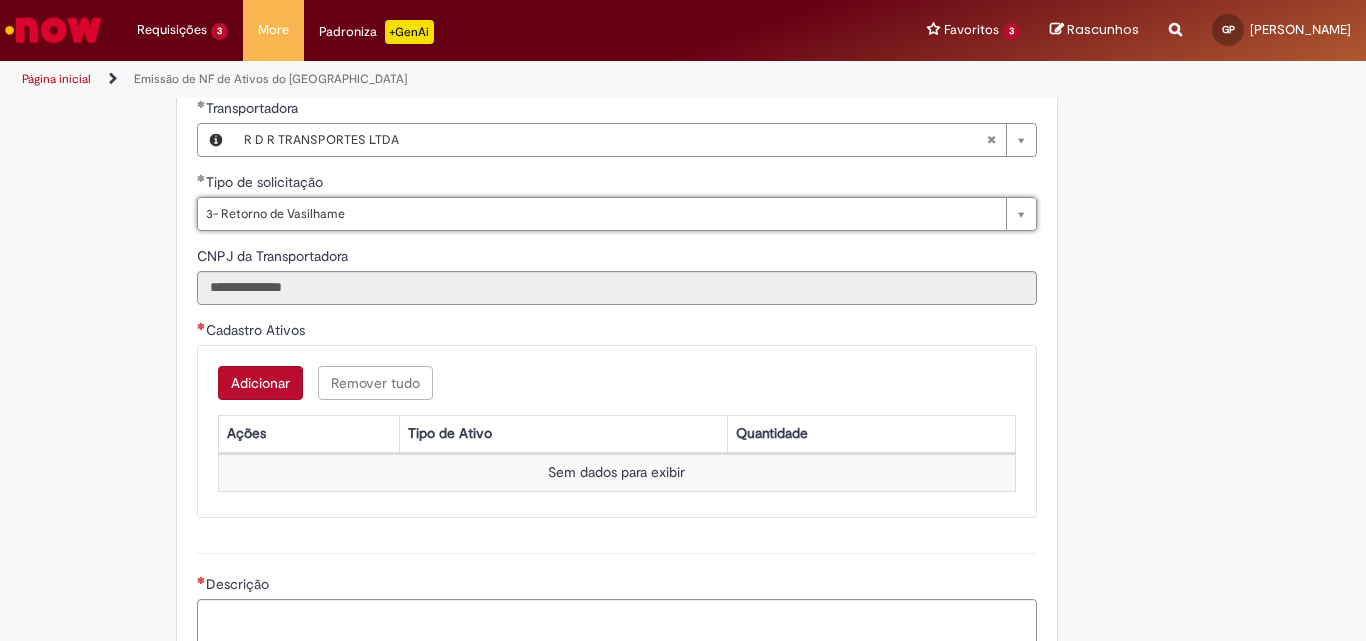 click on "Adicionar" at bounding box center [260, 383] 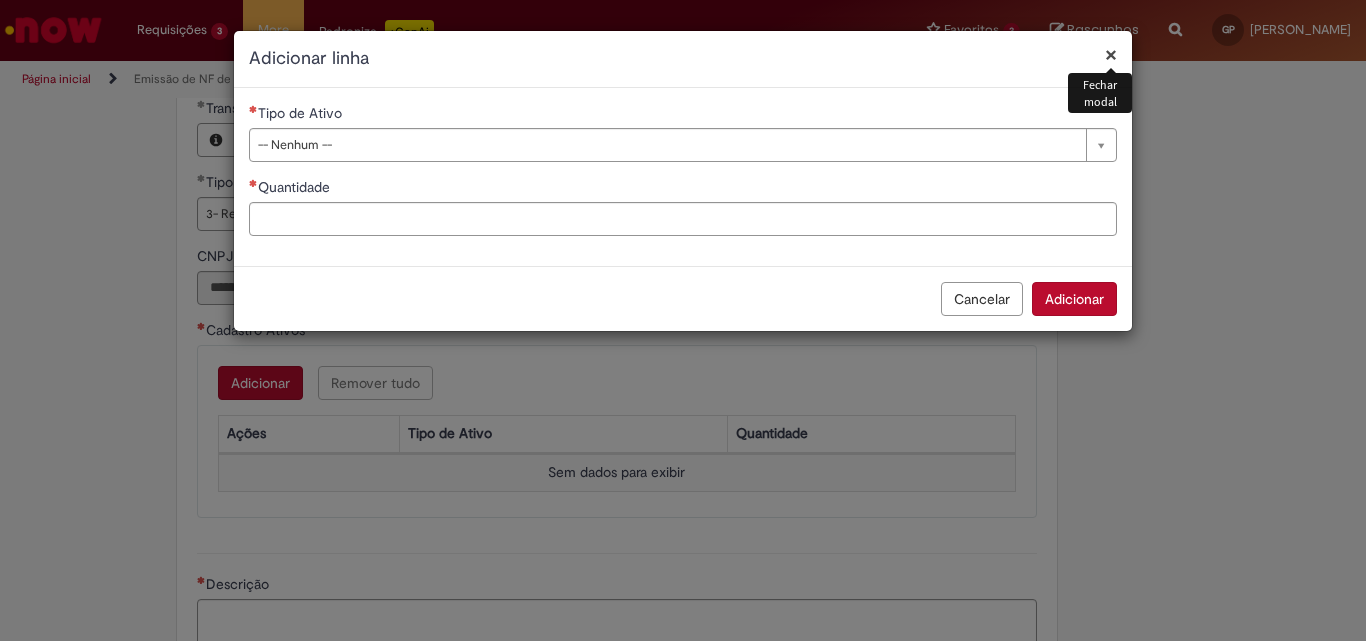 type 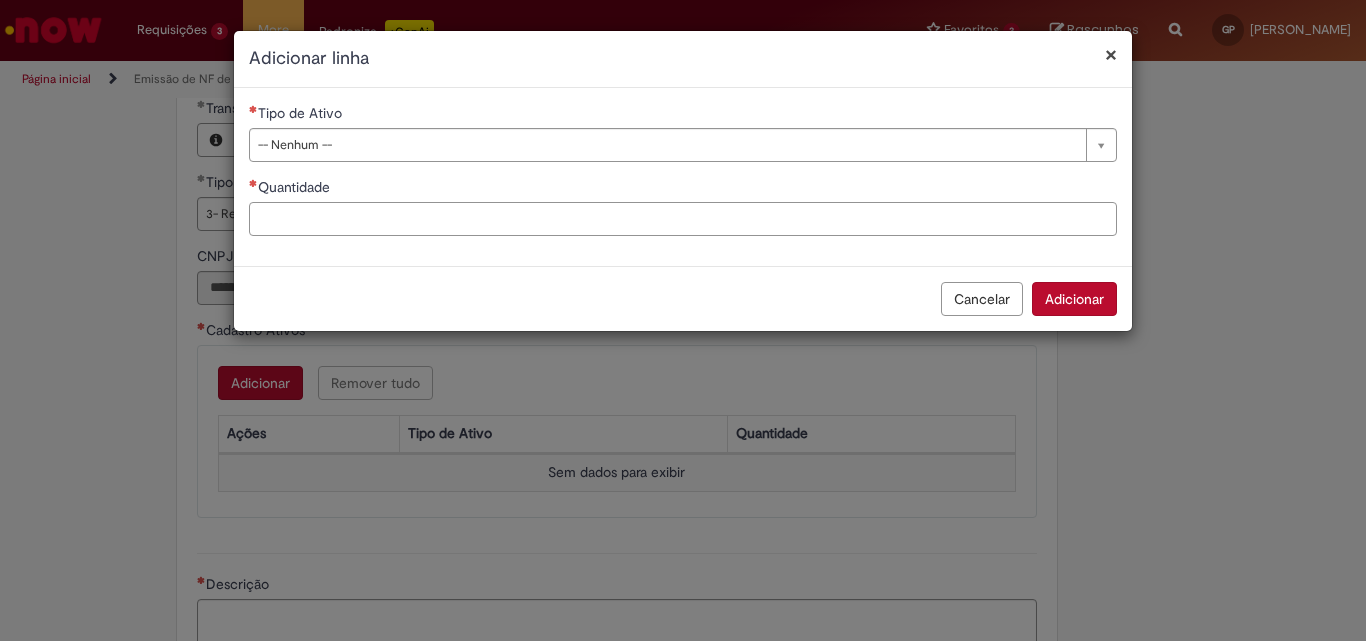 click on "Quantidade" at bounding box center [683, 219] 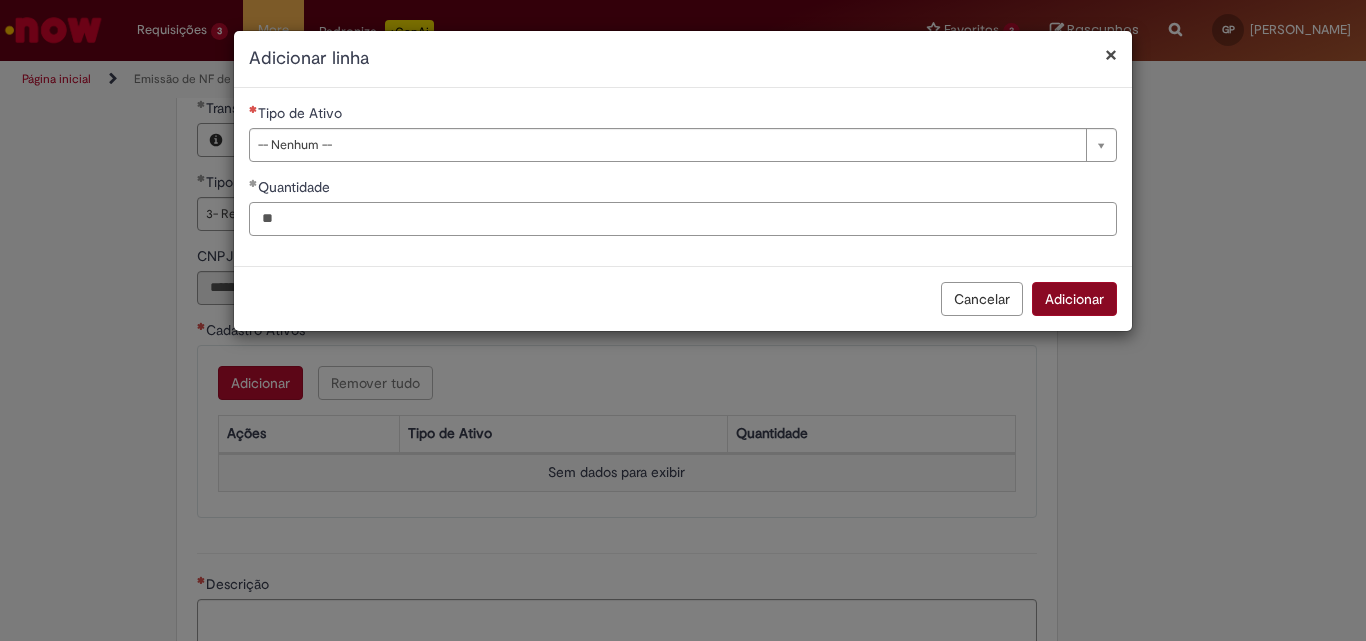 type on "**" 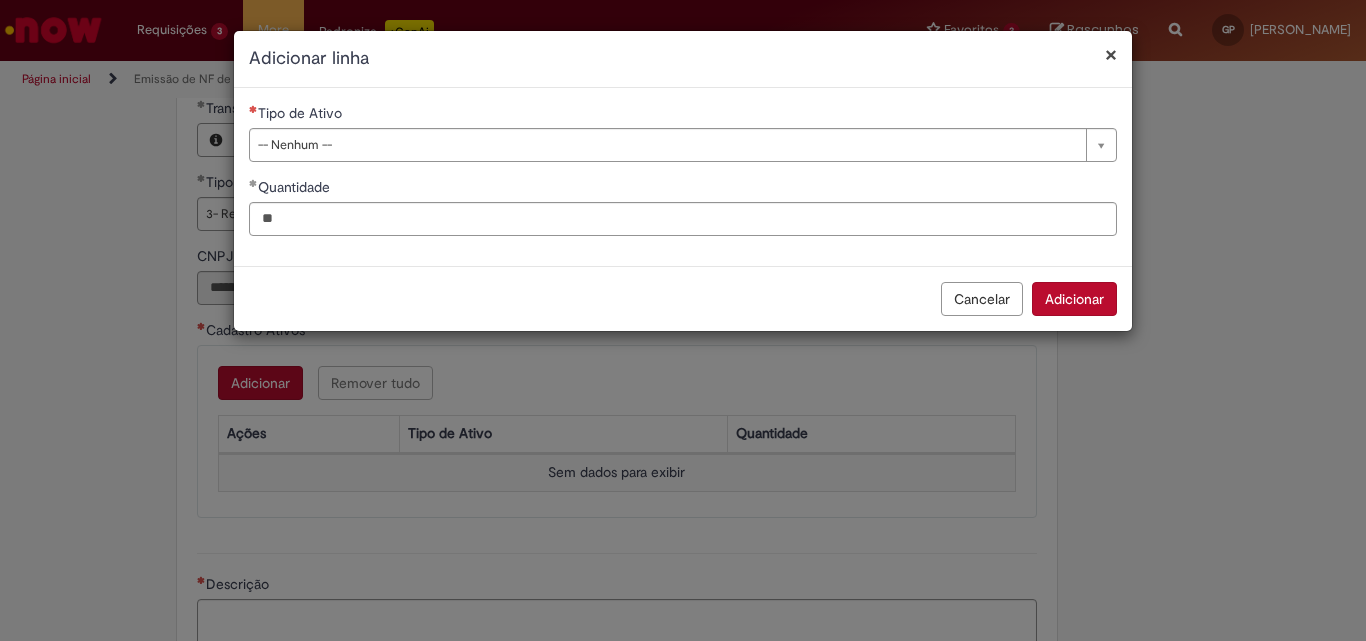 click on "Adicionar" at bounding box center (1074, 299) 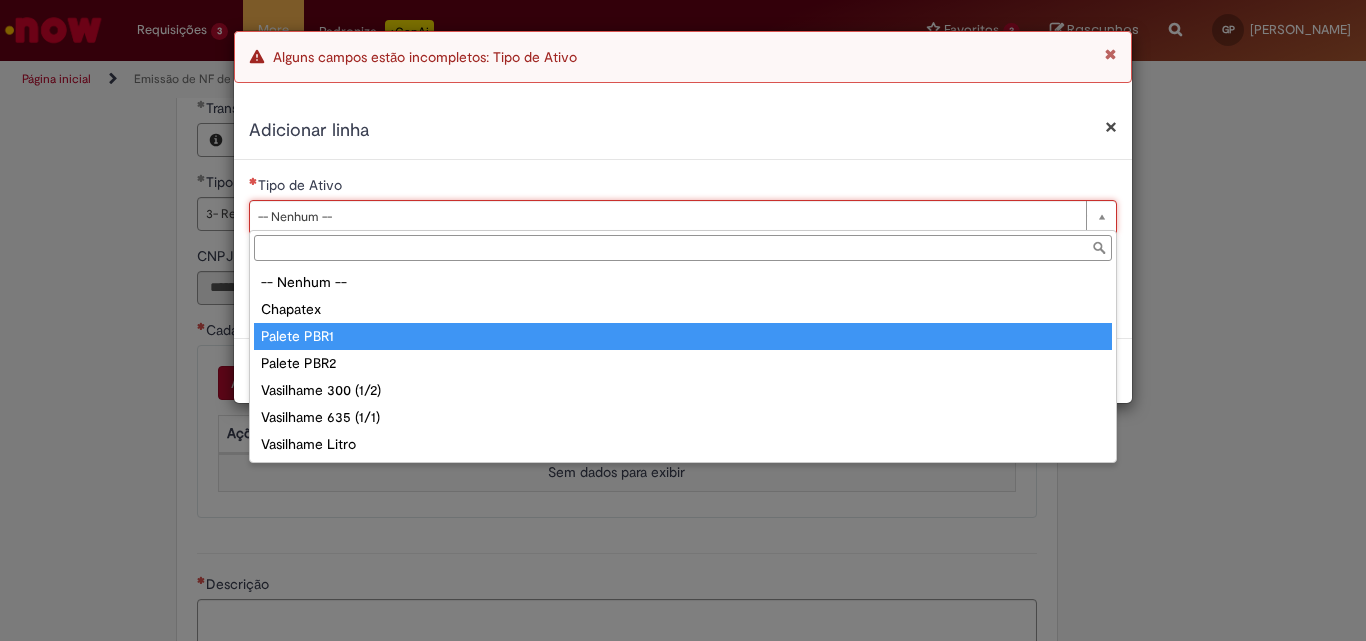 type on "**********" 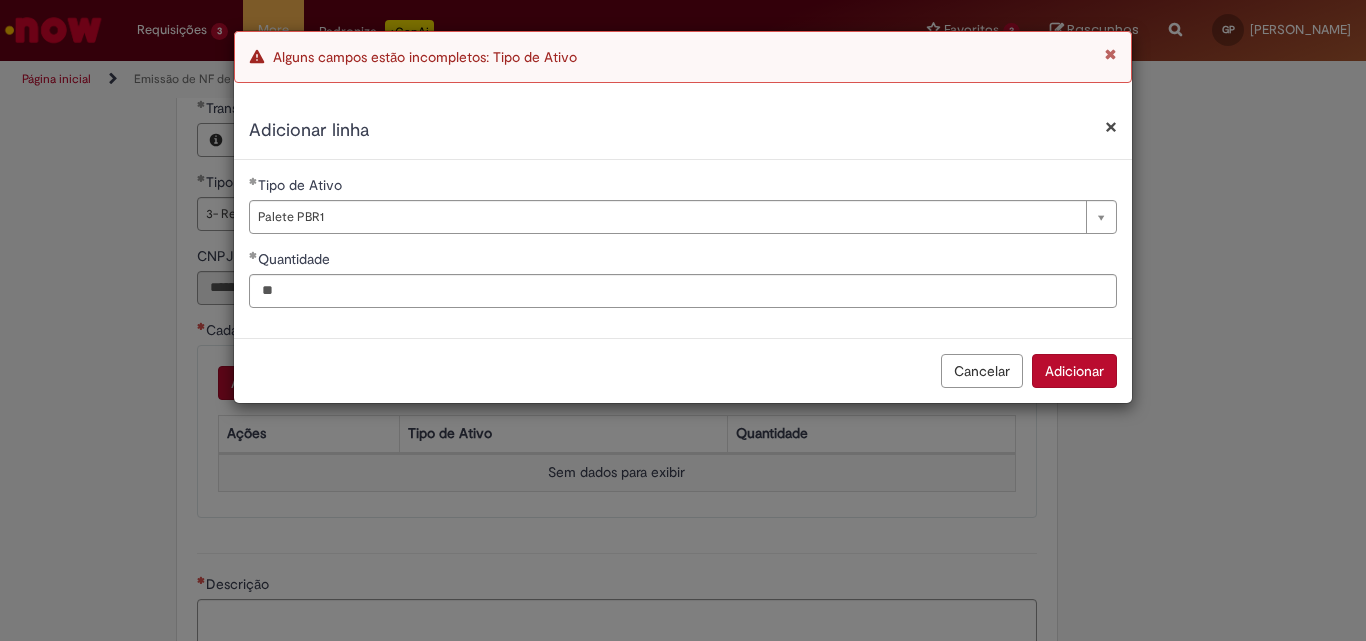 click on "Adicionar" at bounding box center (1074, 371) 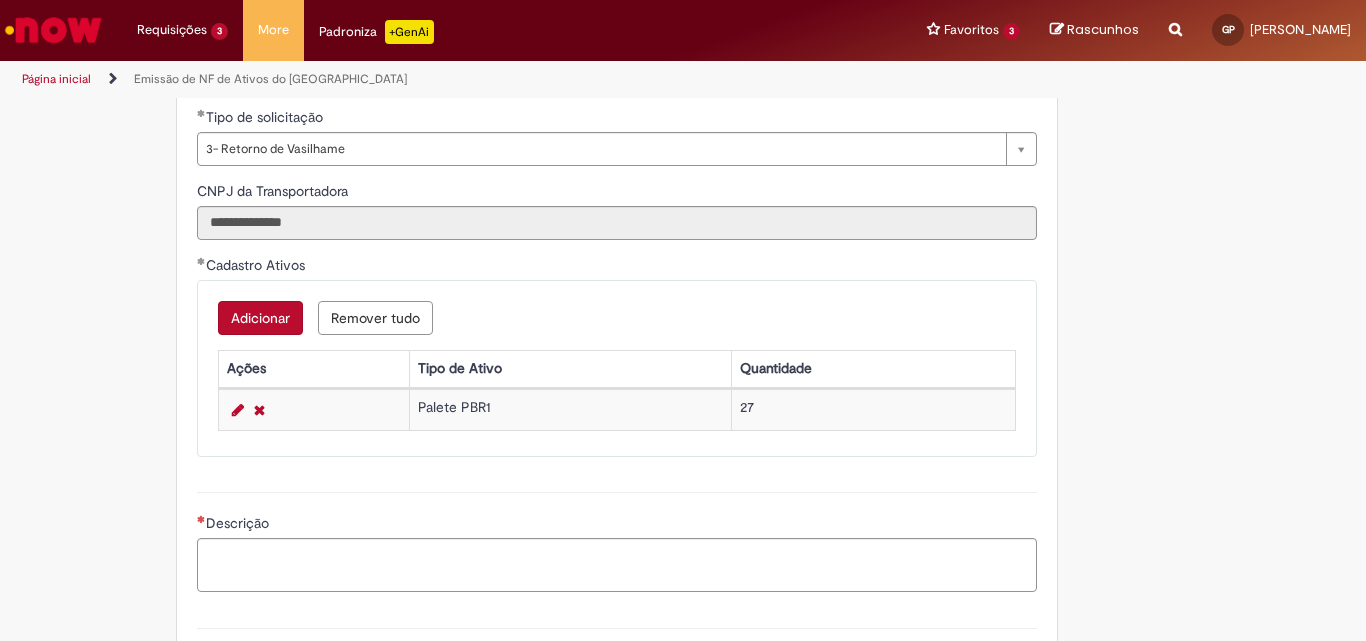 scroll, scrollTop: 900, scrollLeft: 0, axis: vertical 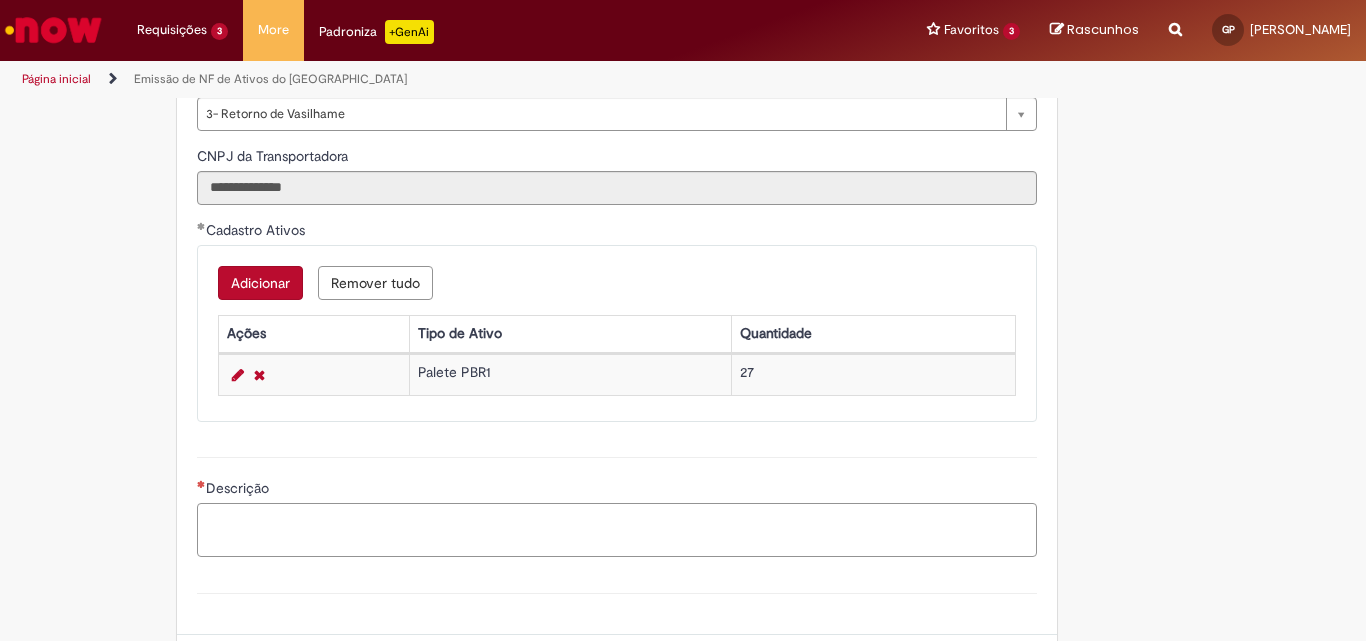 click on "Descrição" at bounding box center [617, 530] 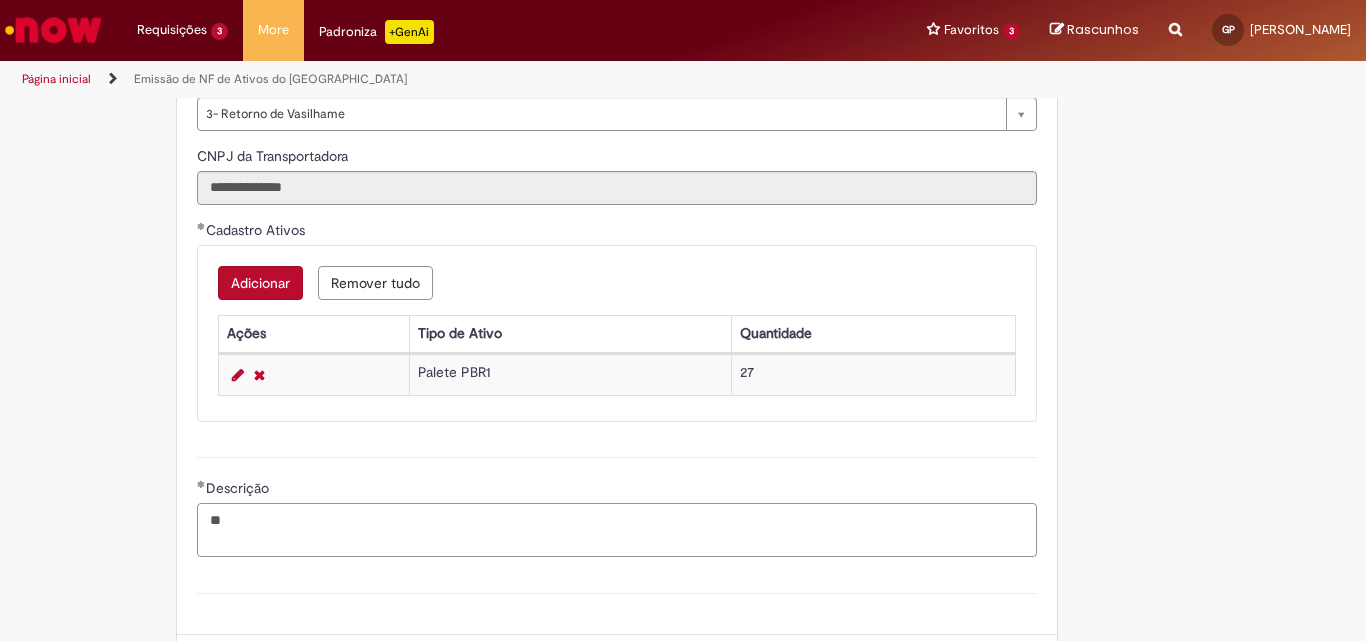 type on "*" 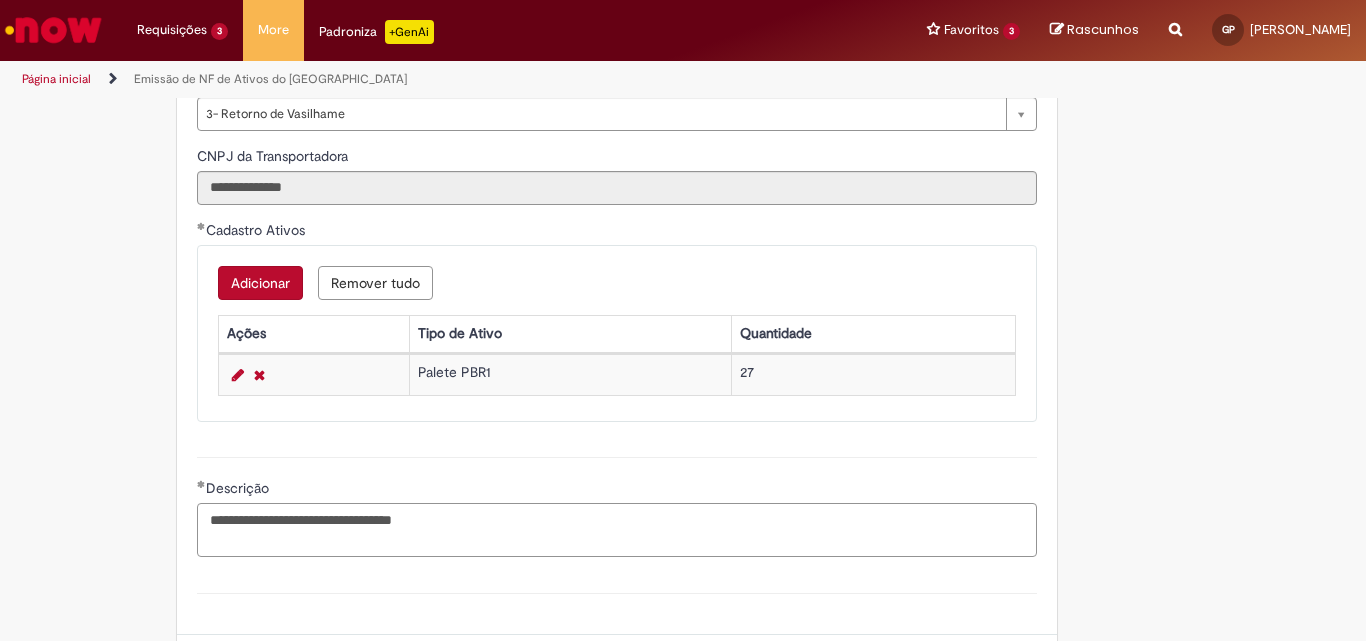 click on "**********" at bounding box center [617, 530] 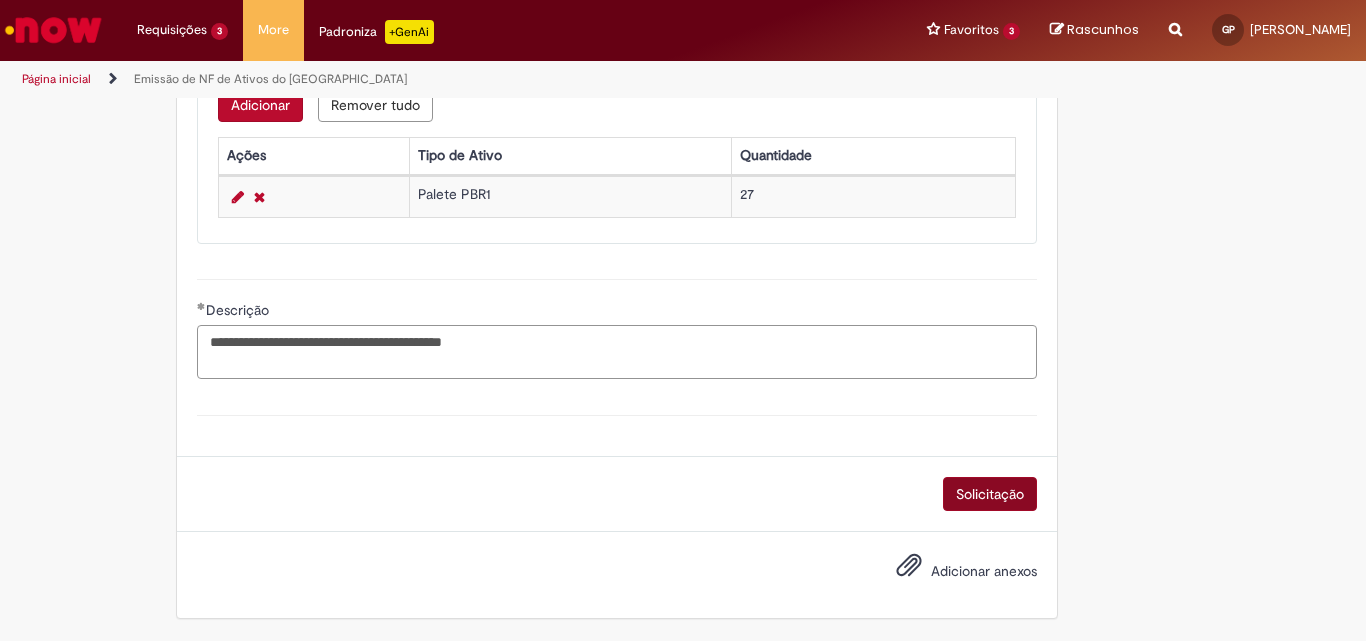 type on "**********" 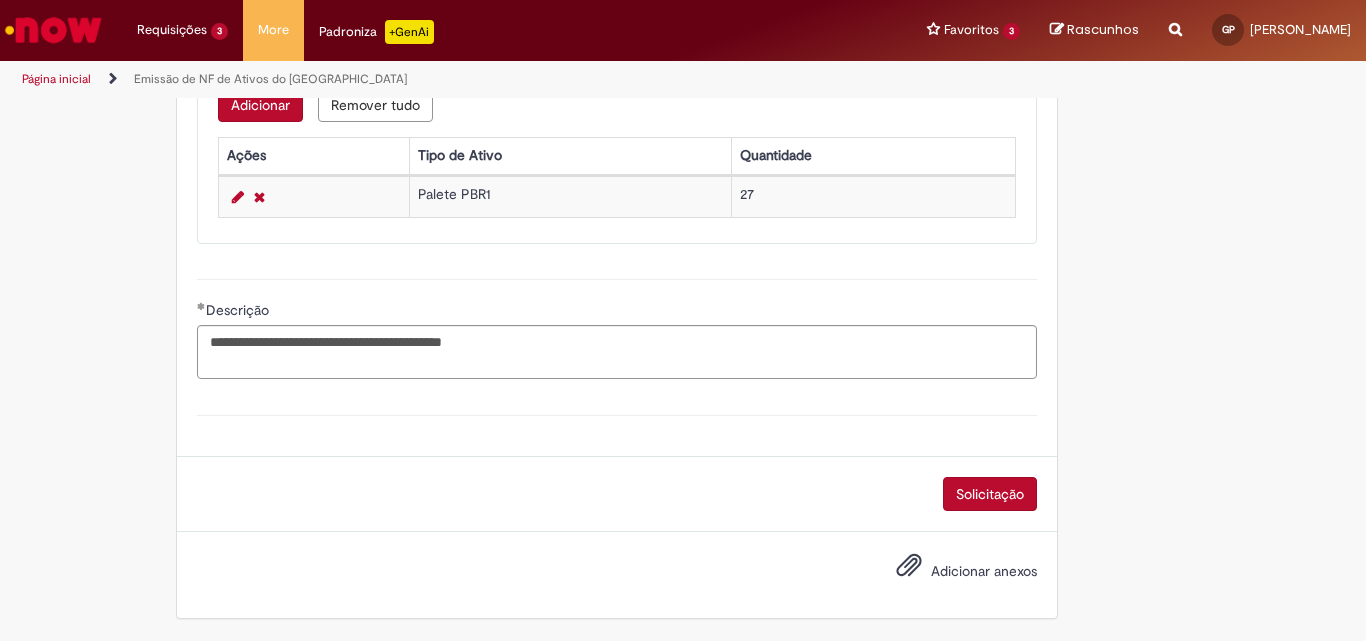 click on "Solicitação" at bounding box center [990, 494] 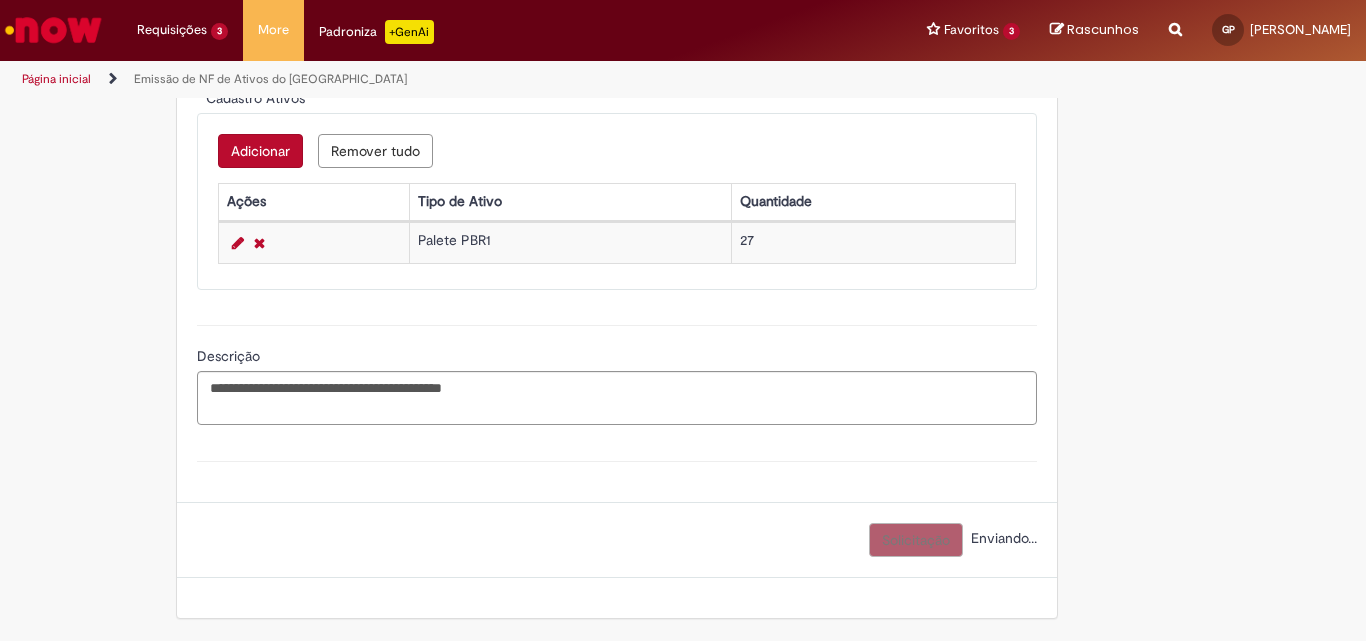 scroll, scrollTop: 1032, scrollLeft: 0, axis: vertical 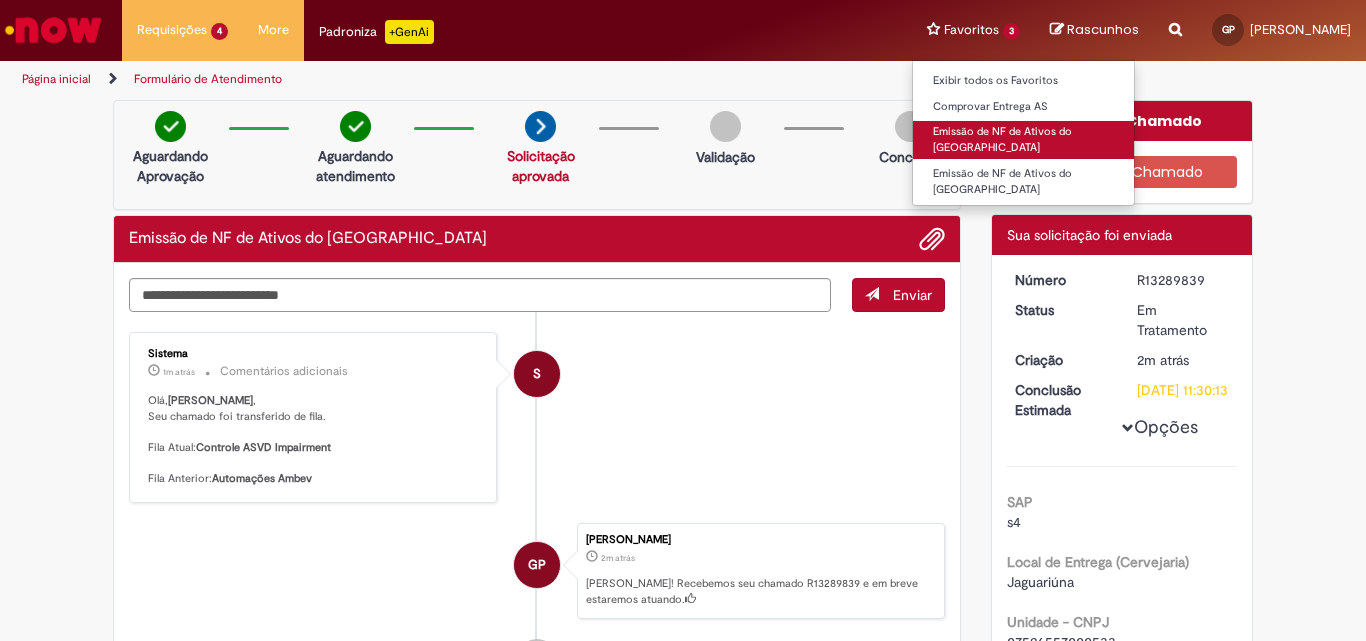 click on "Emissão de NF de Ativos do [GEOGRAPHIC_DATA]" at bounding box center [1023, 139] 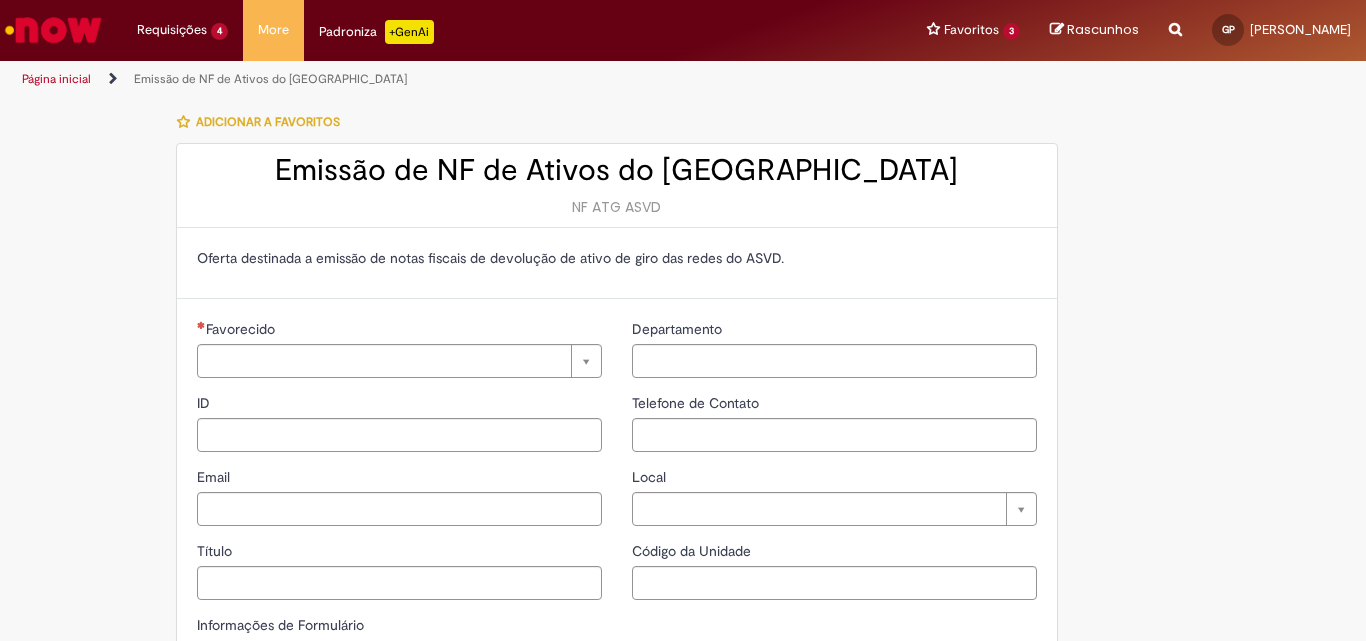 type on "**********" 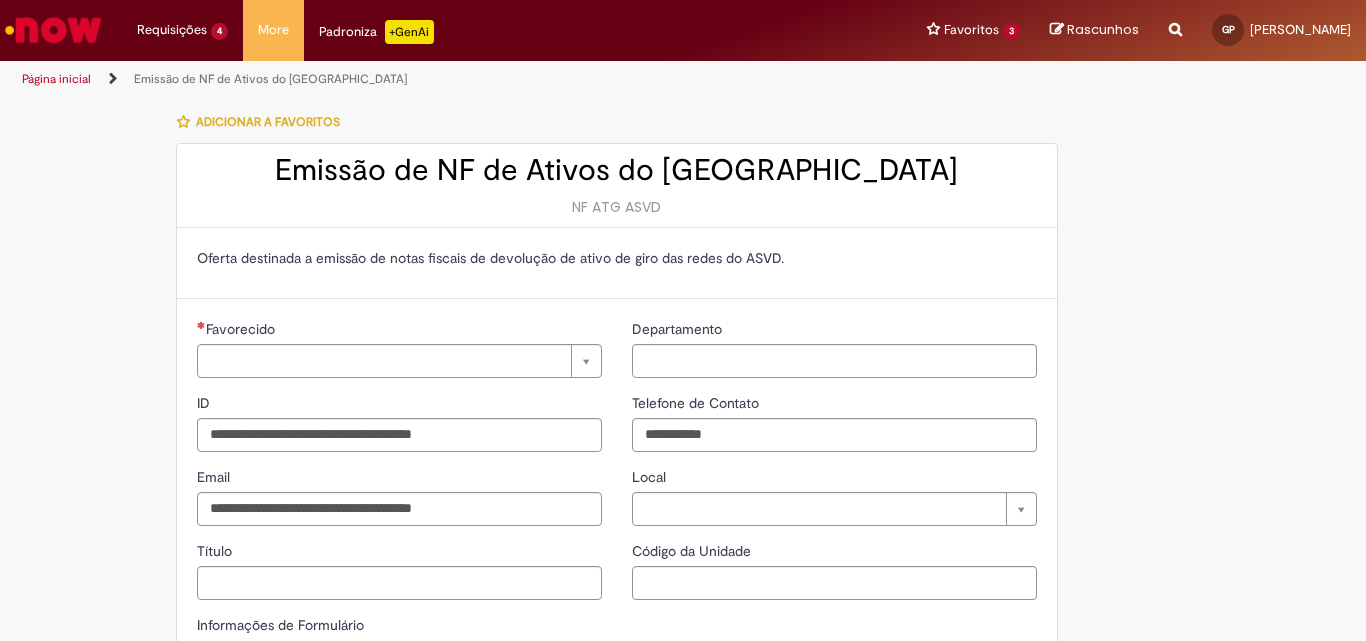type on "**********" 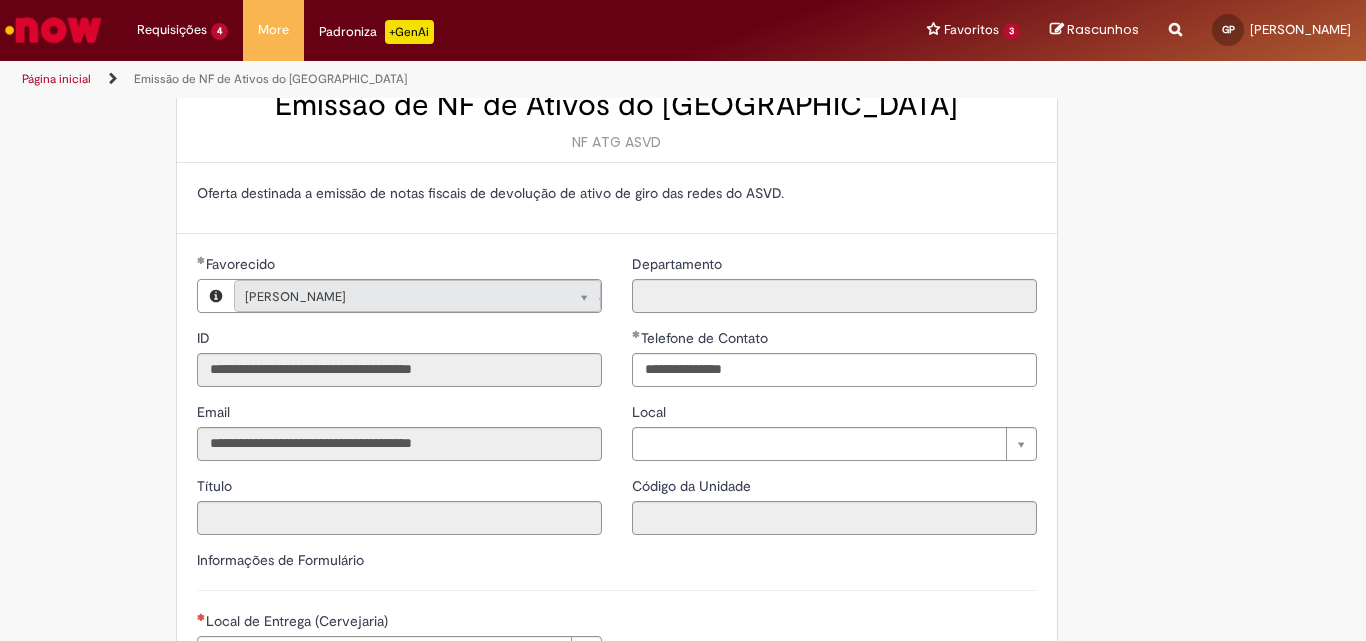scroll, scrollTop: 200, scrollLeft: 0, axis: vertical 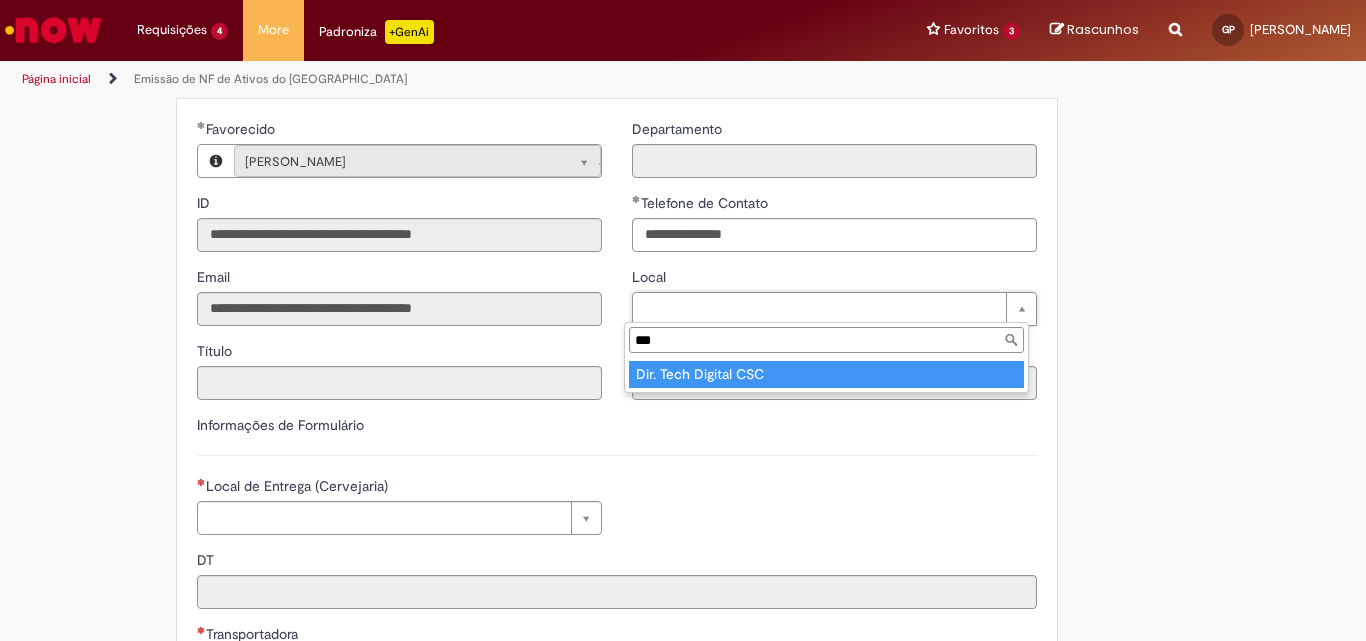 type on "***" 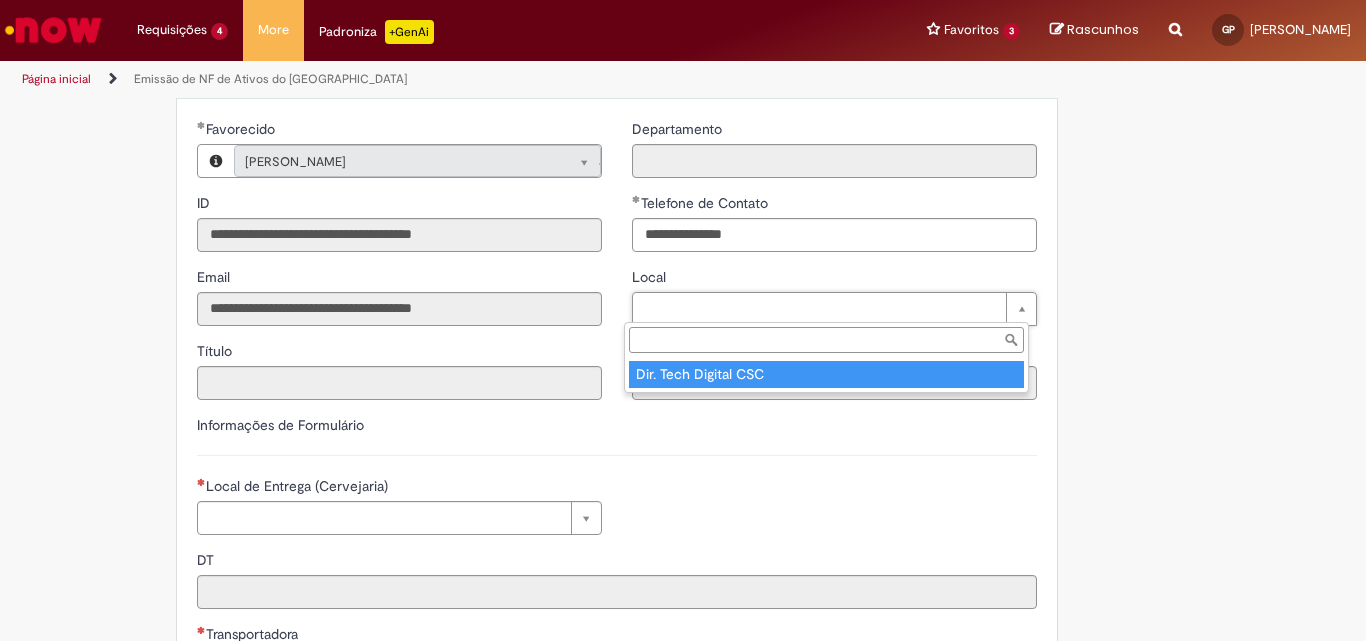 type on "****" 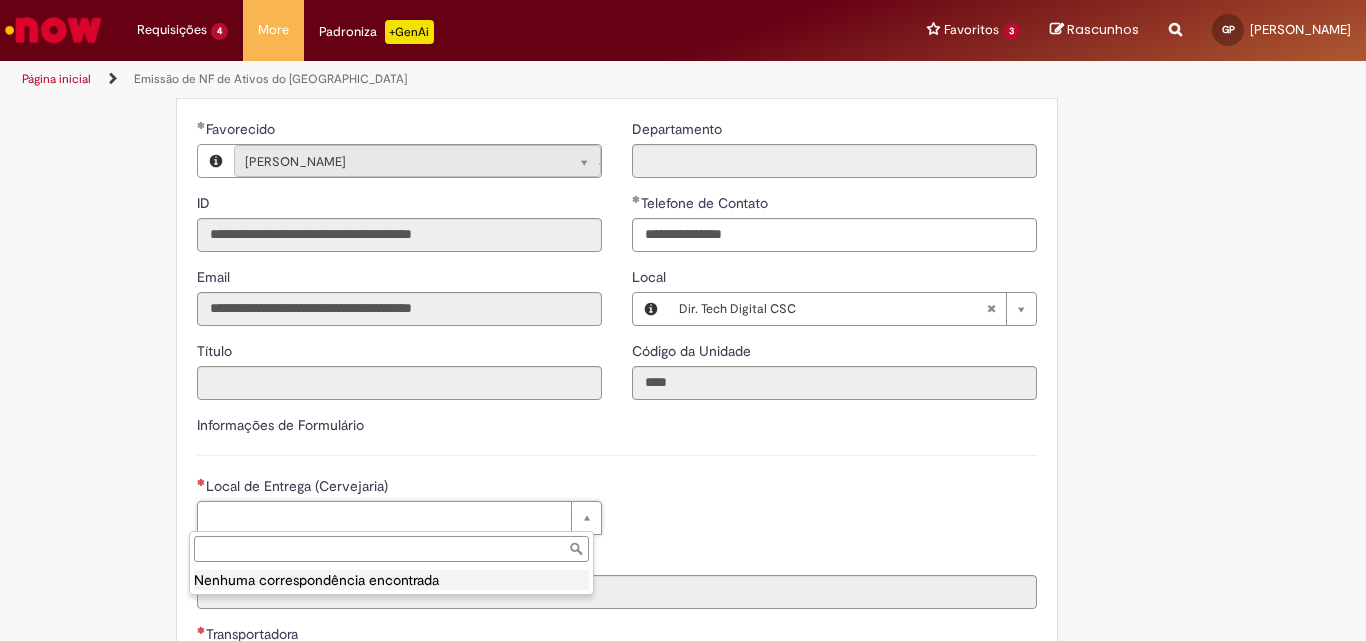 click on "Local de Entrega (Cervejaria)" at bounding box center [391, 549] 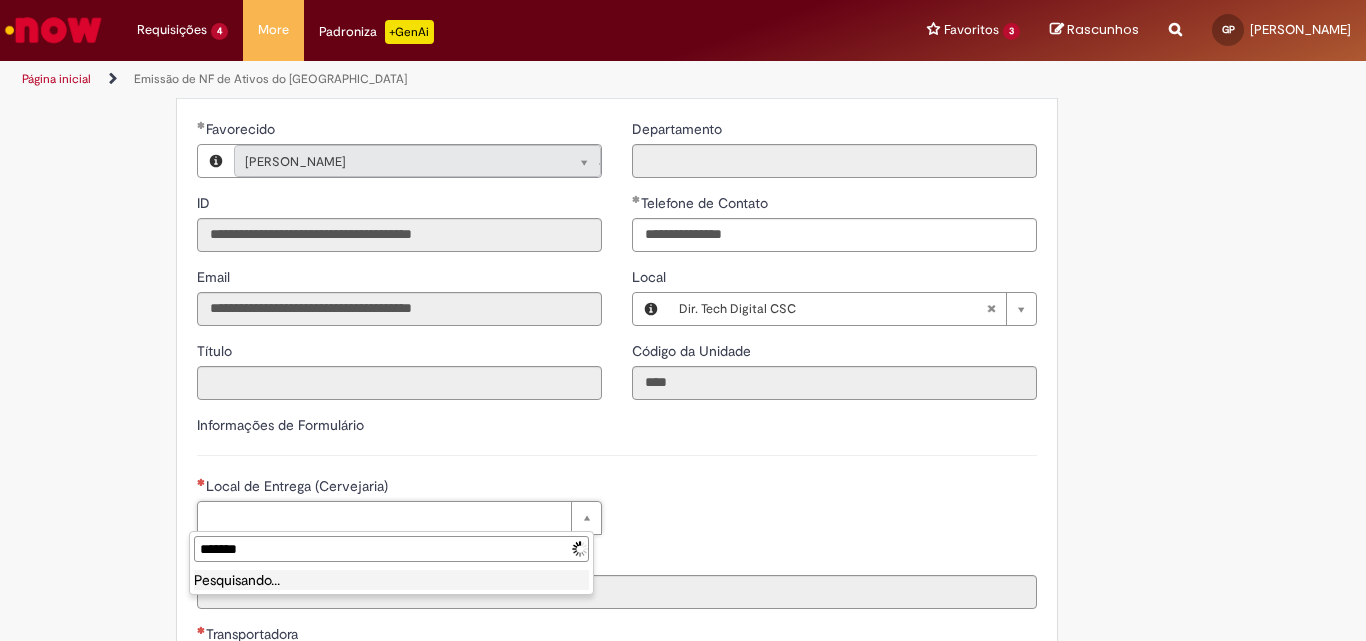 type on "********" 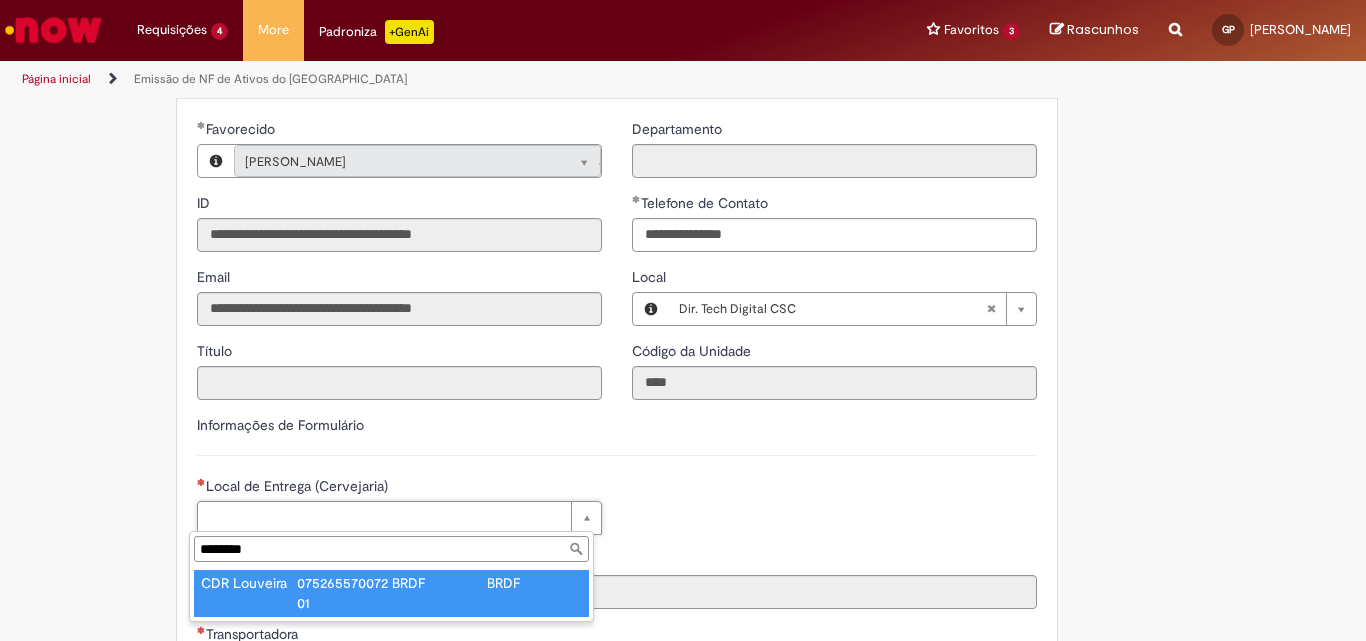 type on "**********" 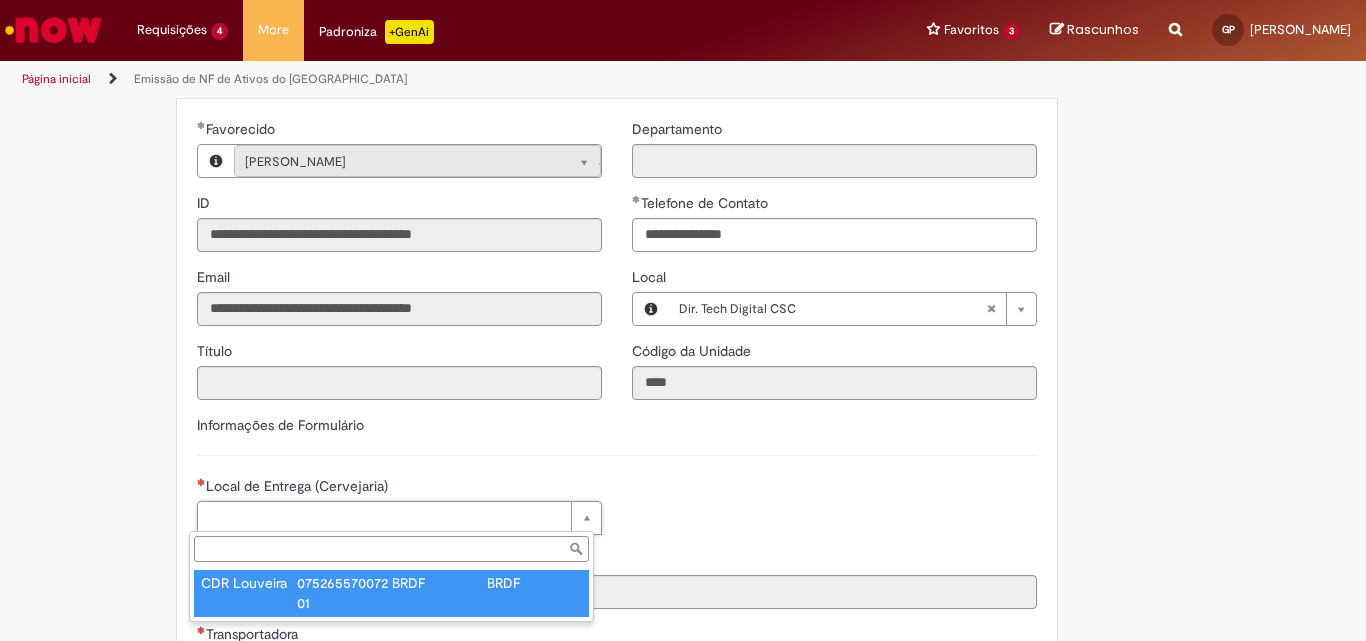 type on "****" 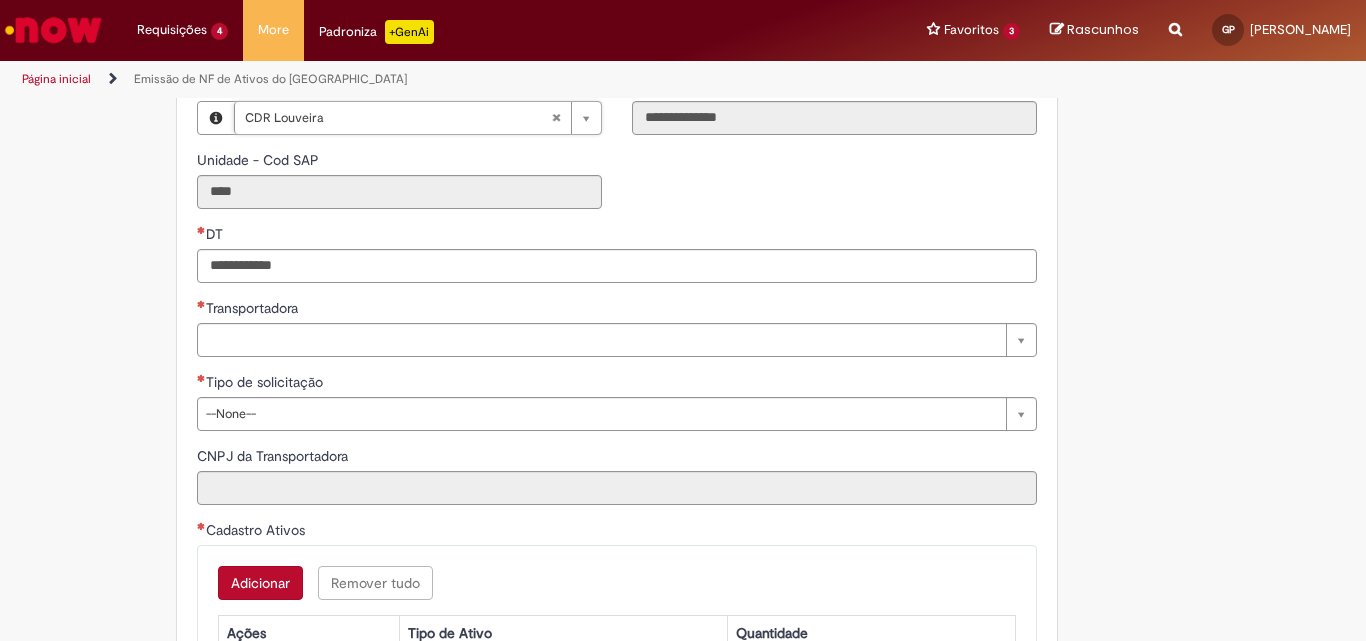 scroll, scrollTop: 500, scrollLeft: 0, axis: vertical 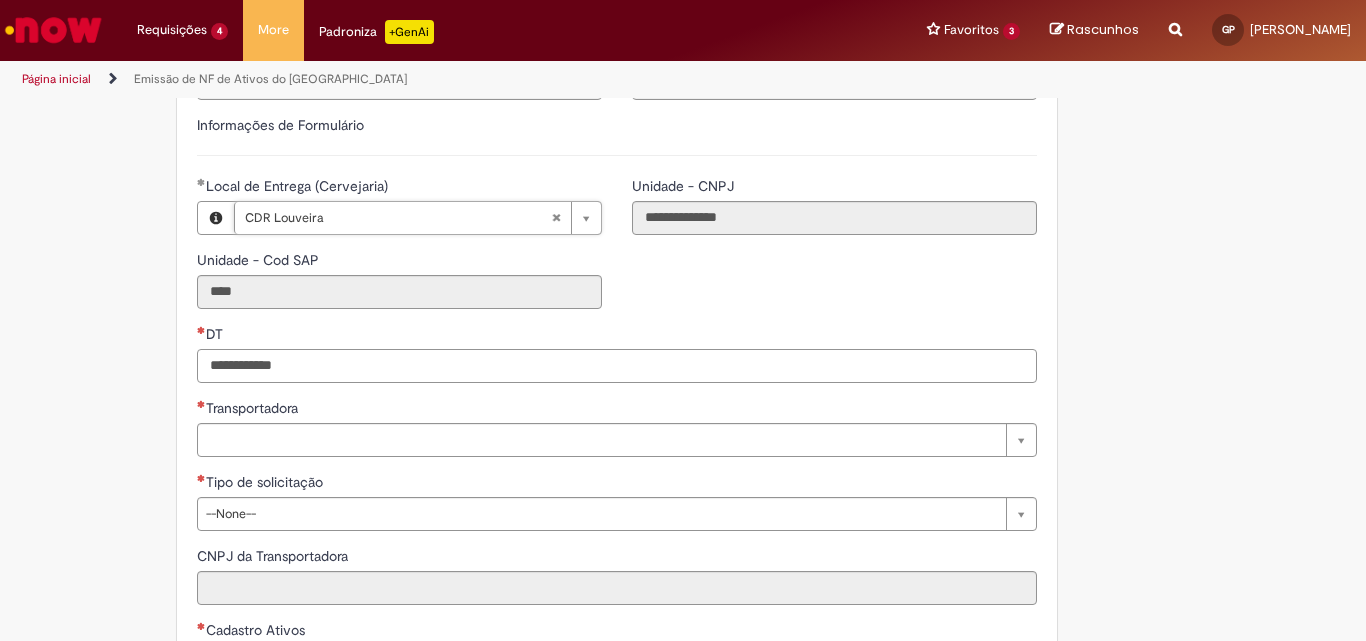 click on "DT" at bounding box center (617, 366) 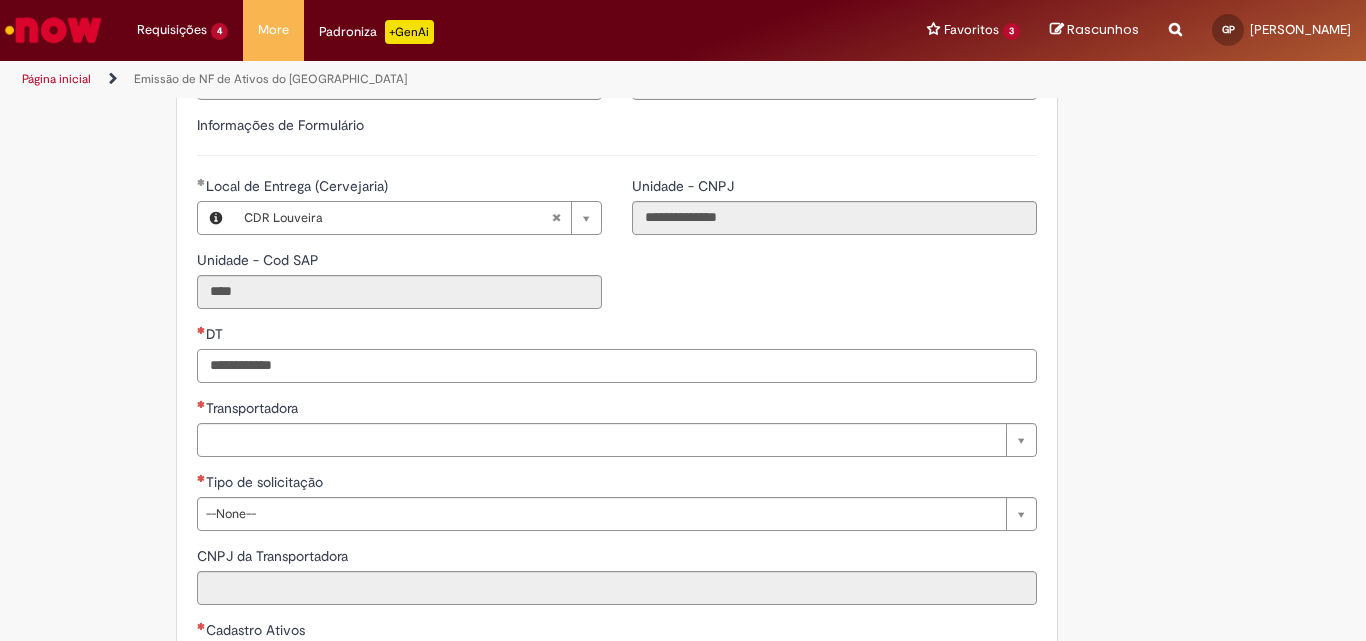 paste on "**********" 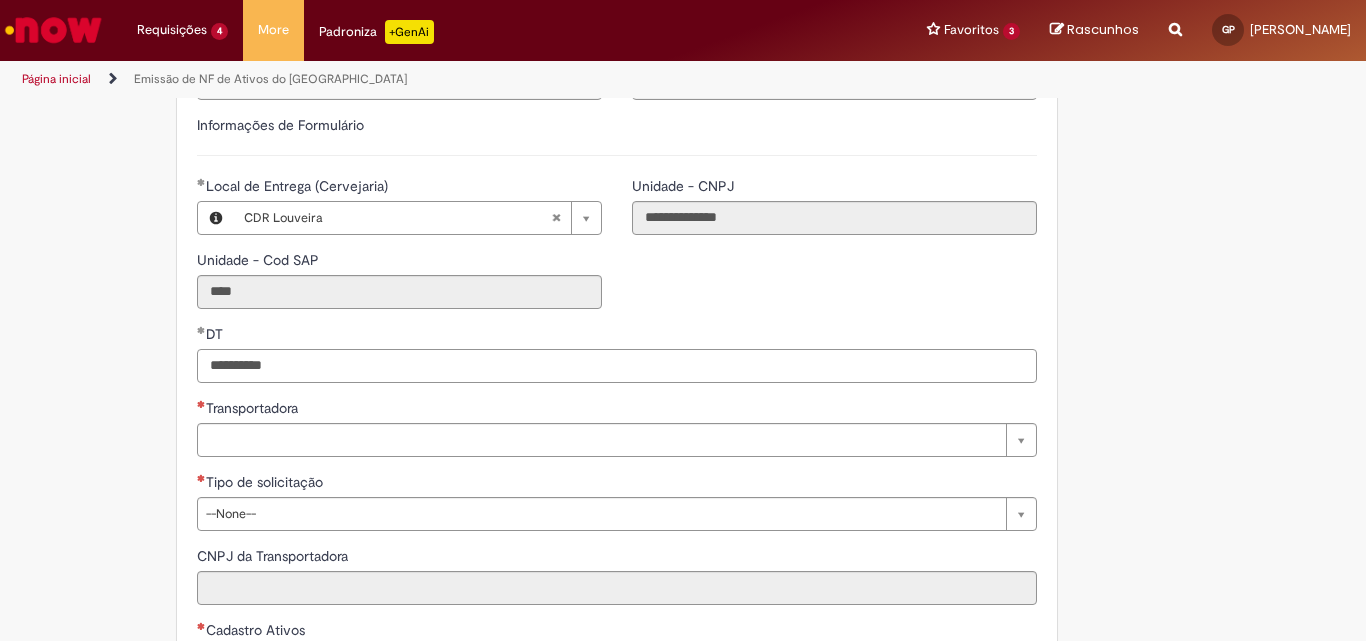 type on "**********" 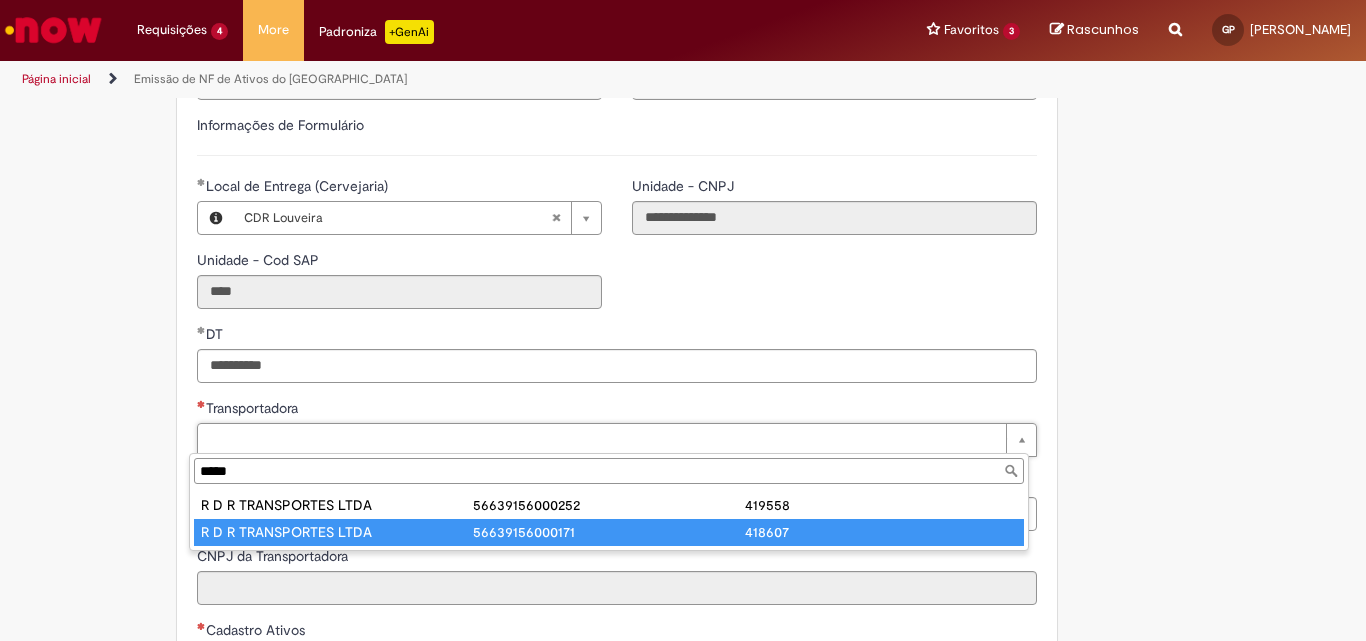 type on "*****" 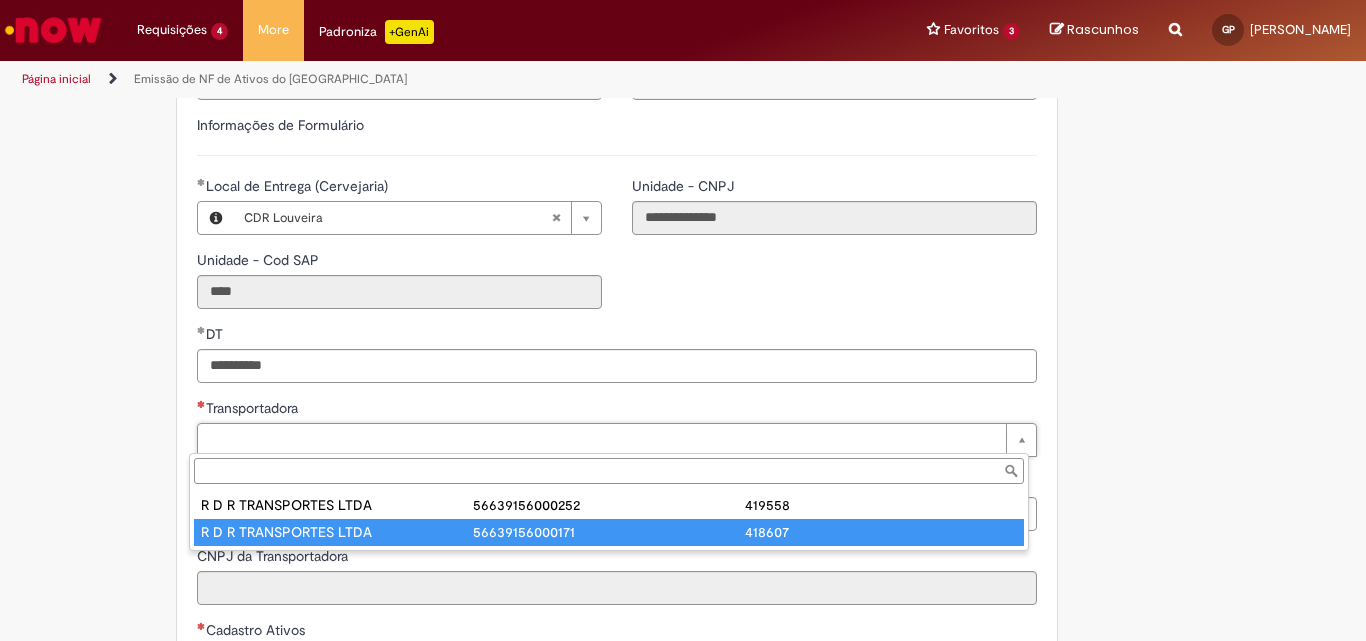 type on "**********" 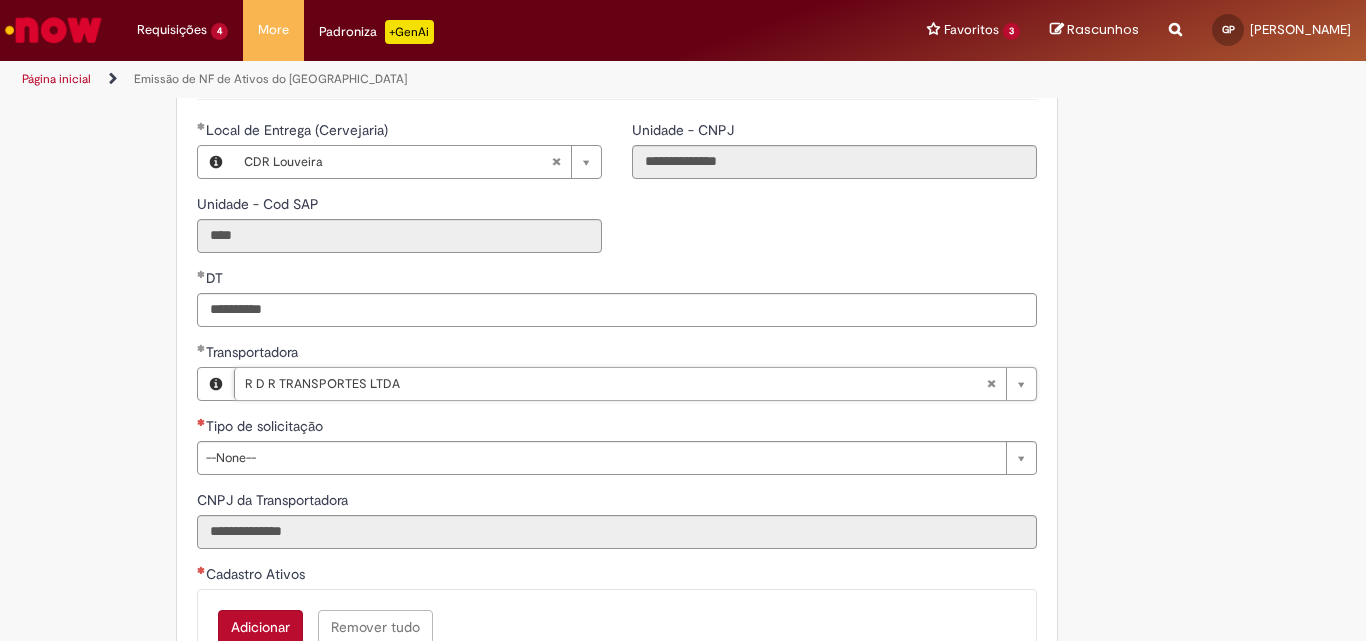 scroll, scrollTop: 600, scrollLeft: 0, axis: vertical 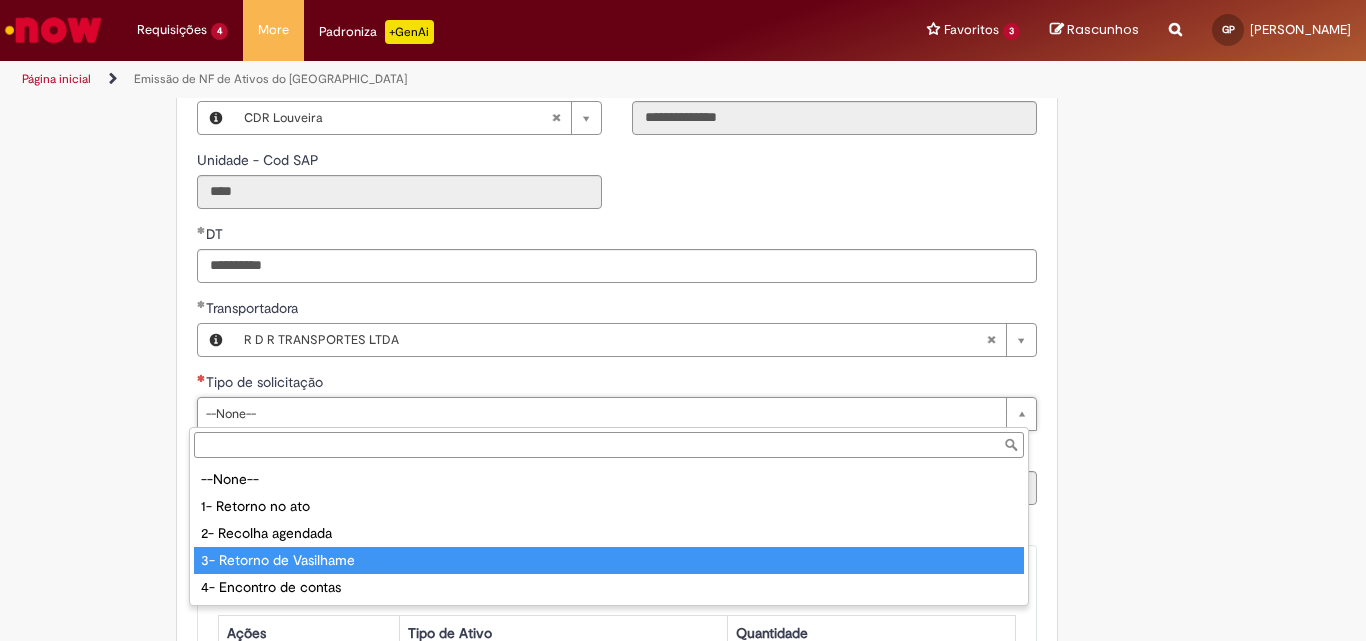 type on "**********" 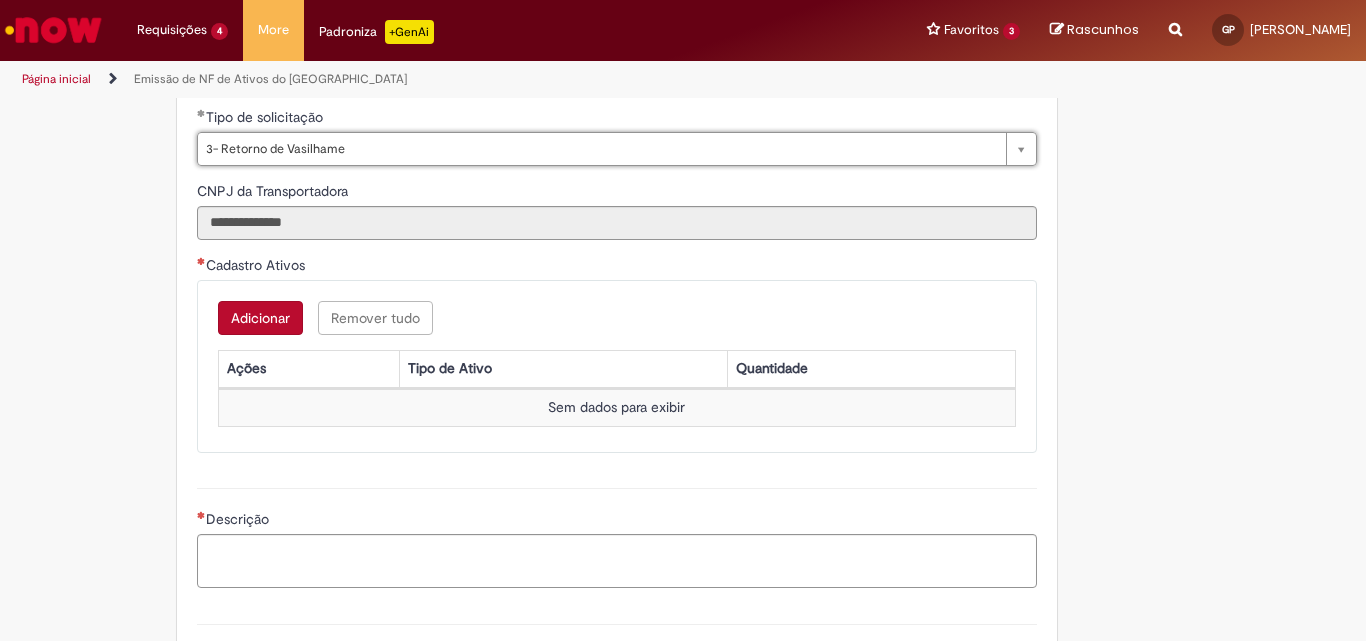 scroll, scrollTop: 900, scrollLeft: 0, axis: vertical 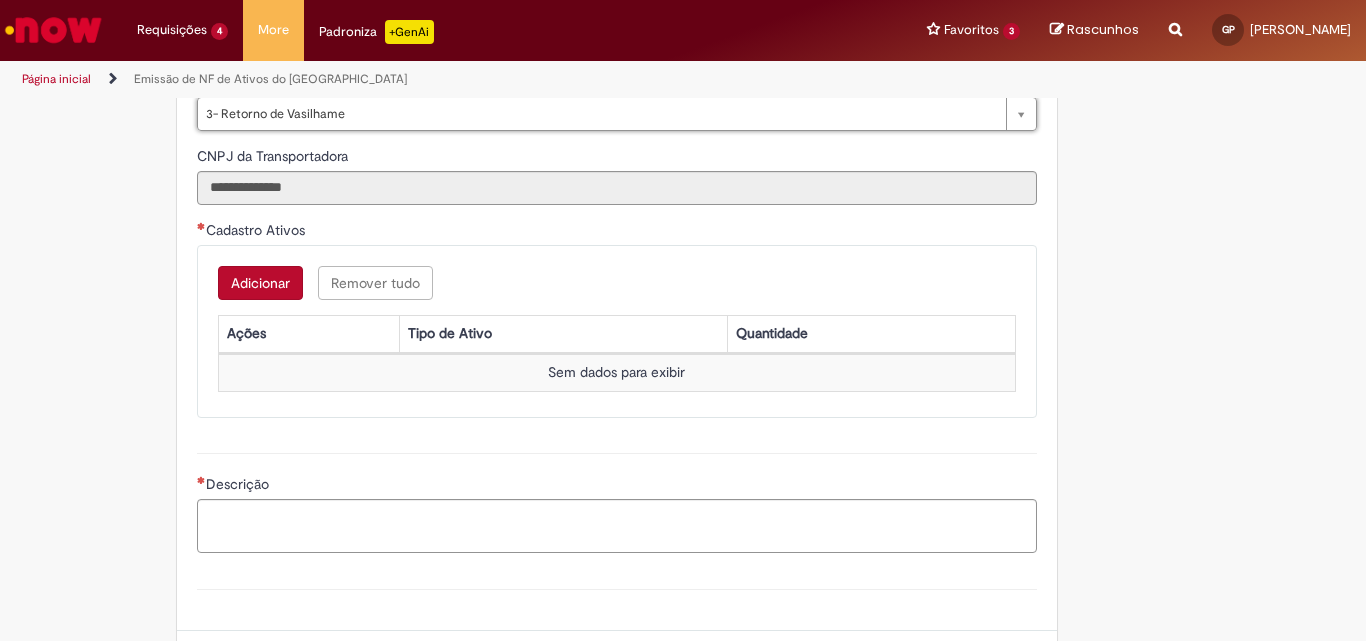 click on "Adicionar" at bounding box center (260, 283) 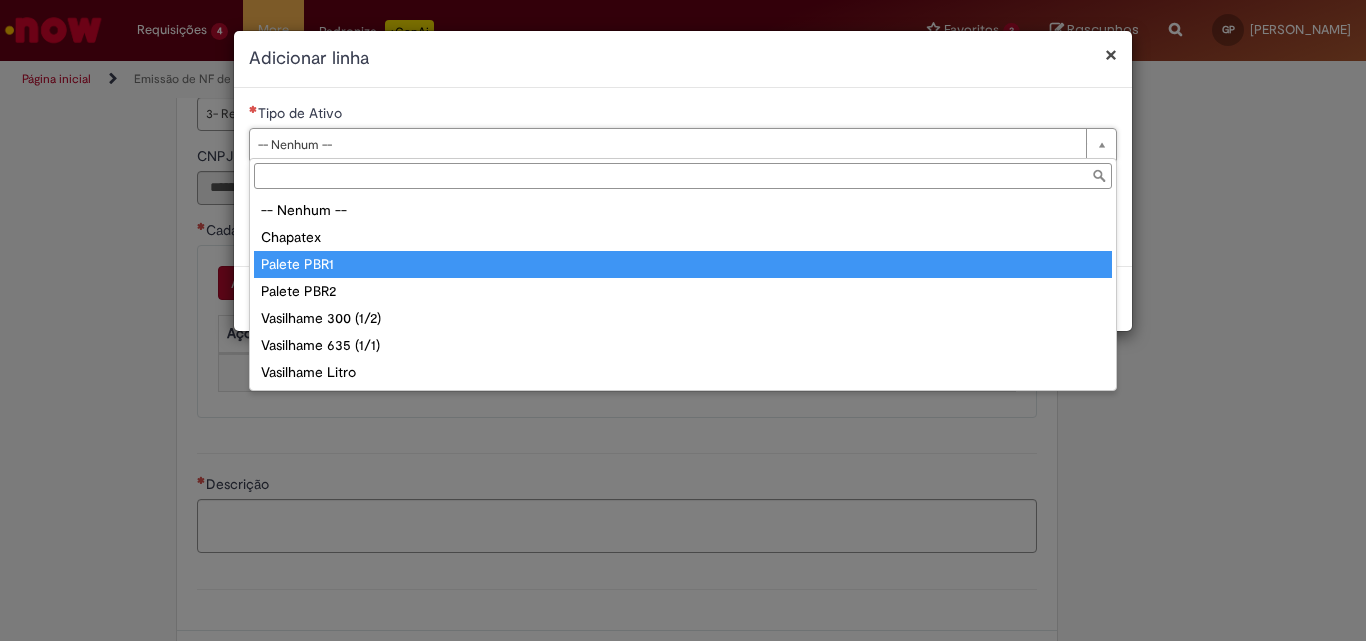 type on "**********" 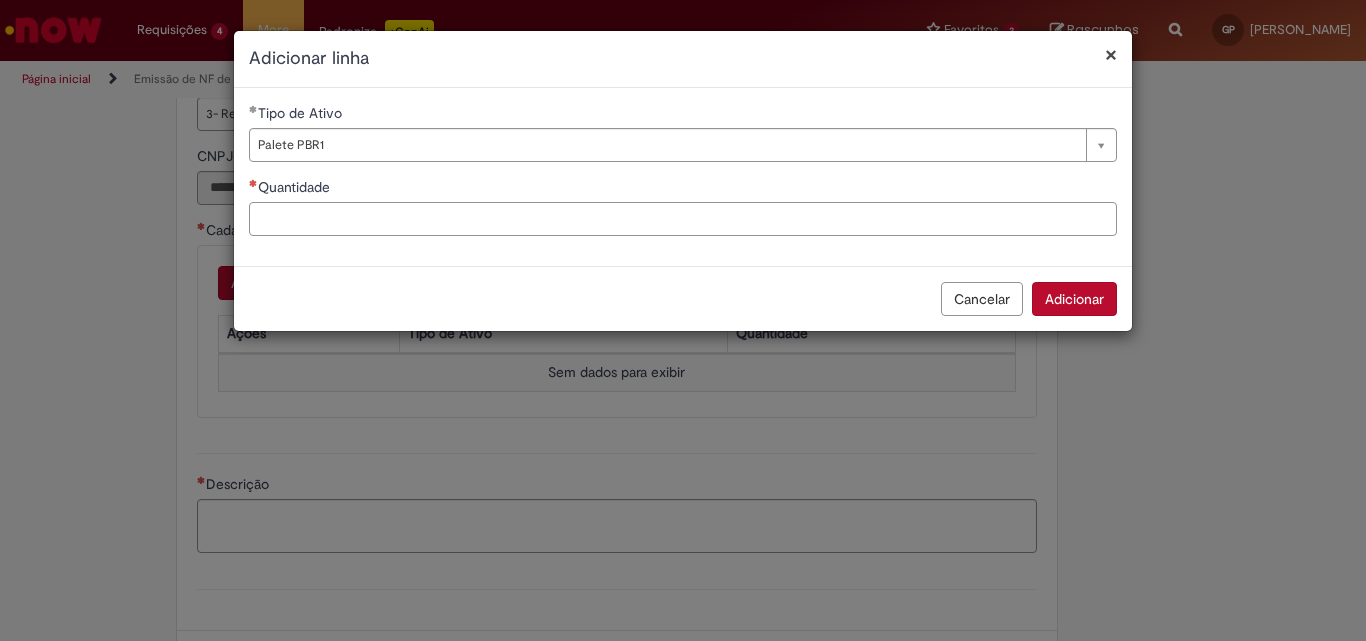 click on "Quantidade" at bounding box center (683, 219) 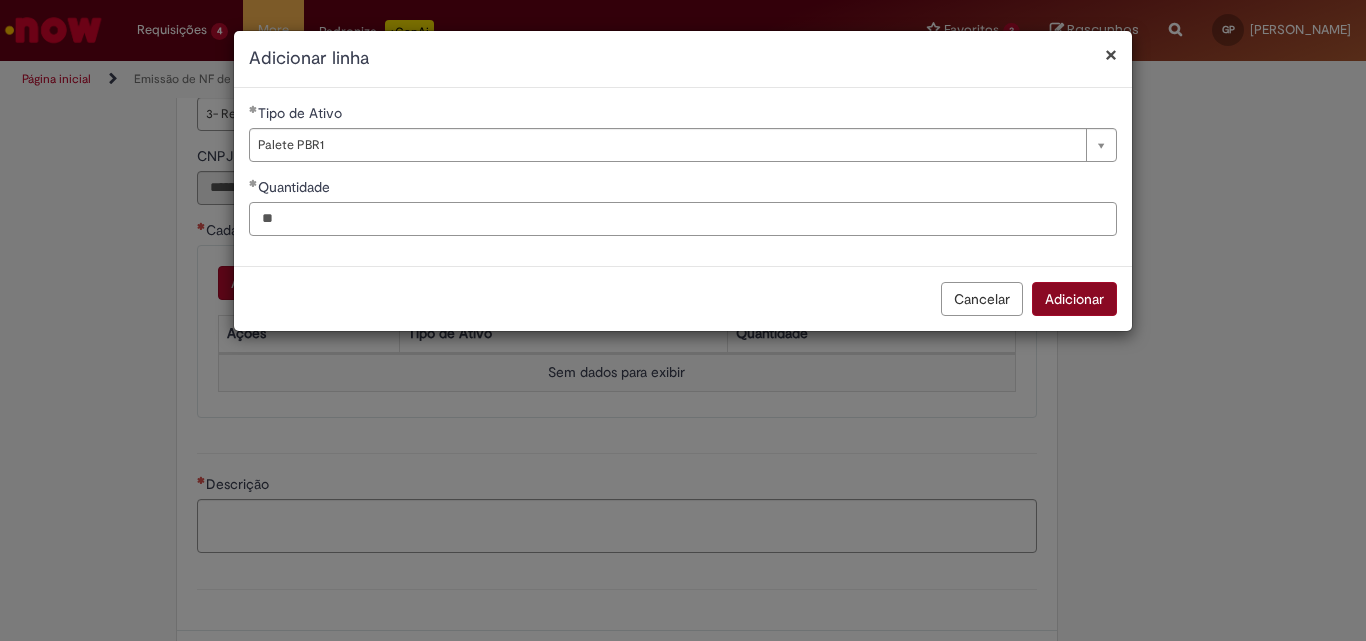 type on "**" 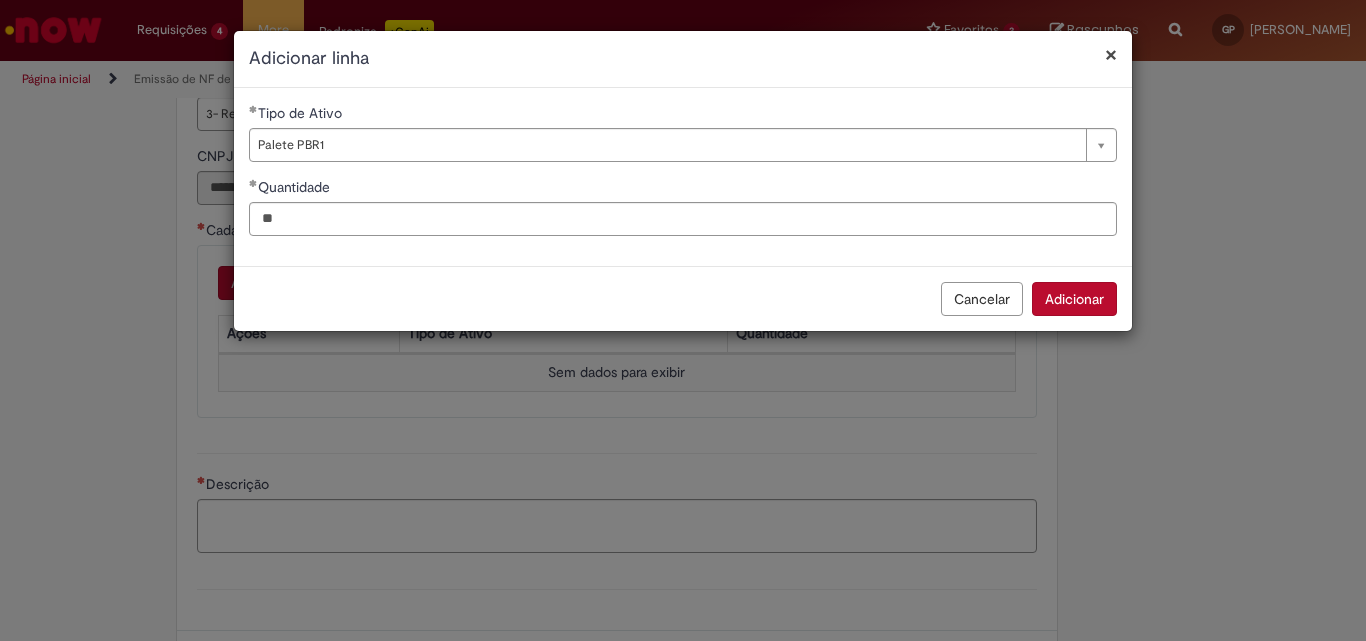click on "Adicionar" at bounding box center [1074, 299] 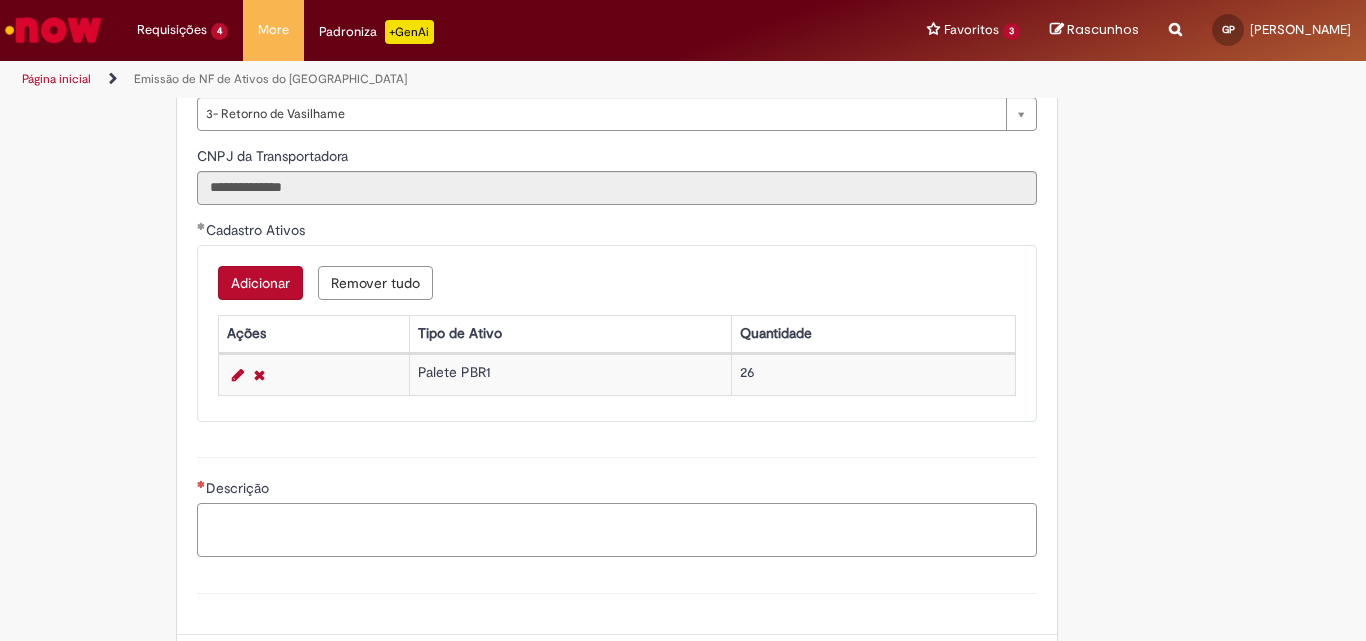 click on "Descrição" at bounding box center [617, 530] 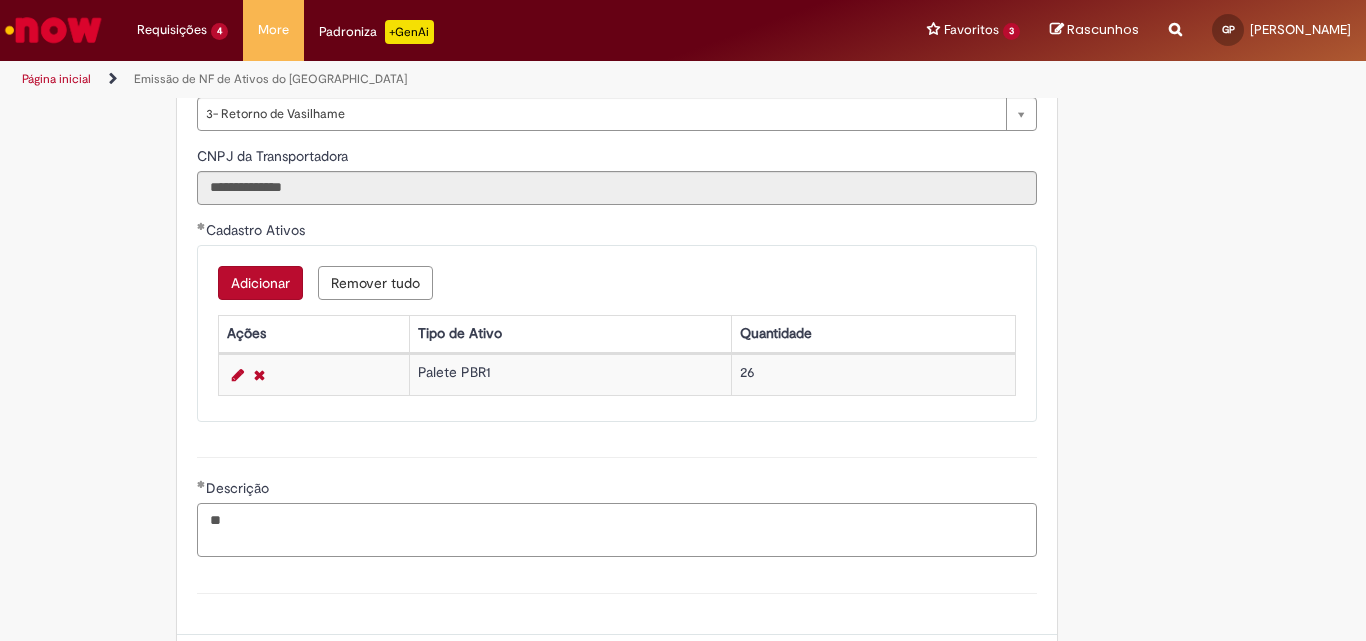 type on "*" 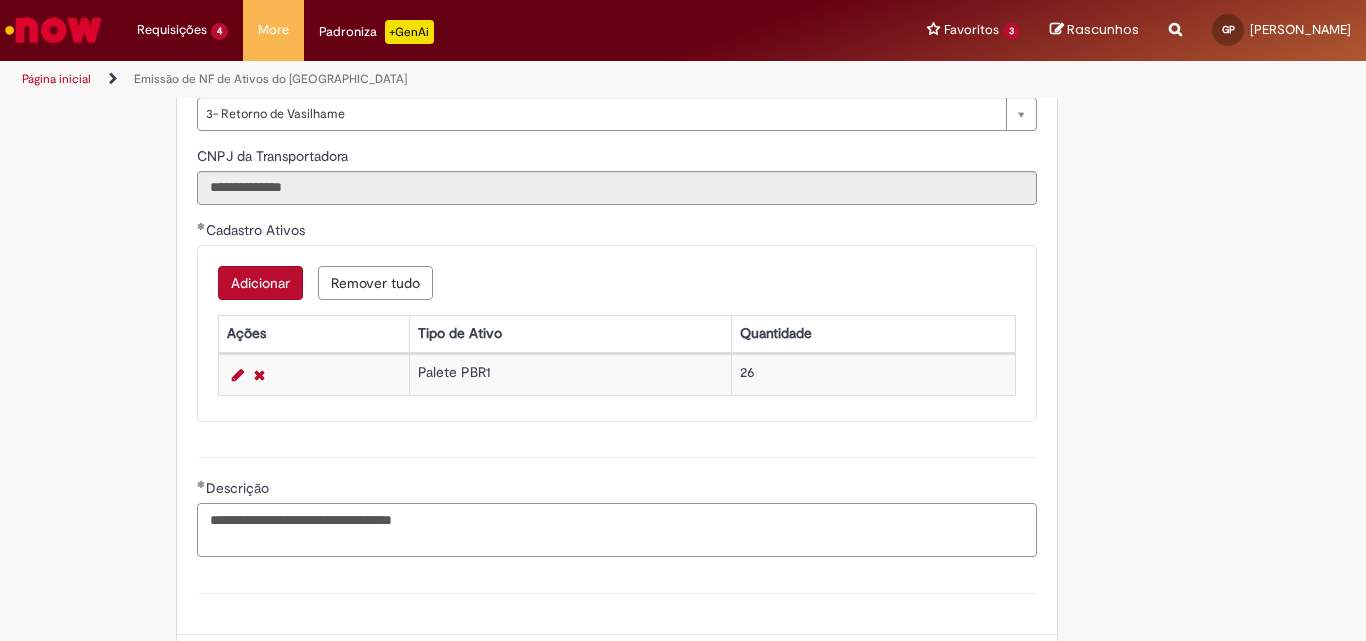 paste on "**********" 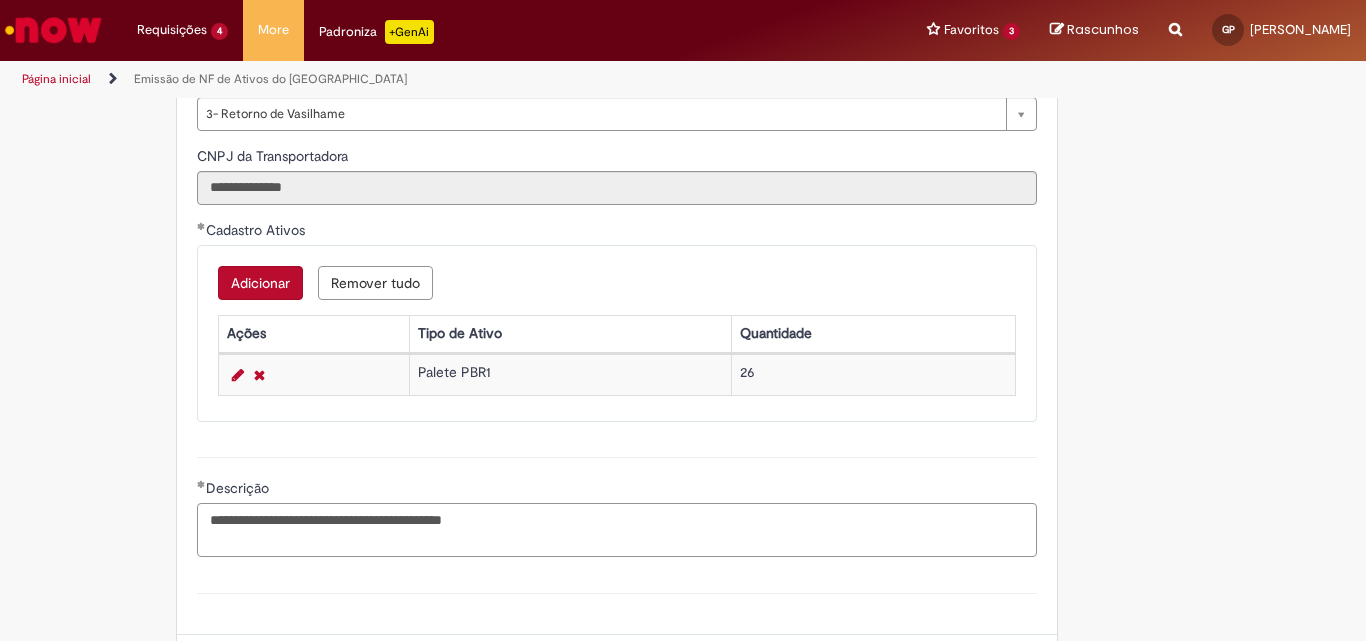 scroll, scrollTop: 1078, scrollLeft: 0, axis: vertical 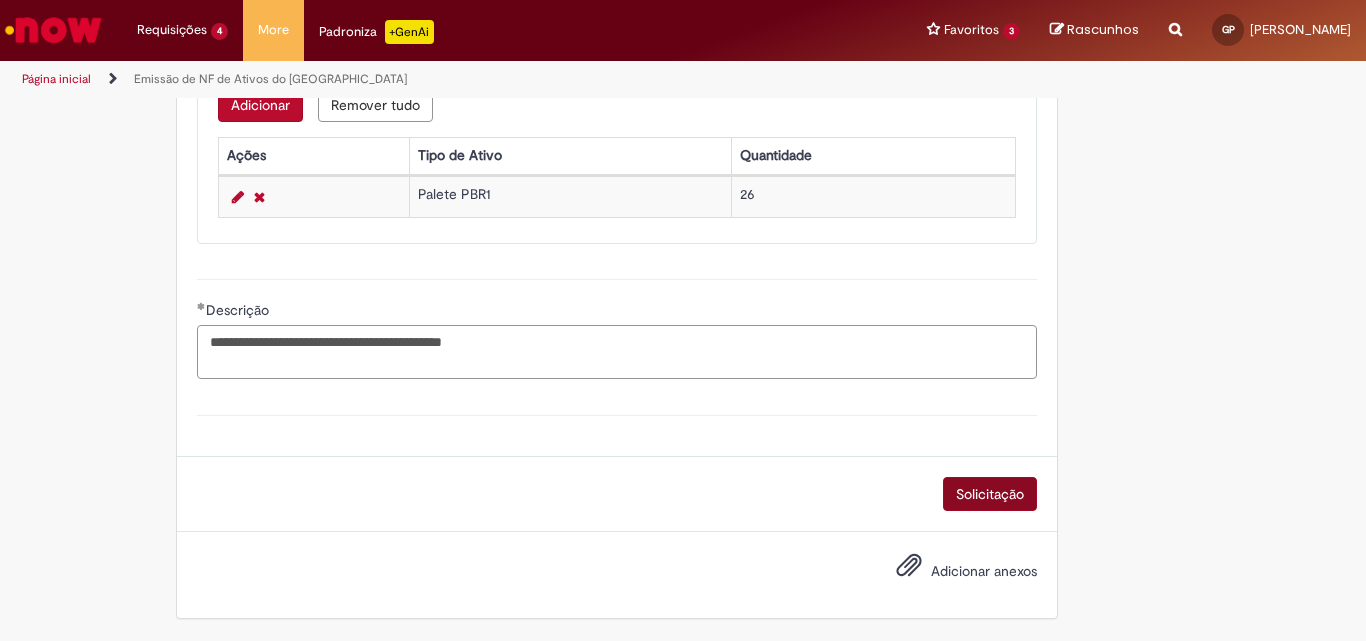 type on "**********" 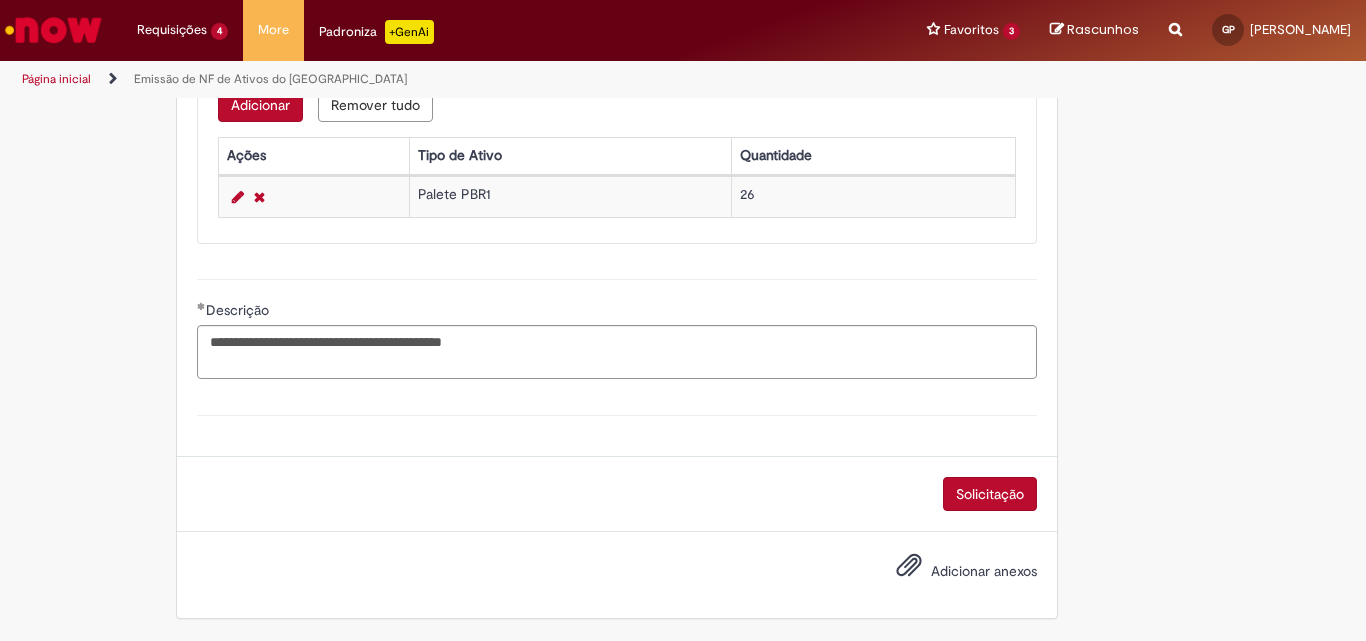 click on "Solicitação" at bounding box center (990, 494) 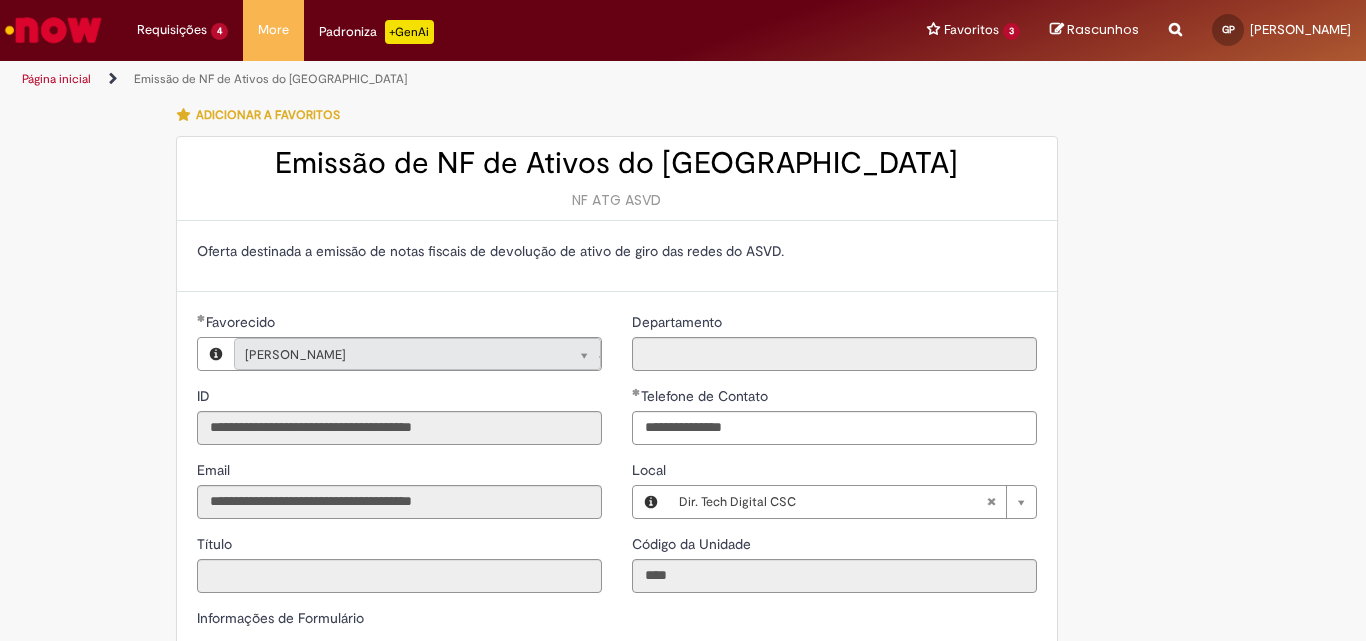 scroll, scrollTop: 0, scrollLeft: 0, axis: both 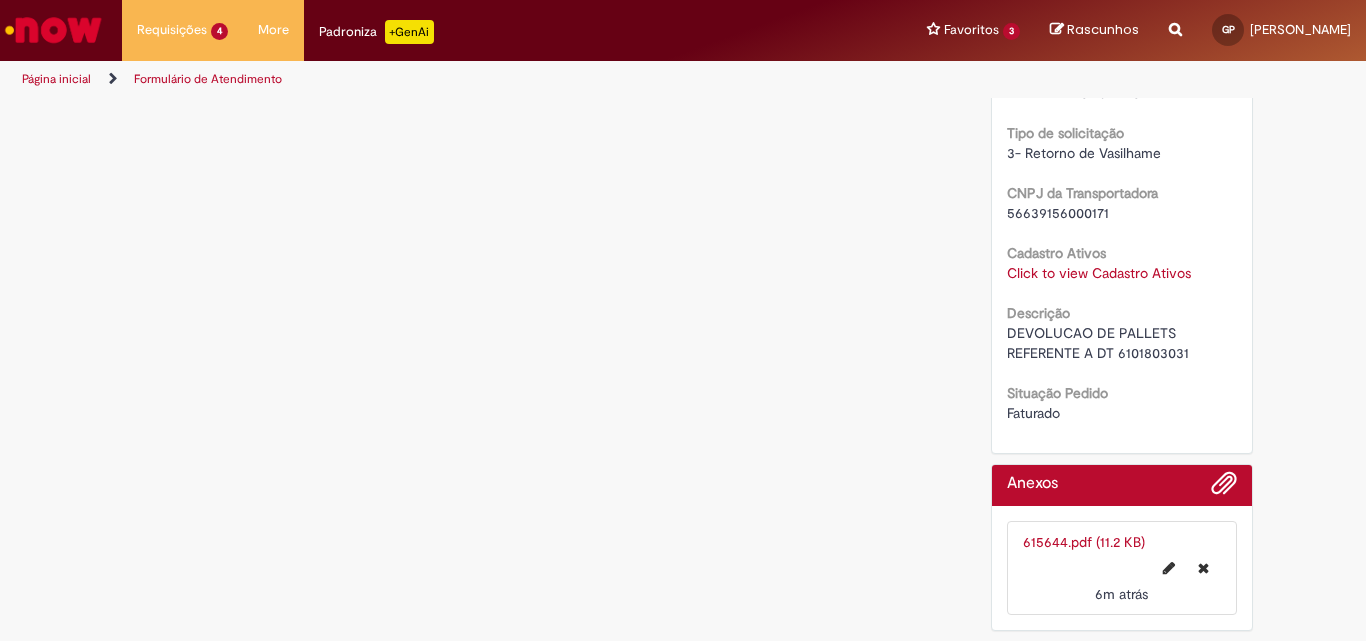 click on "615644.pdf (11.2 KB)" at bounding box center (1122, 542) 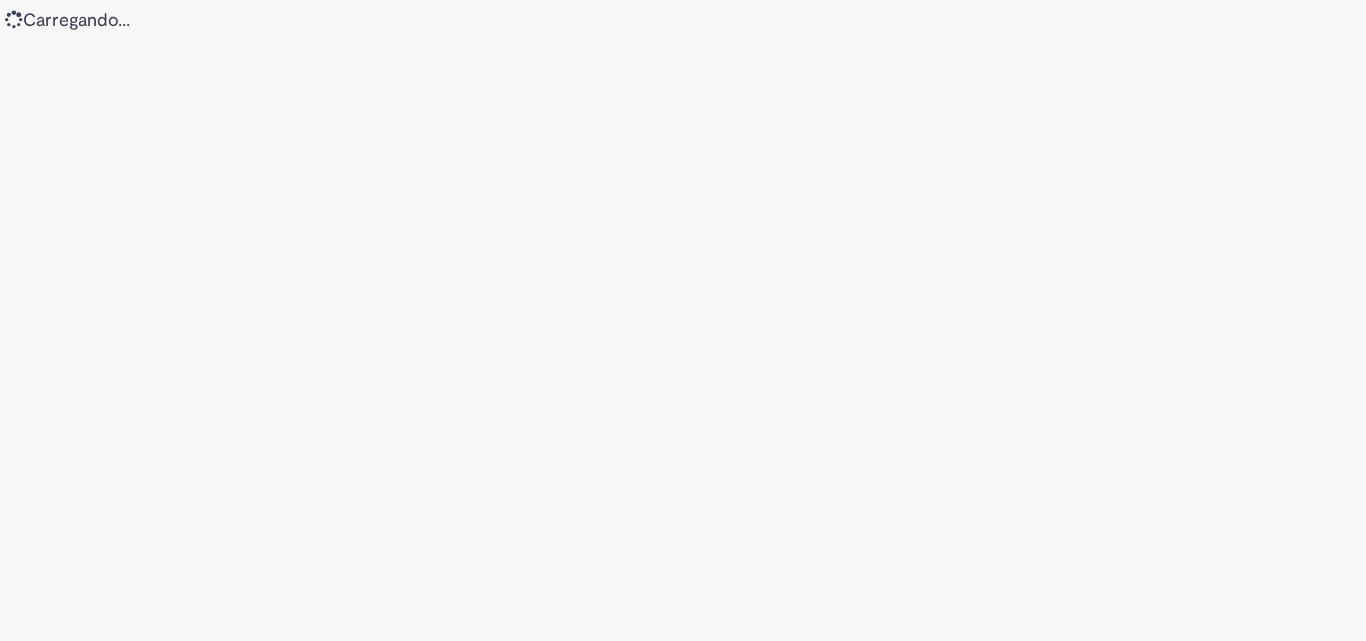 scroll, scrollTop: 0, scrollLeft: 0, axis: both 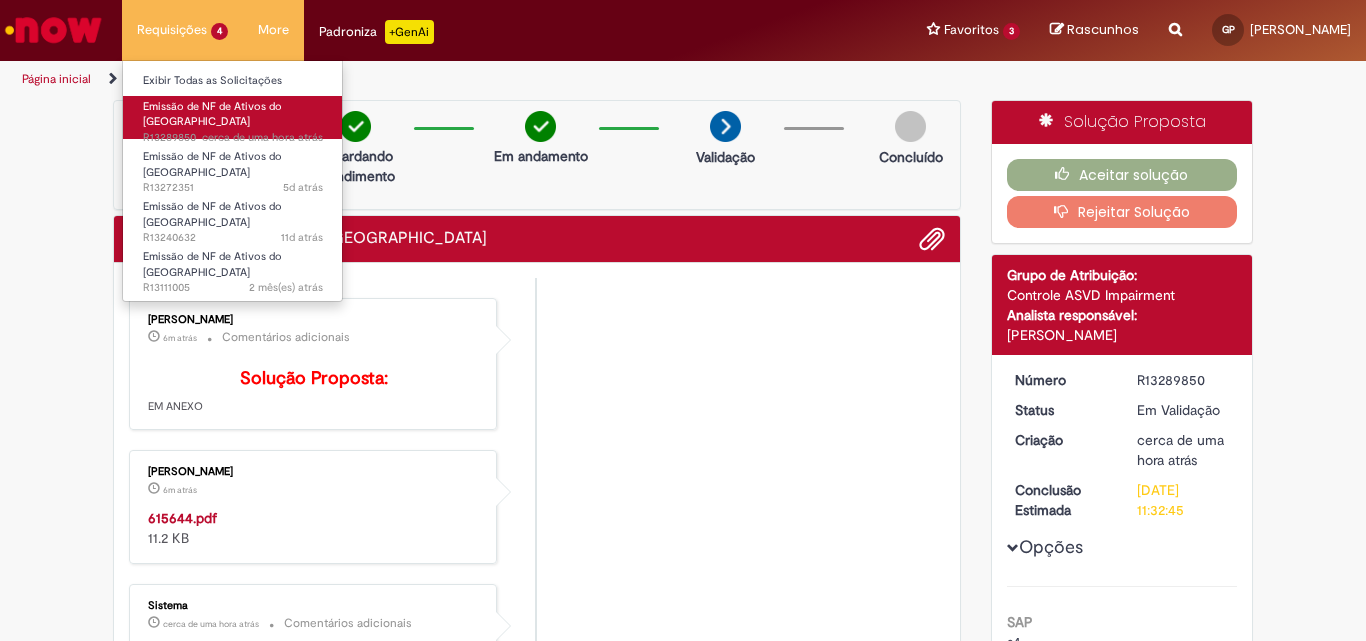 click on "cerca de uma hora atrás" at bounding box center [262, 137] 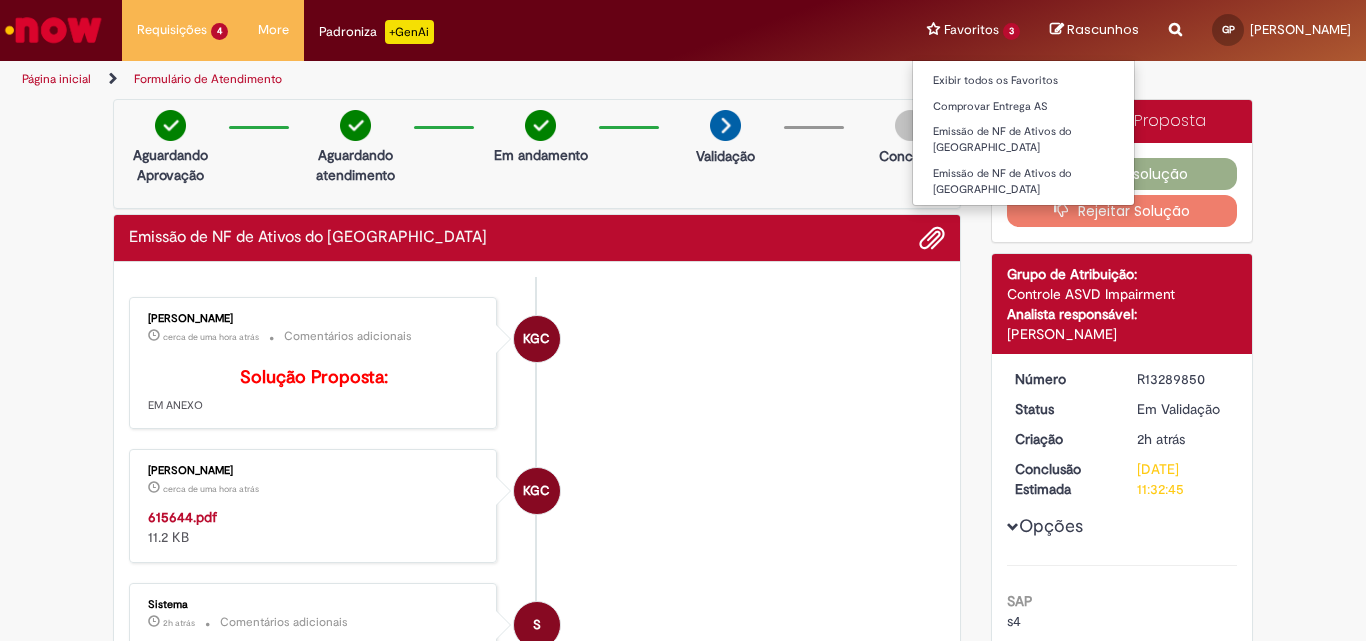 scroll, scrollTop: 0, scrollLeft: 0, axis: both 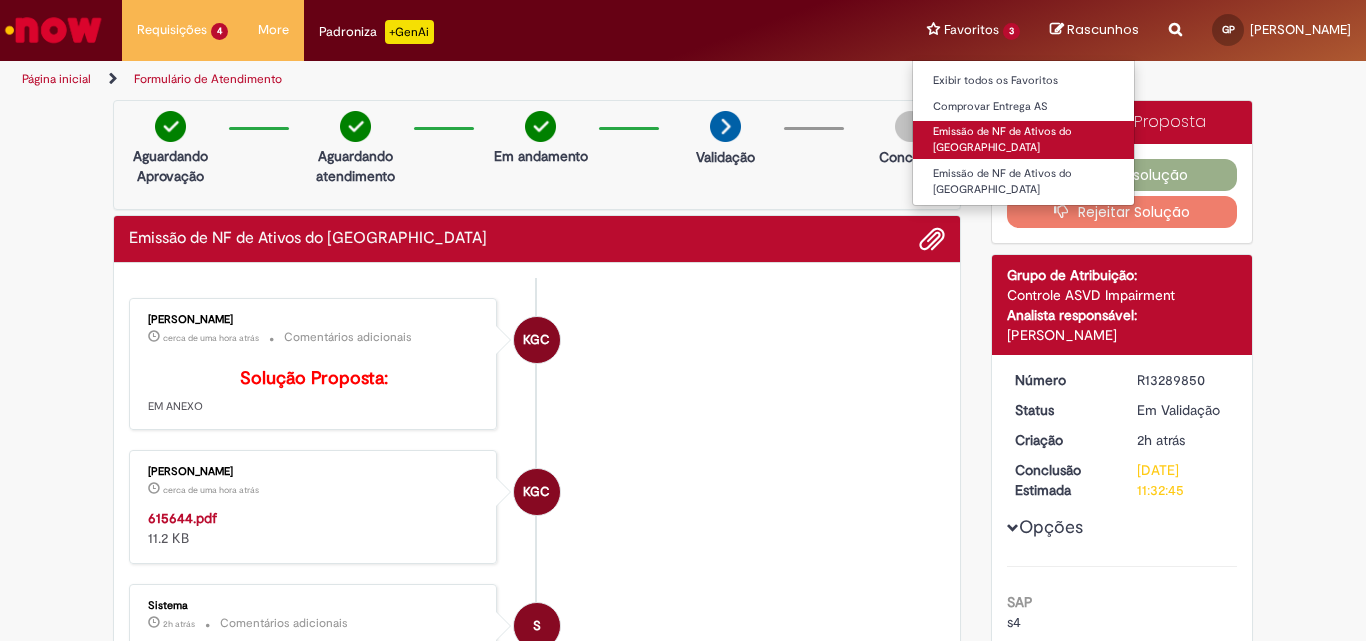 click on "Emissão de NF de Ativos do [GEOGRAPHIC_DATA]" at bounding box center [1023, 139] 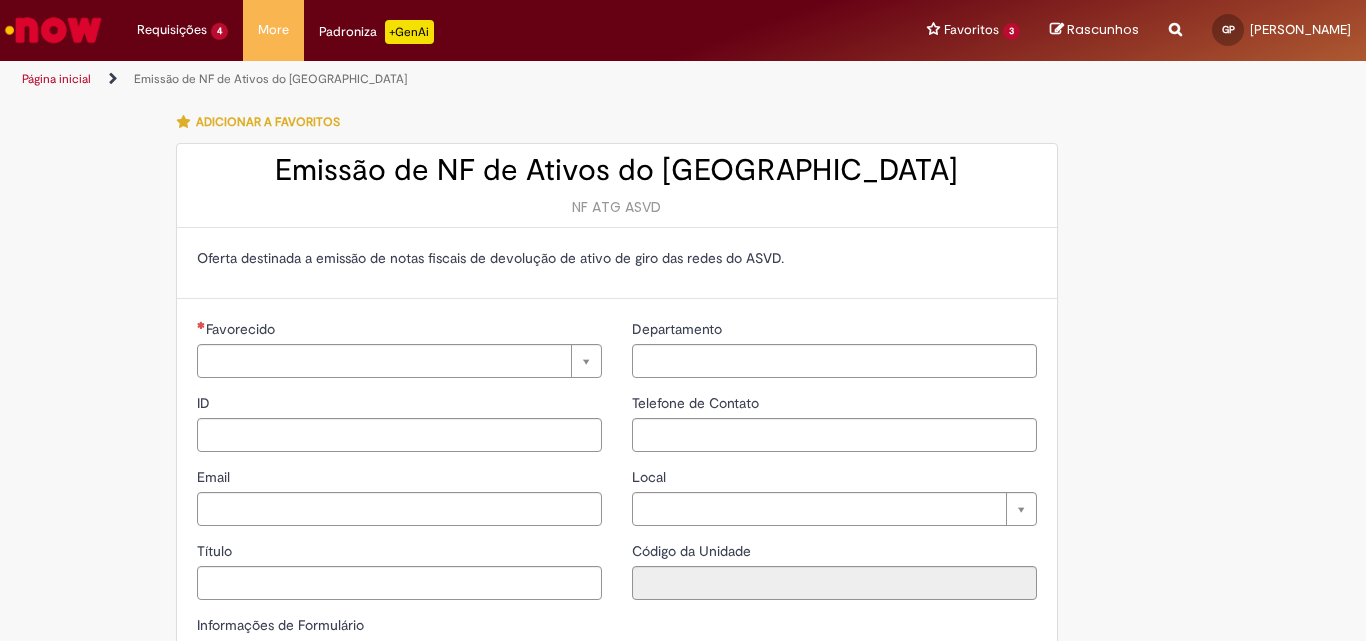 type on "**********" 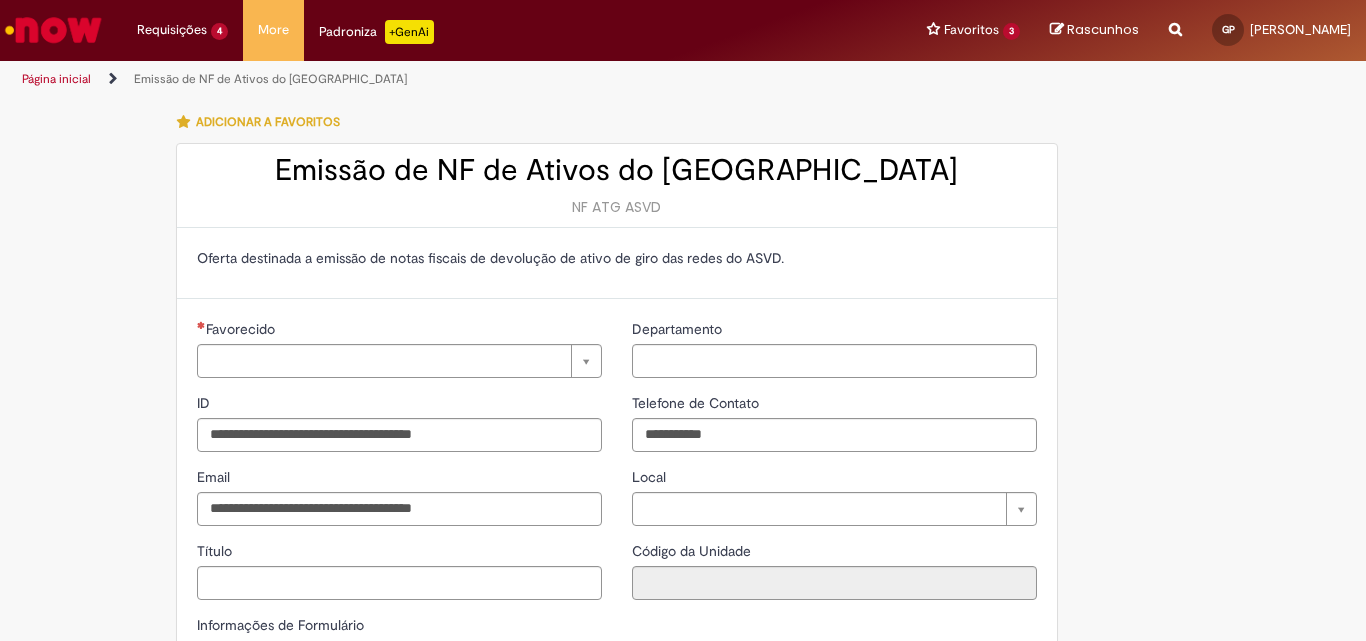 type on "**********" 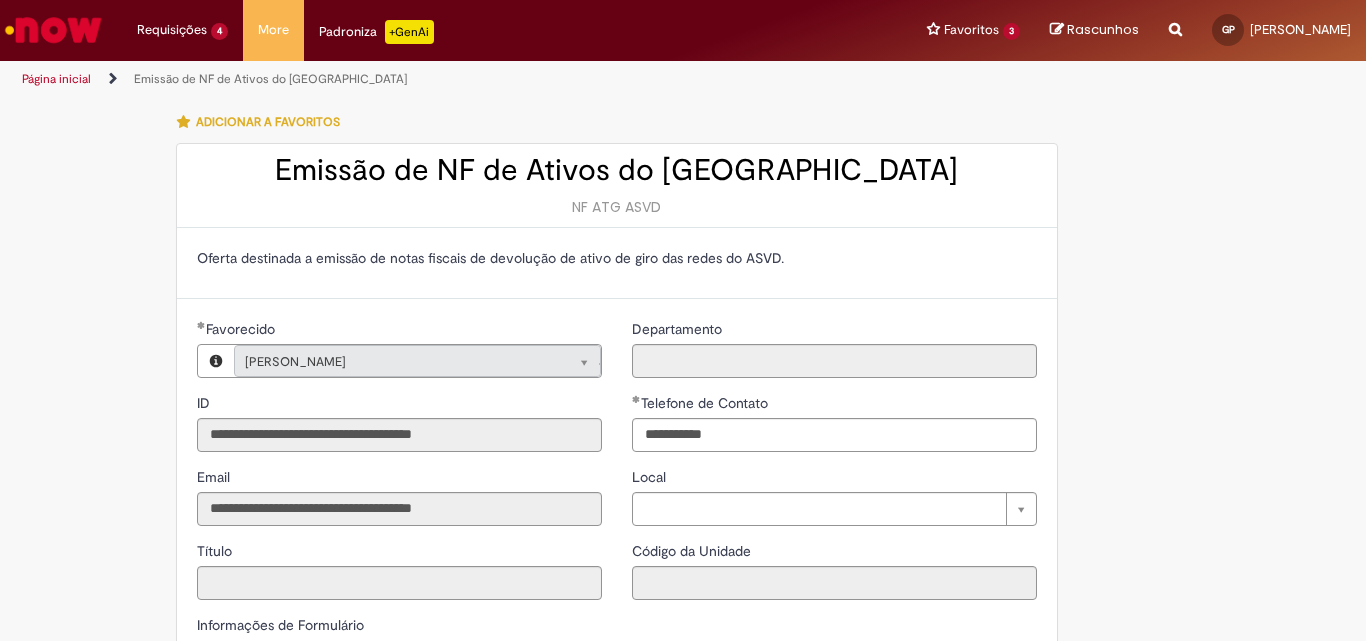 type on "**********" 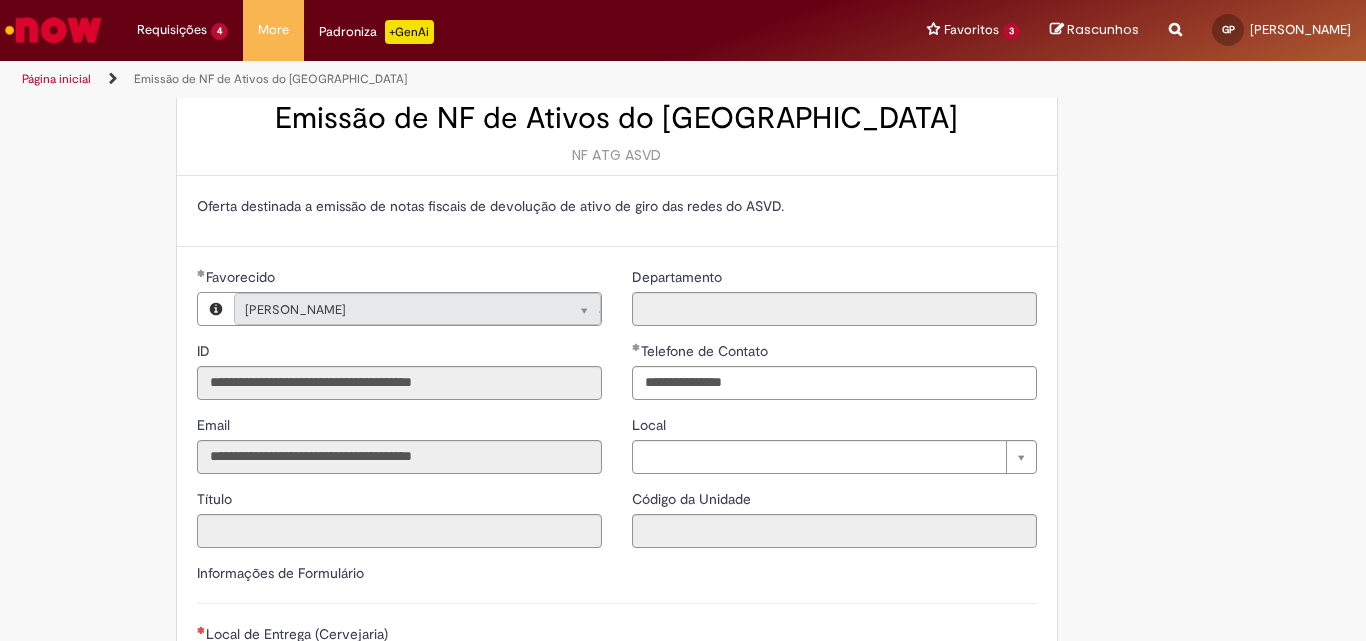 scroll, scrollTop: 100, scrollLeft: 0, axis: vertical 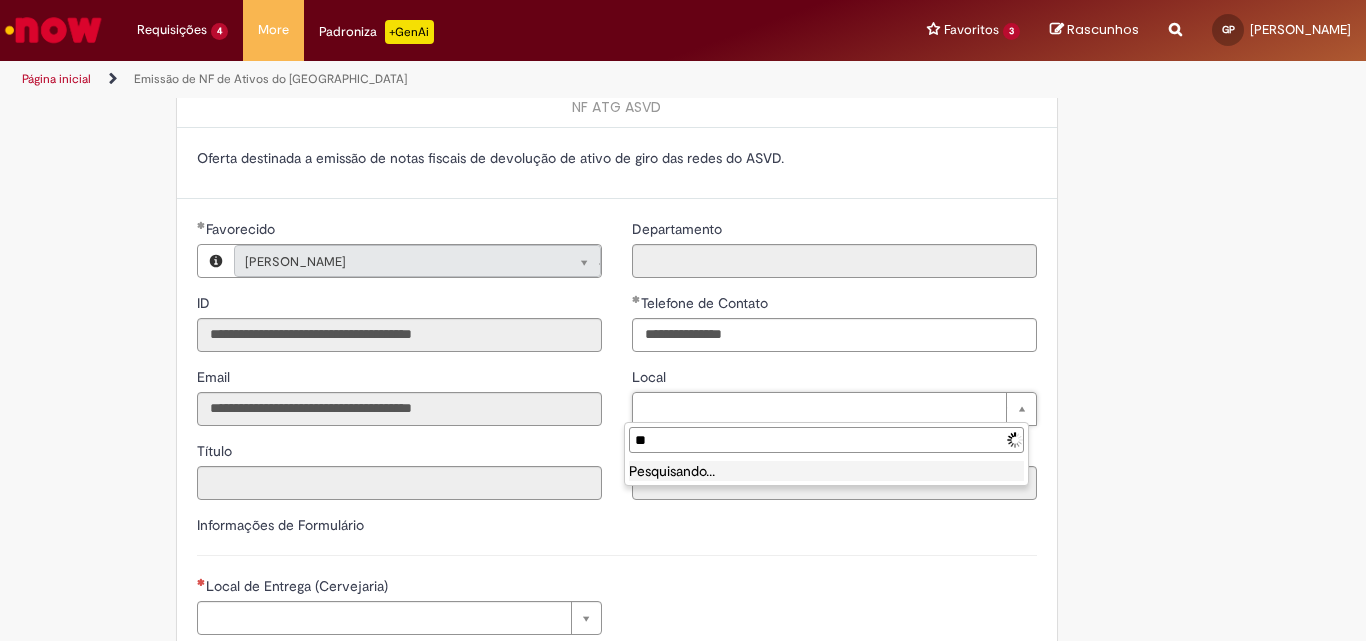 type on "*" 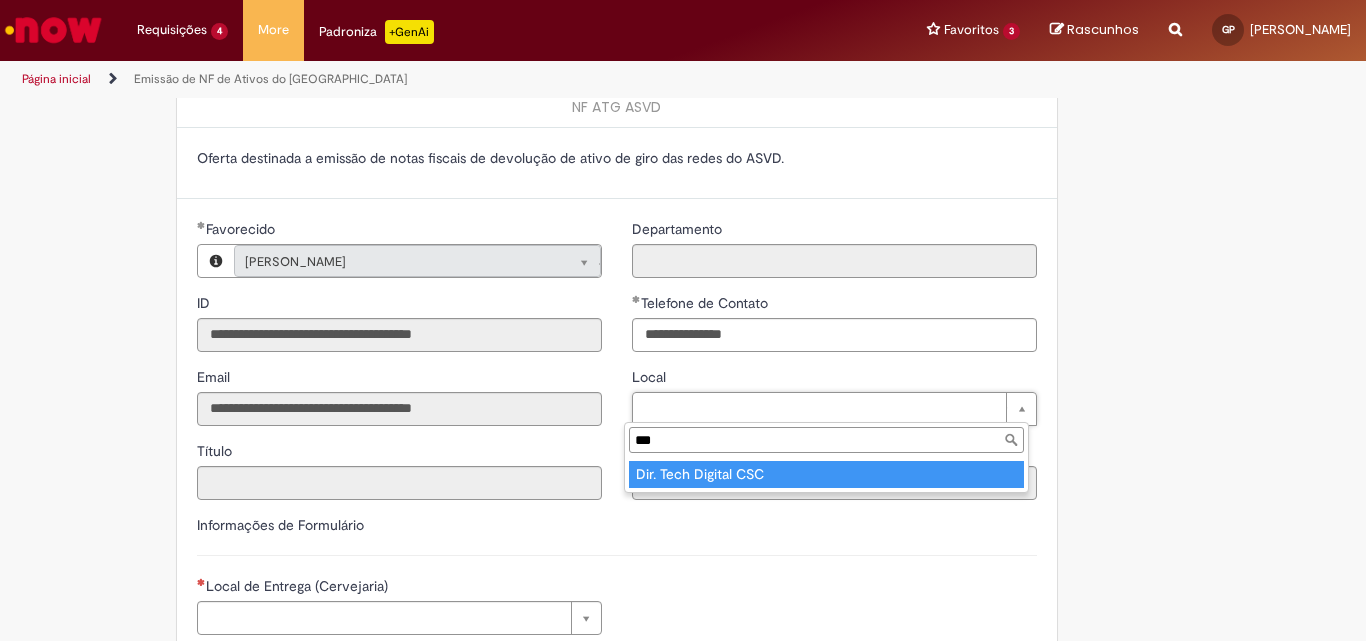 type on "***" 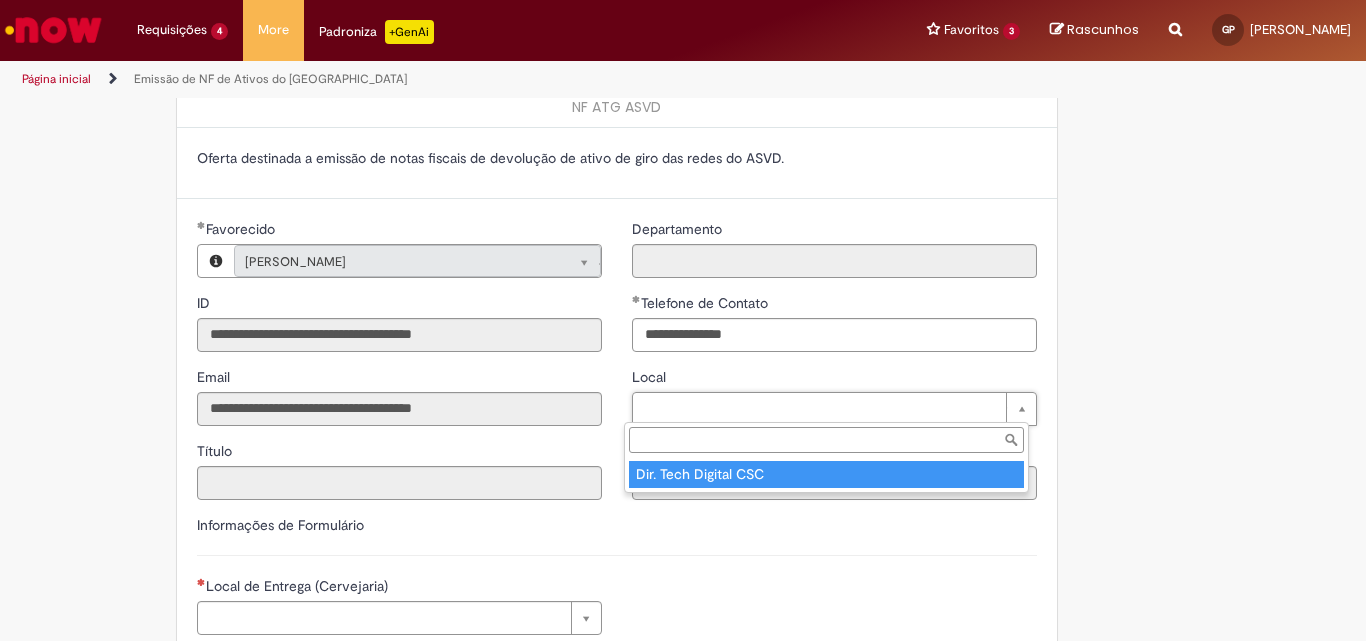 type on "****" 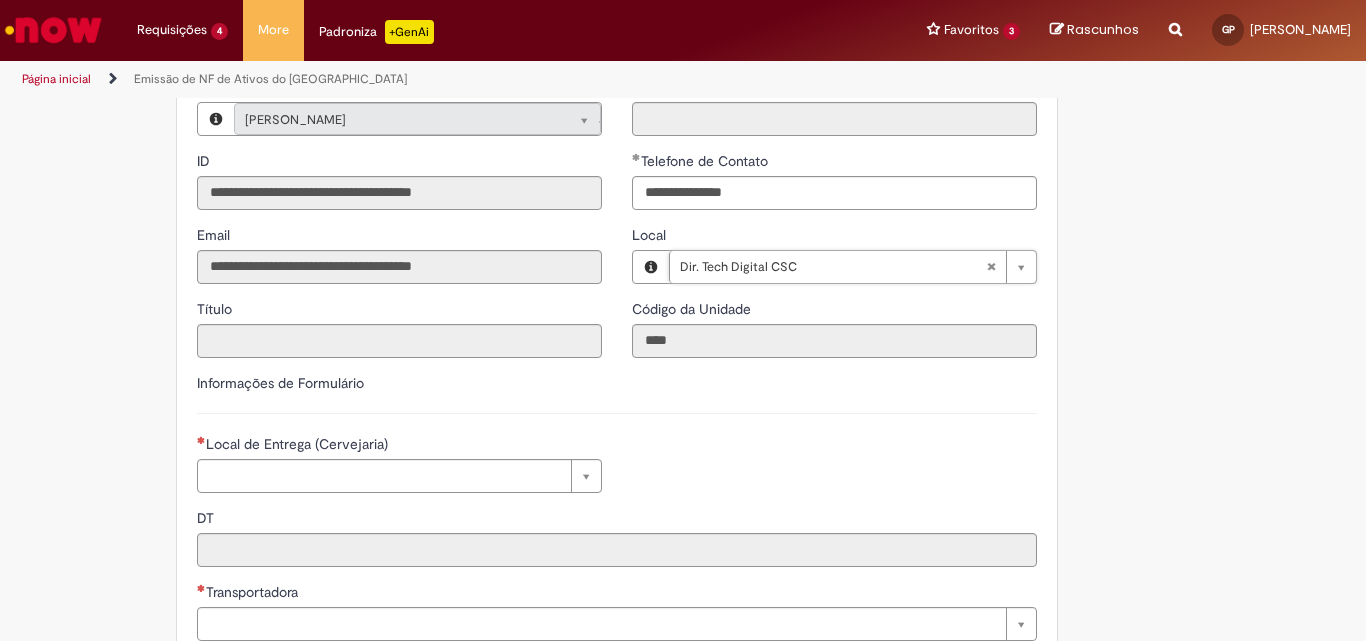 scroll, scrollTop: 400, scrollLeft: 0, axis: vertical 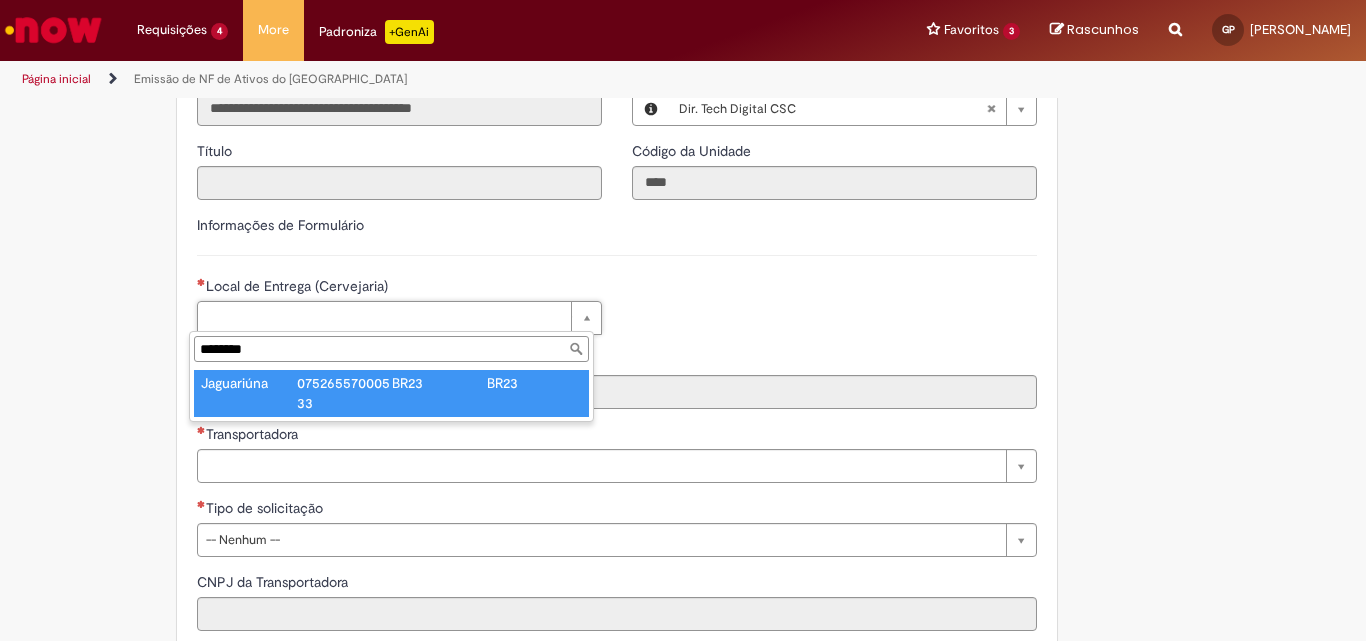 type on "********" 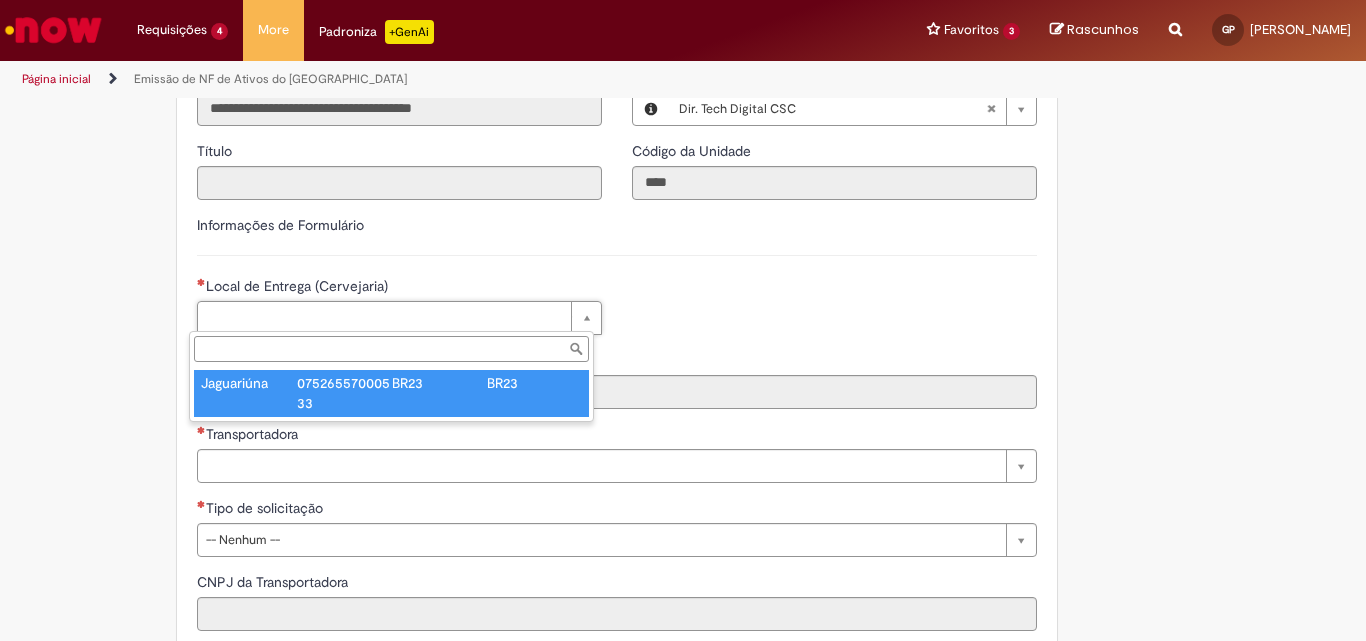 type on "****" 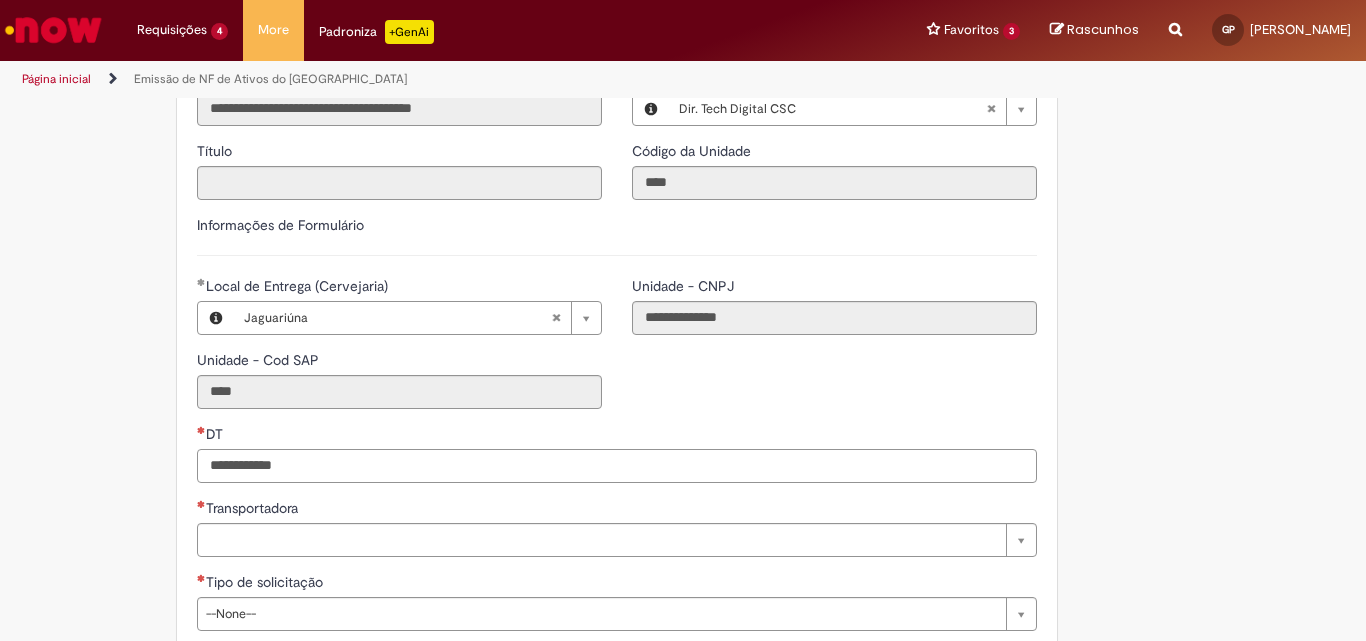click on "DT" at bounding box center [617, 466] 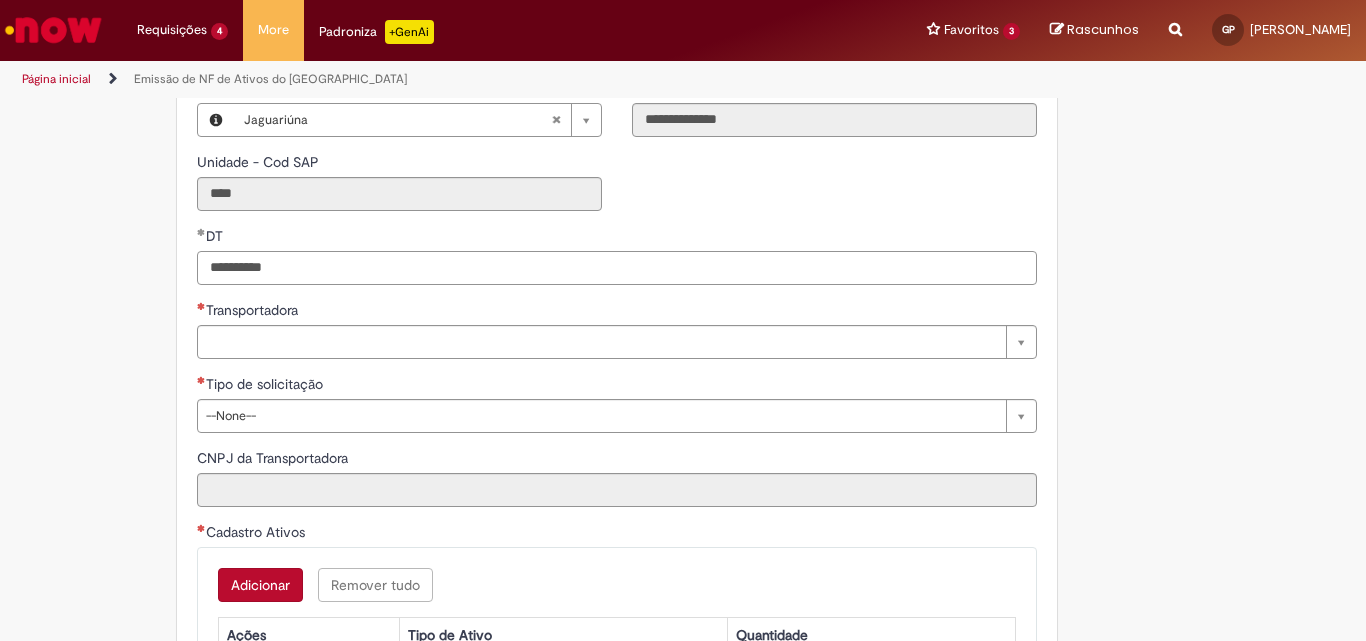 scroll, scrollTop: 600, scrollLeft: 0, axis: vertical 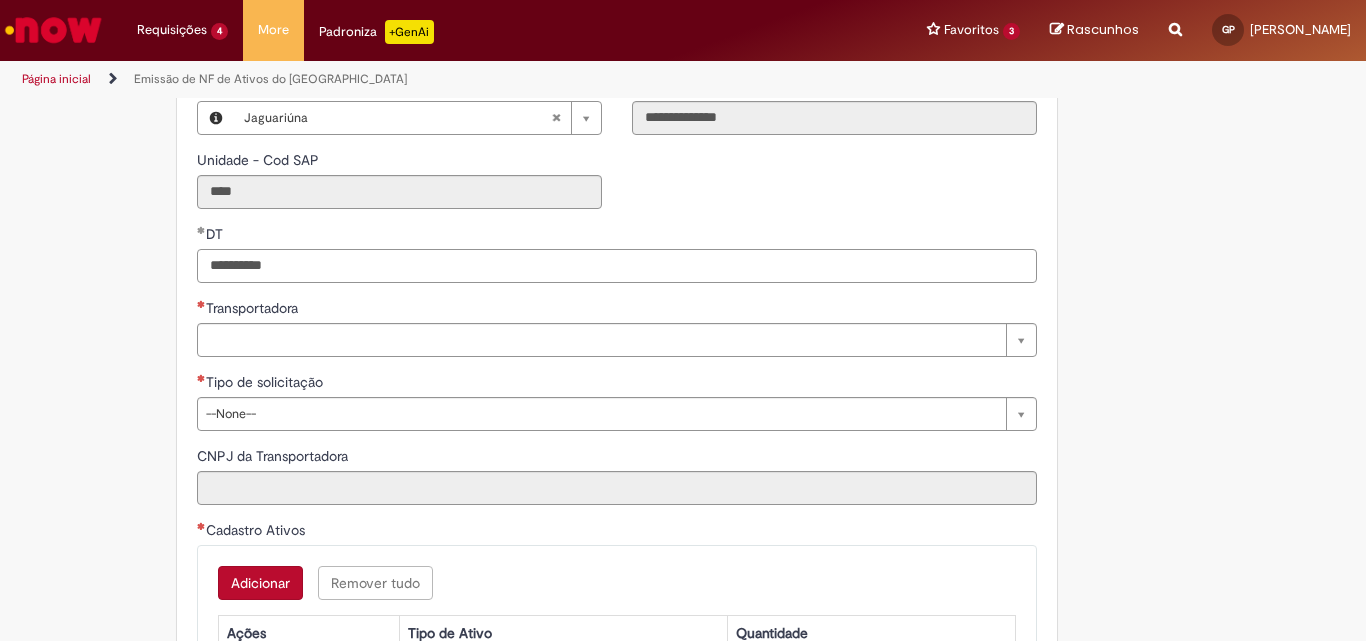 type on "**********" 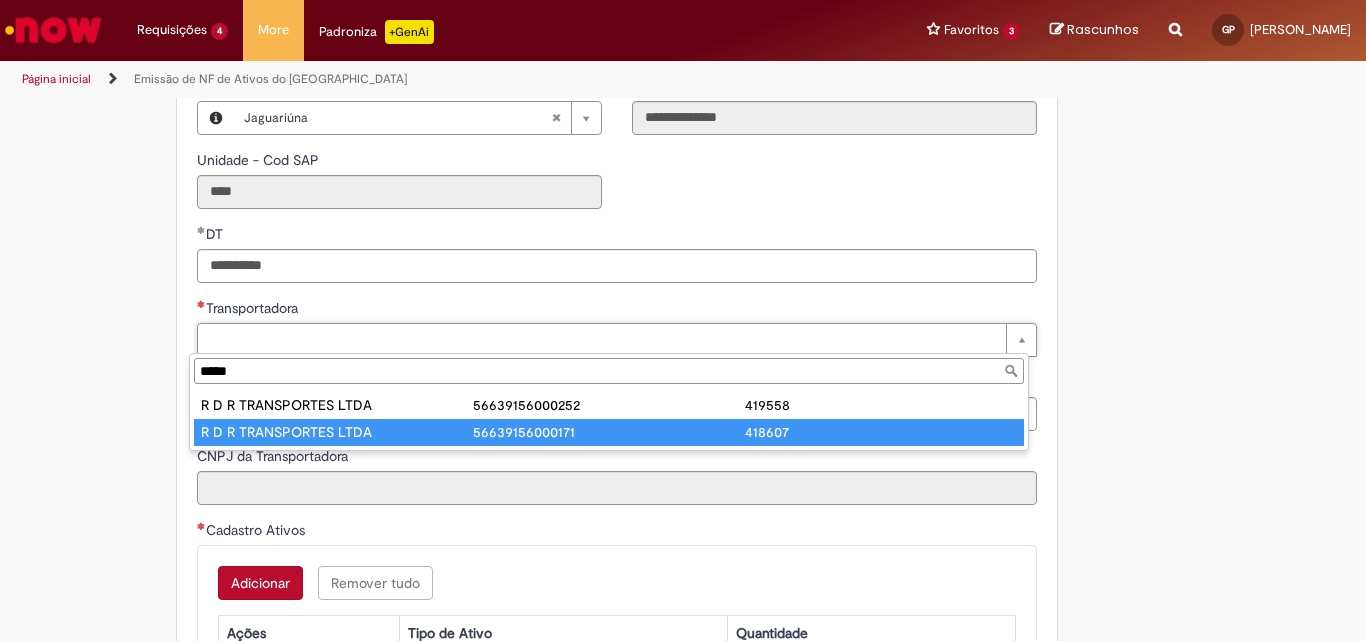 type on "*****" 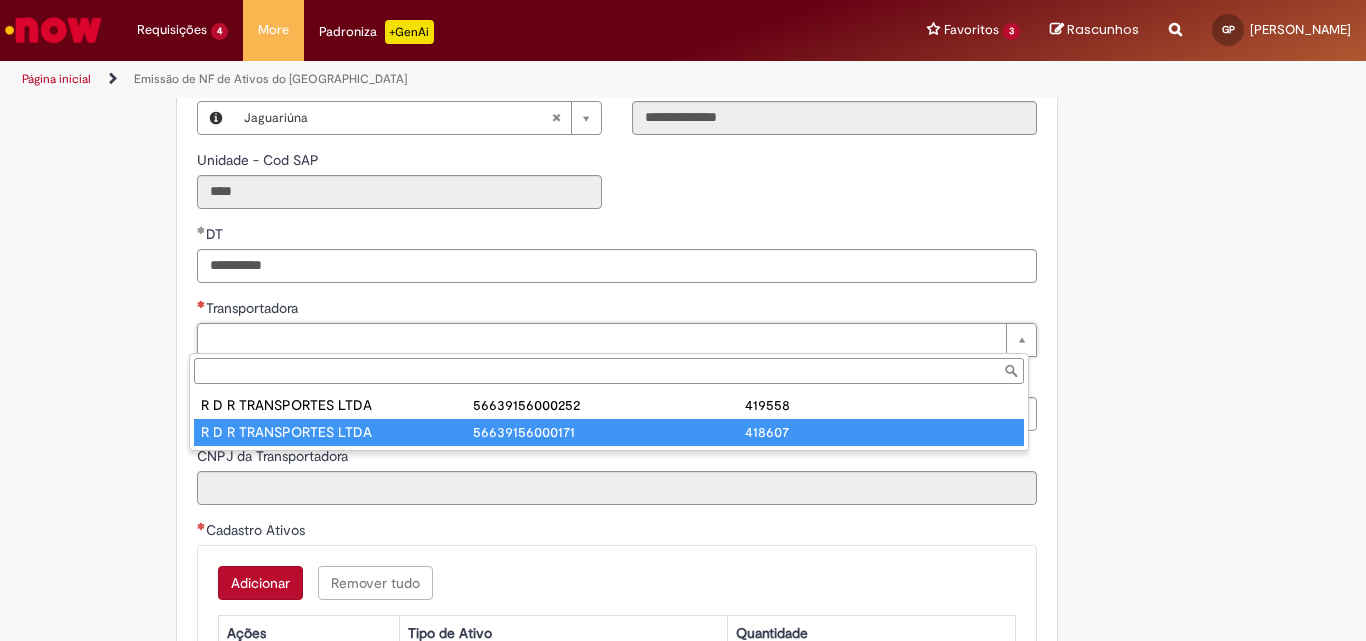 type on "**********" 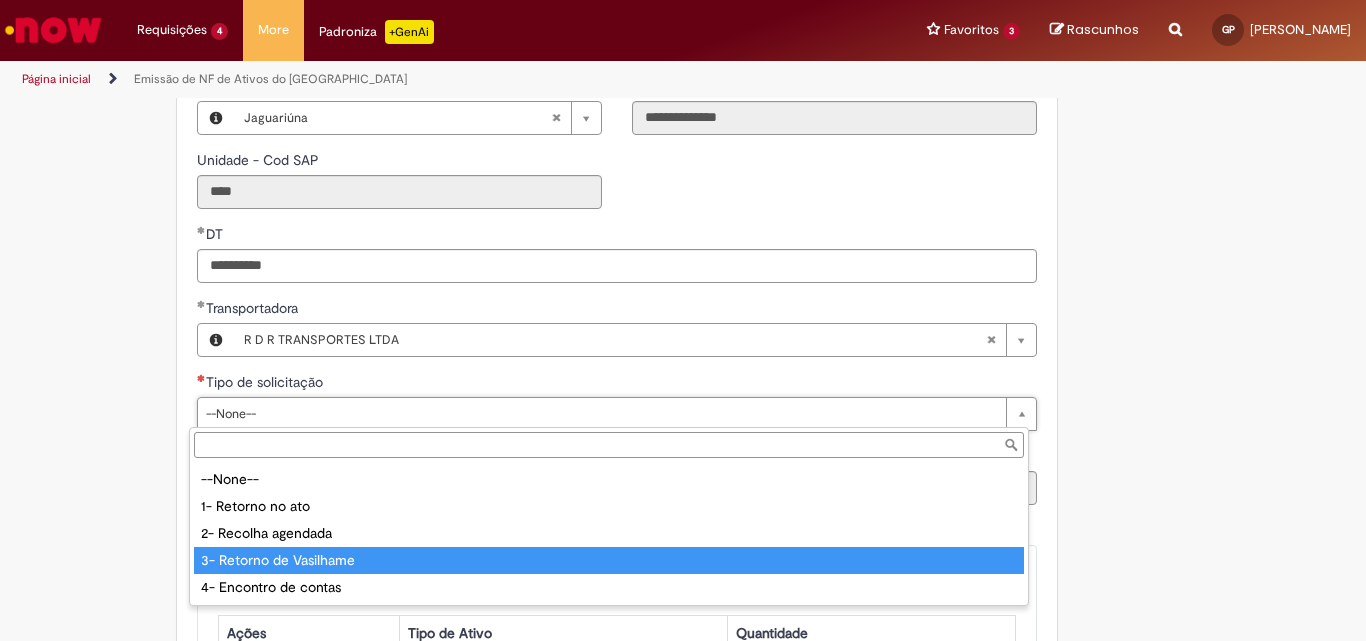type on "**********" 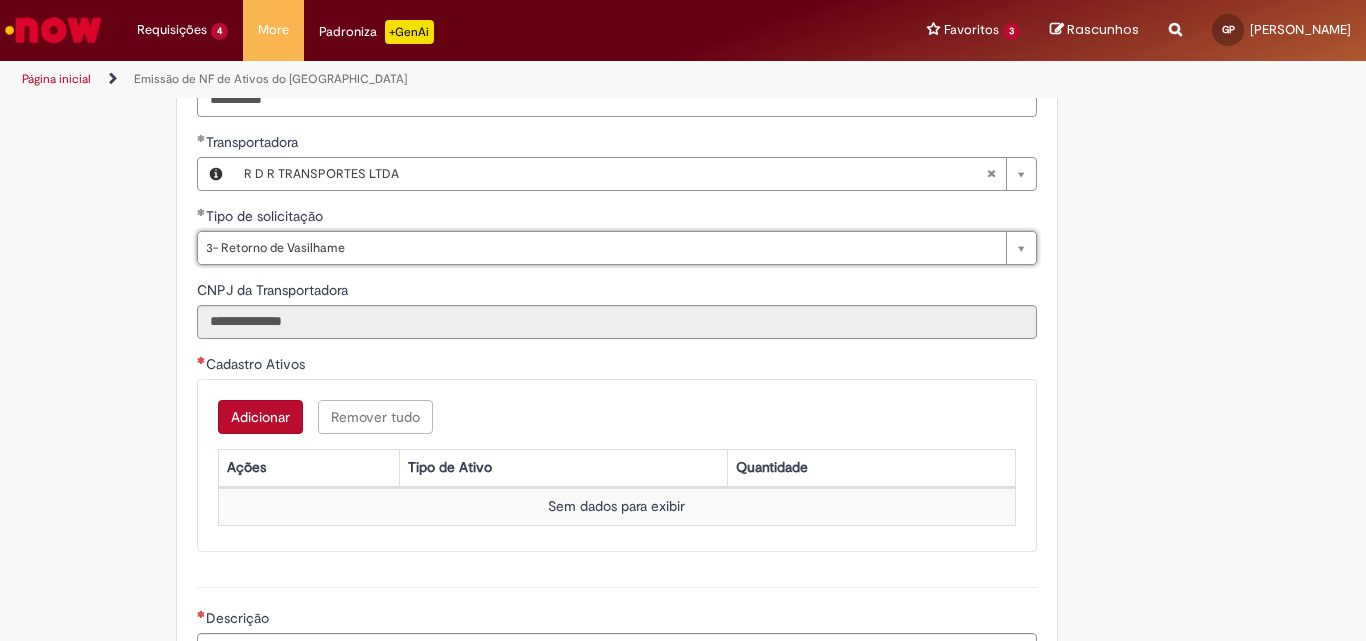 scroll, scrollTop: 800, scrollLeft: 0, axis: vertical 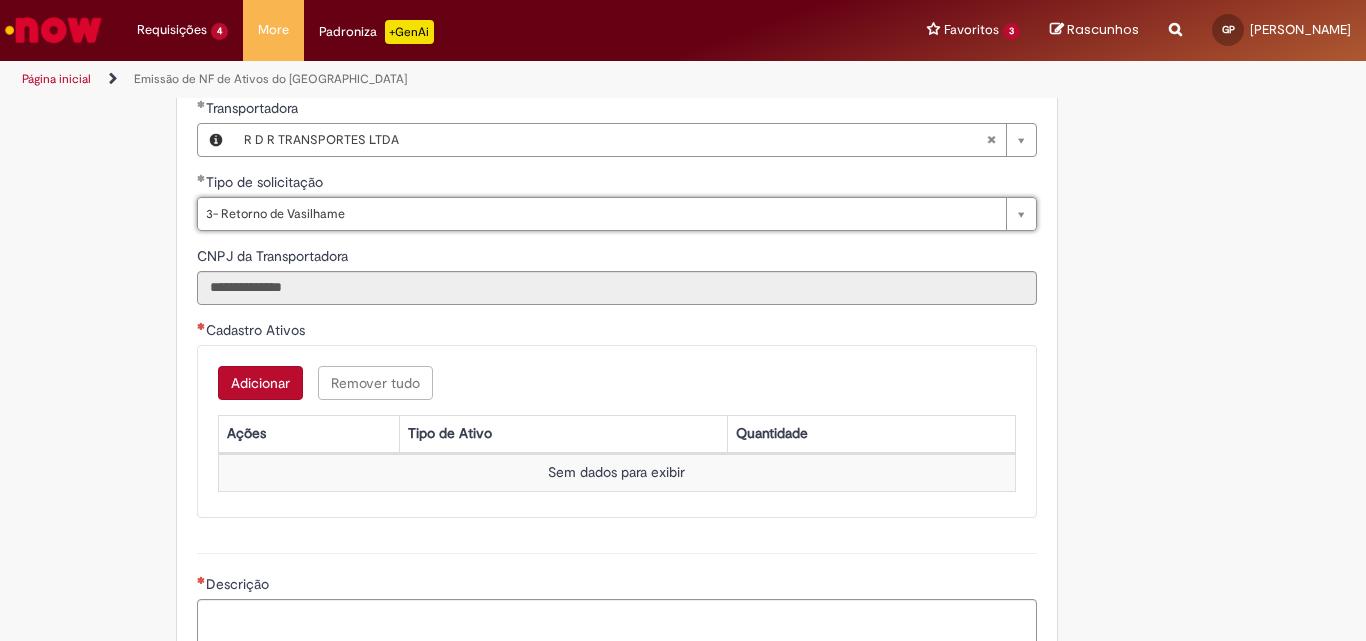 click on "Adicionar" at bounding box center [260, 383] 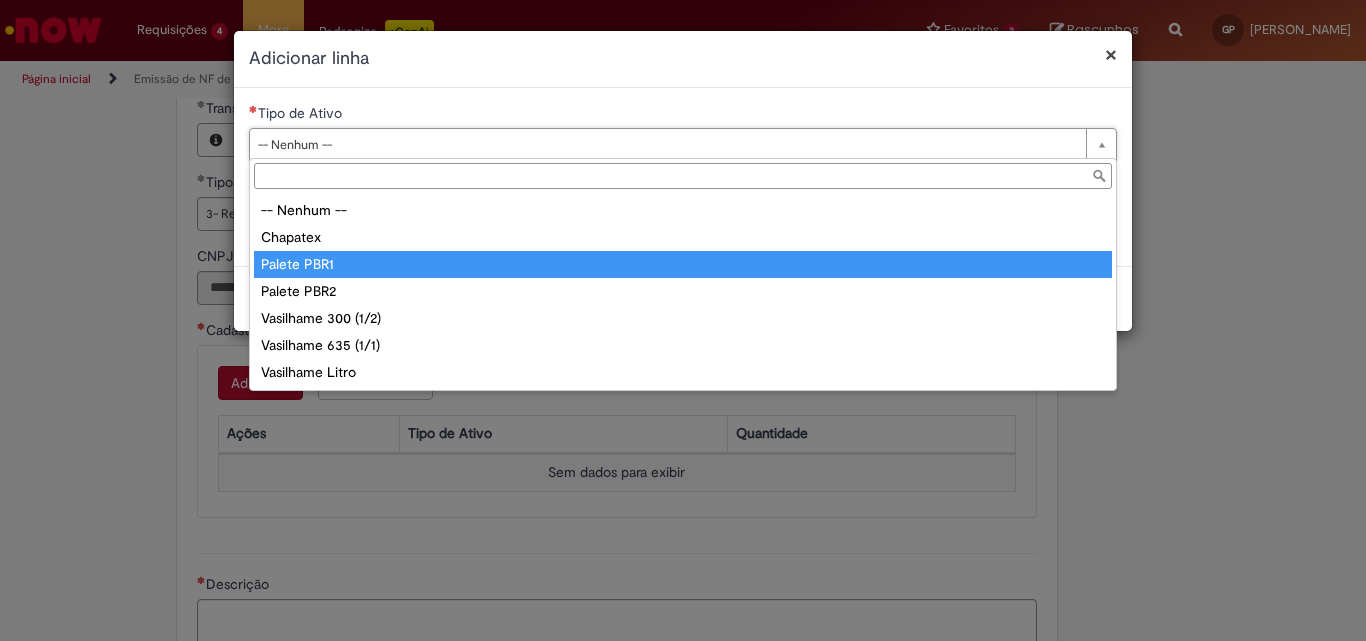 type on "**********" 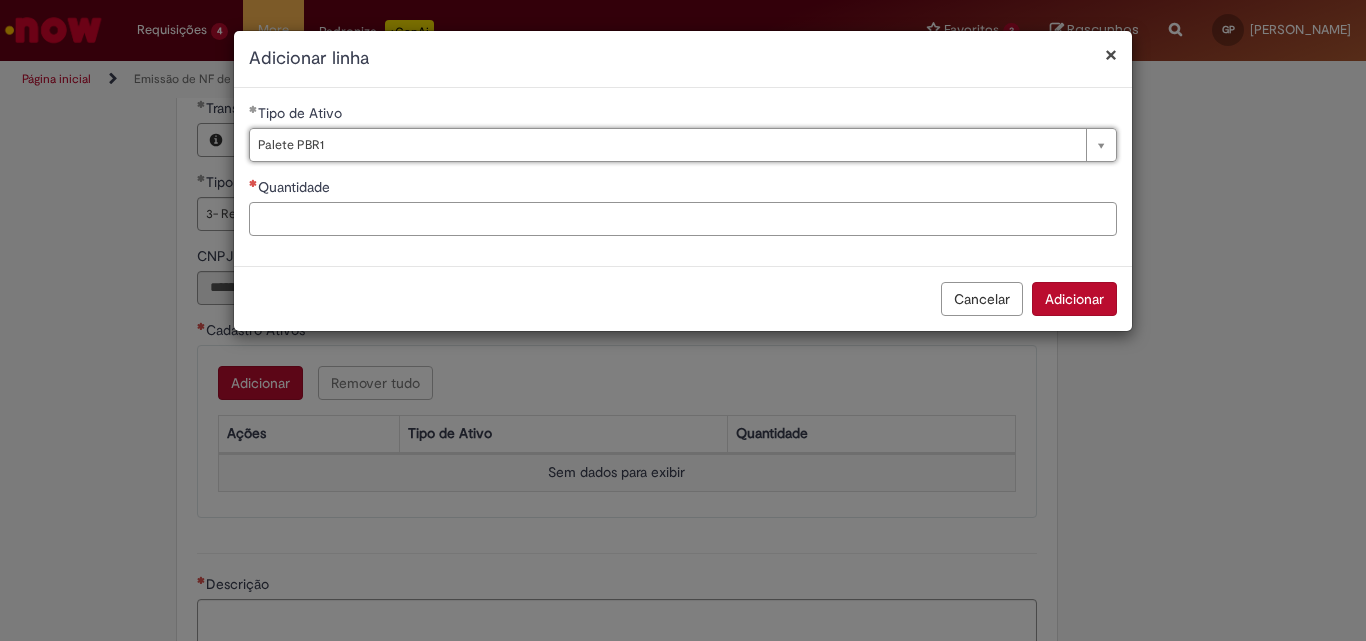 click on "Quantidade" at bounding box center [683, 219] 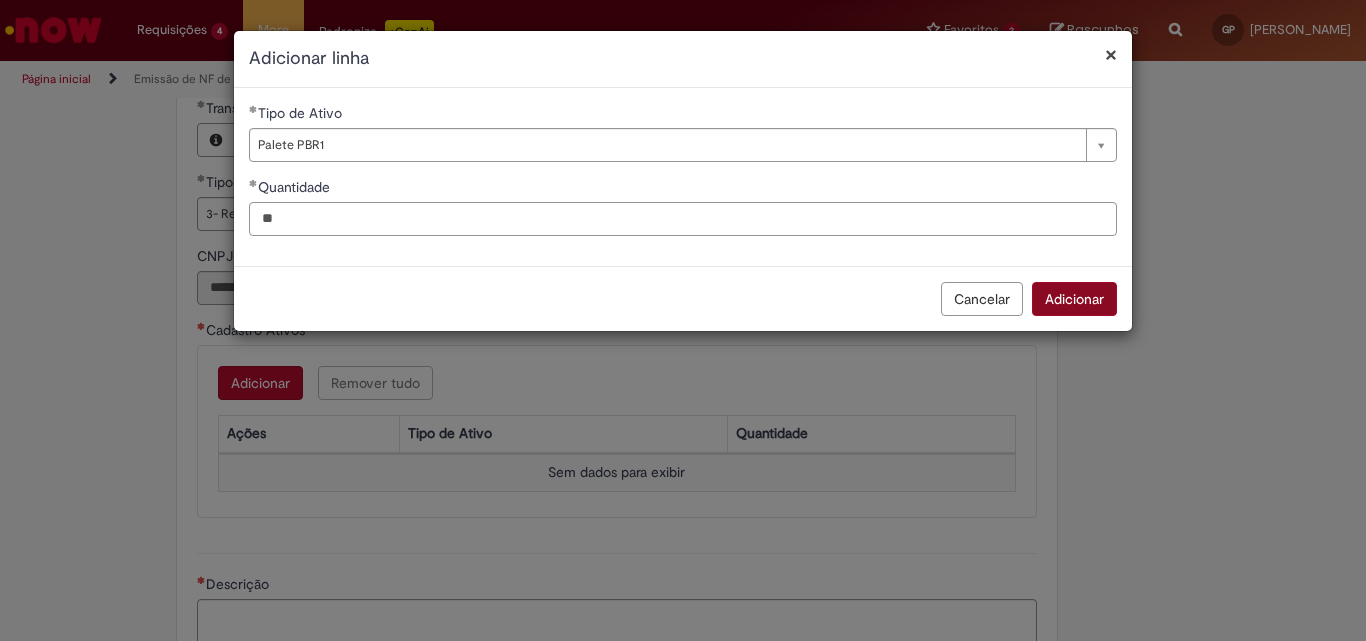 type on "**" 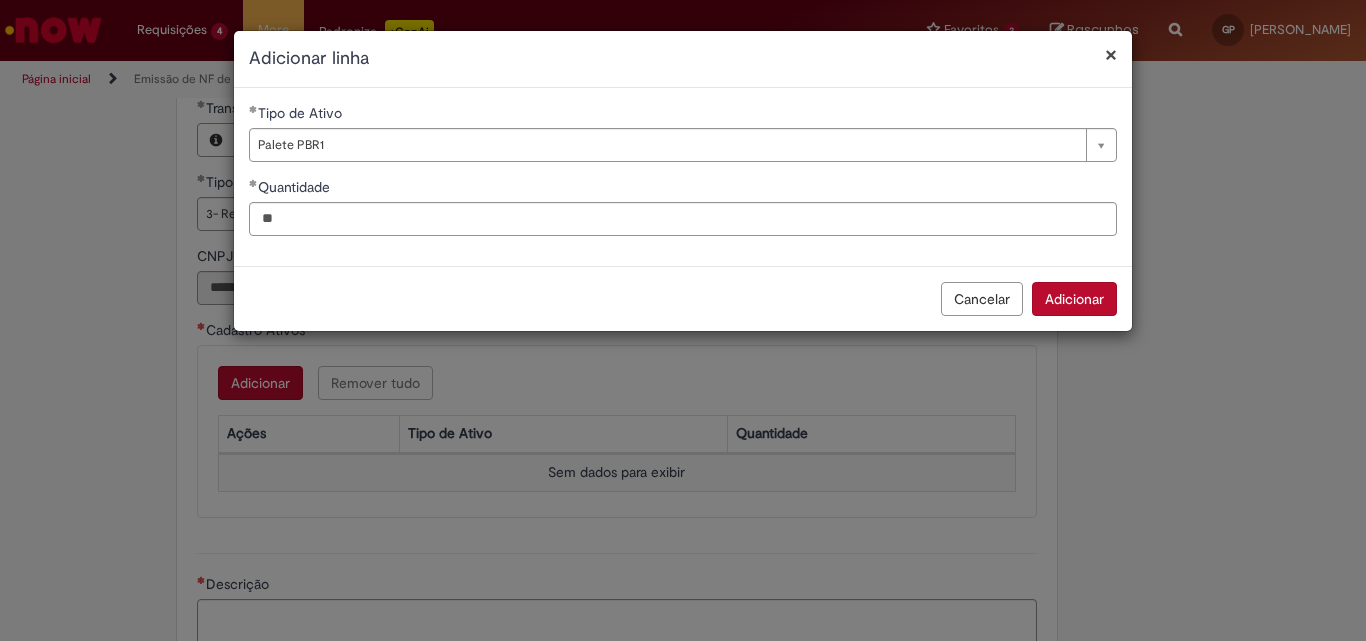 click on "Adicionar" at bounding box center (1074, 299) 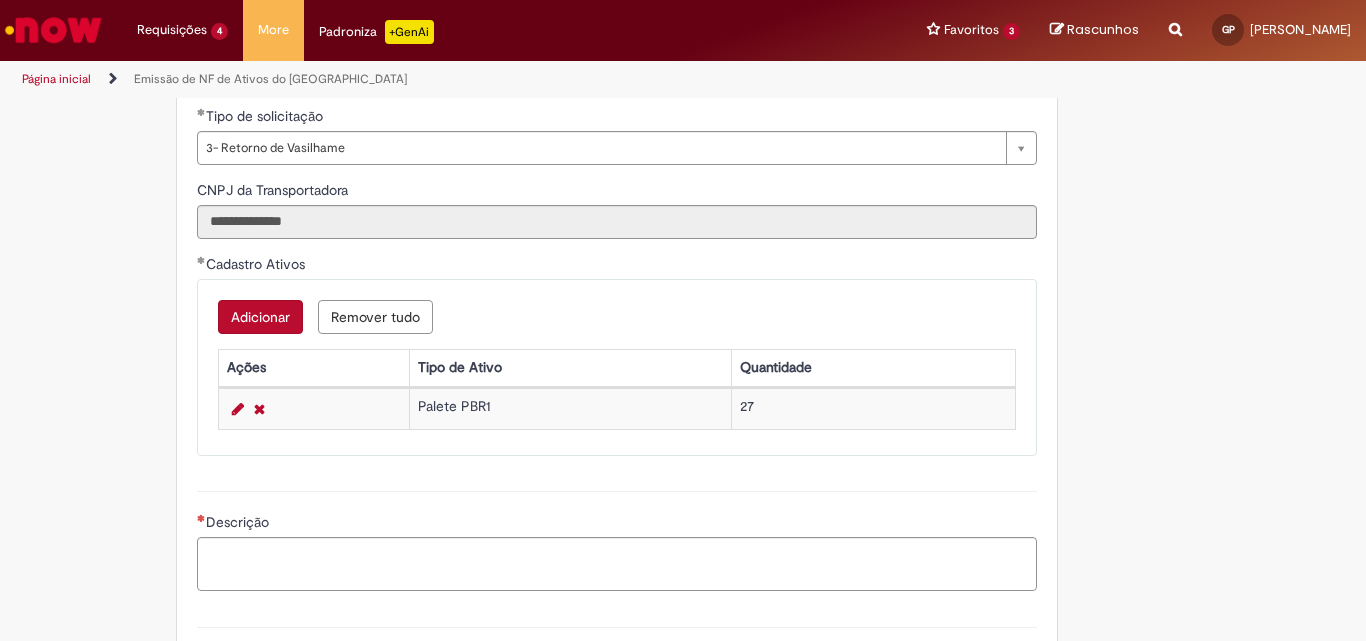 scroll, scrollTop: 900, scrollLeft: 0, axis: vertical 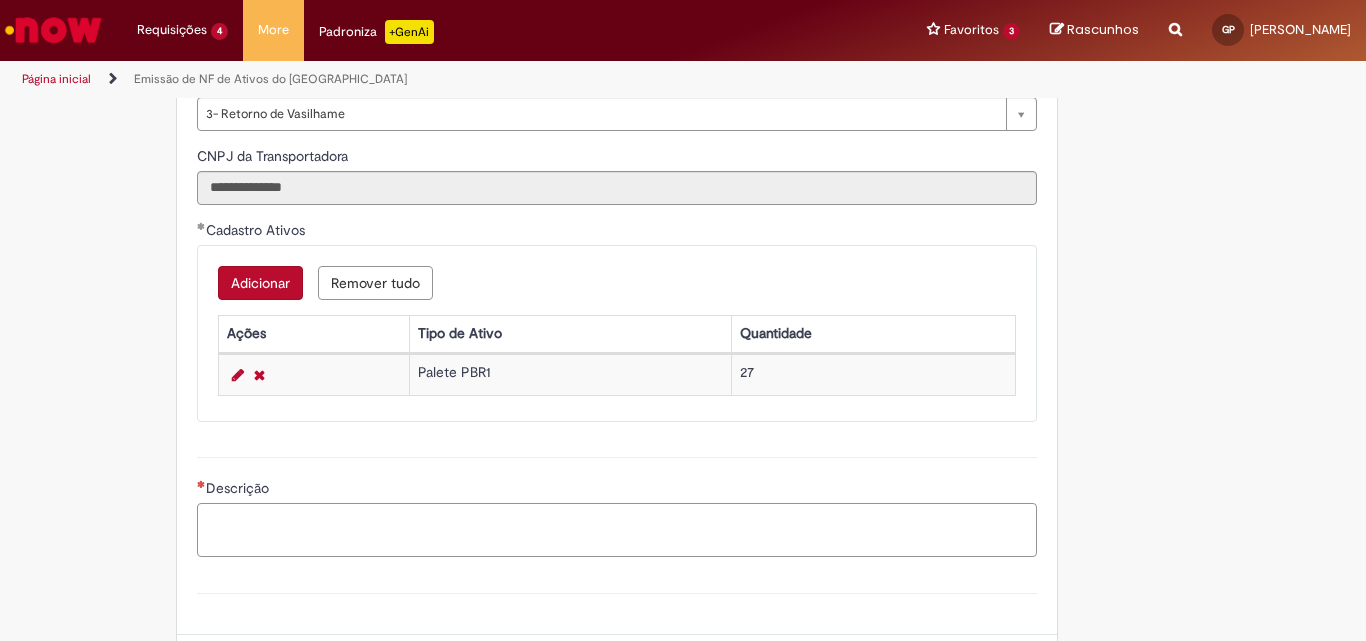 click on "Descrição" at bounding box center [617, 530] 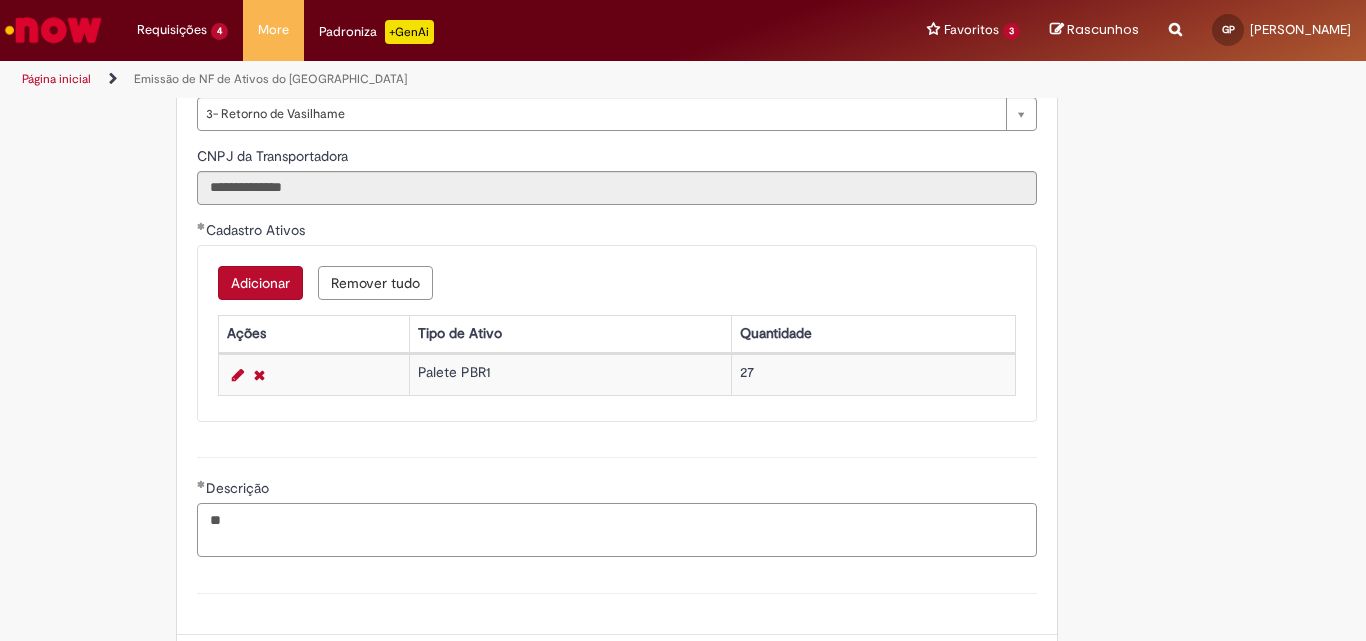 type on "*" 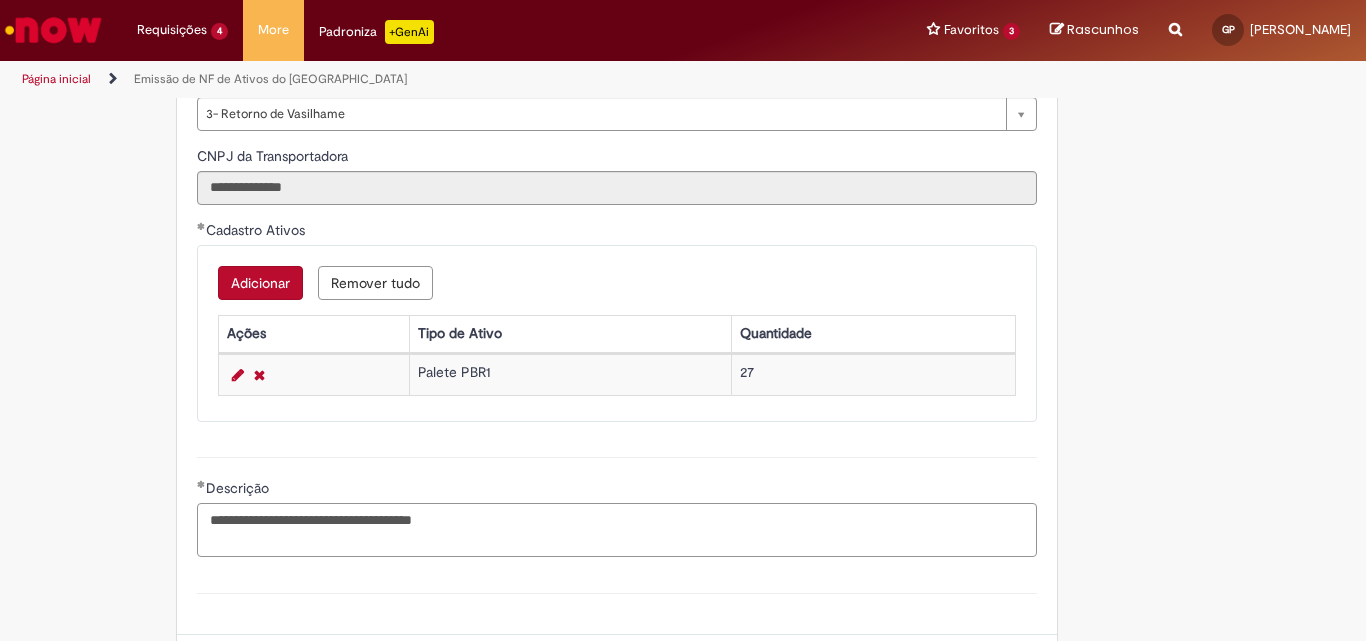 paste on "**********" 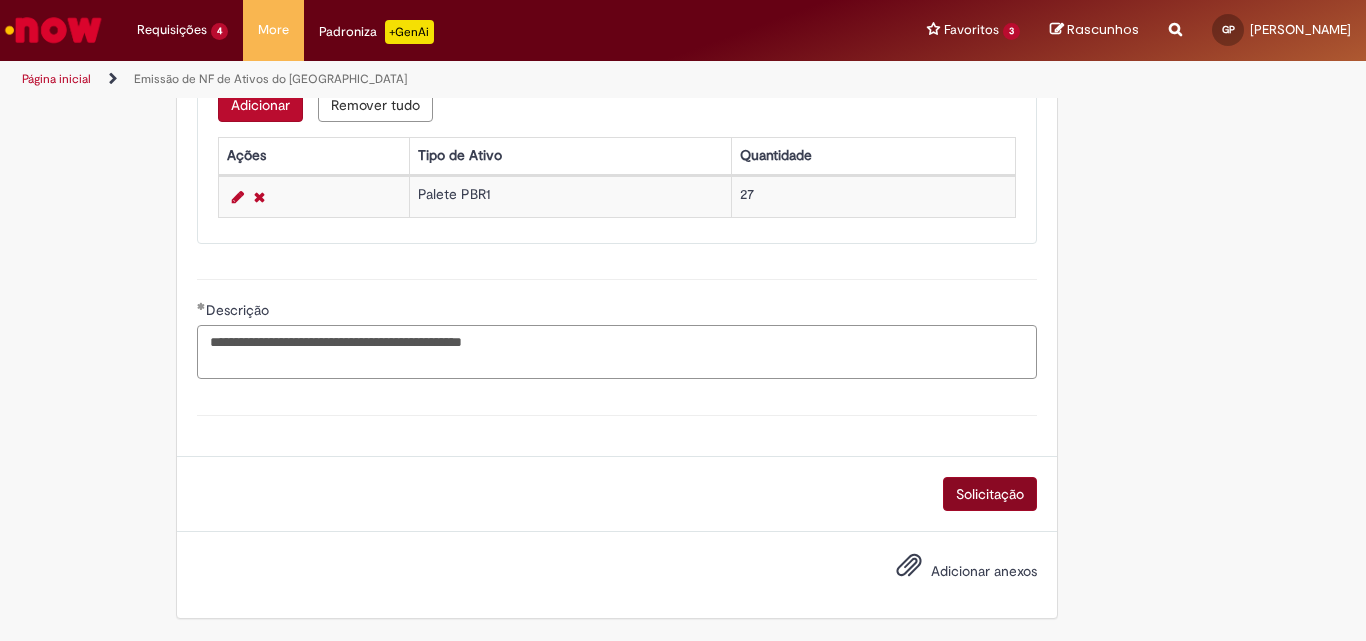 type on "**********" 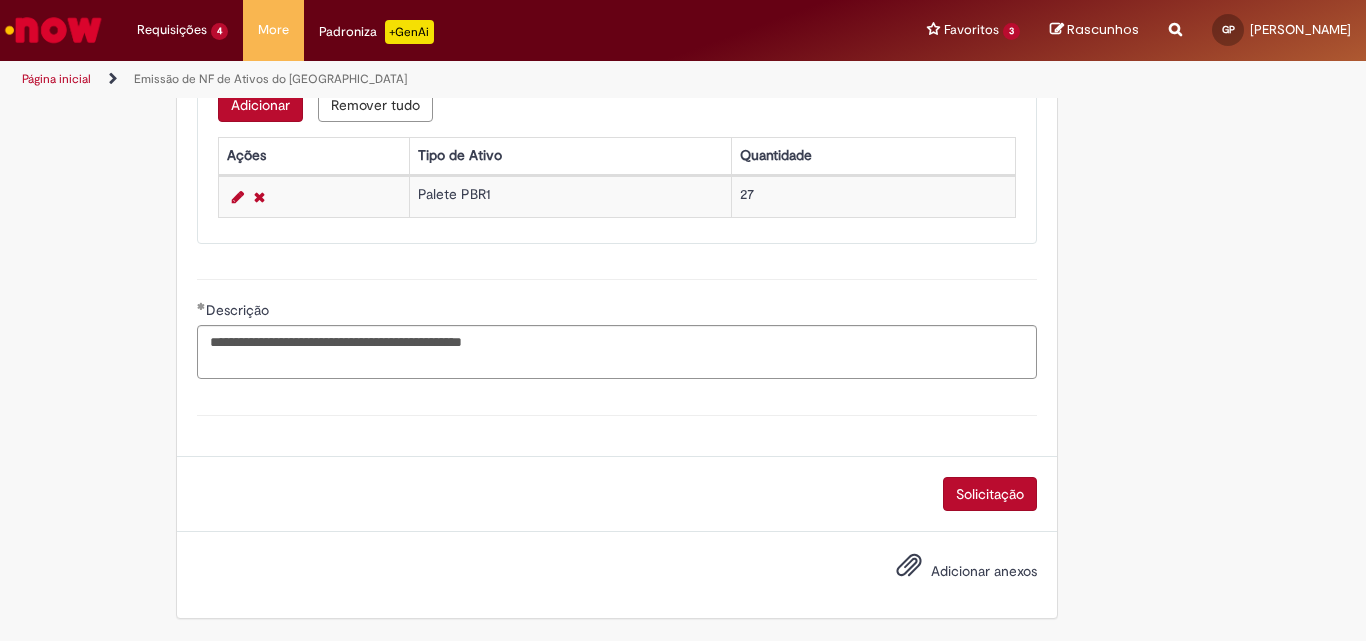 click on "Solicitação" at bounding box center (990, 494) 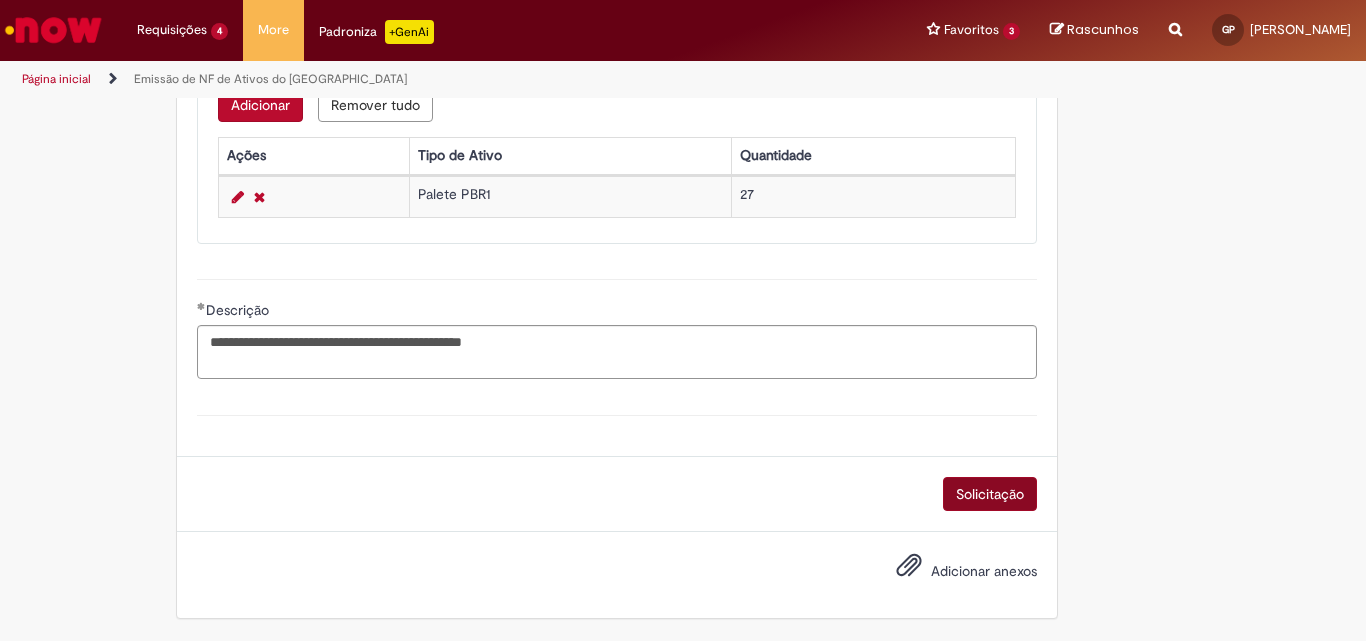 scroll, scrollTop: 1032, scrollLeft: 0, axis: vertical 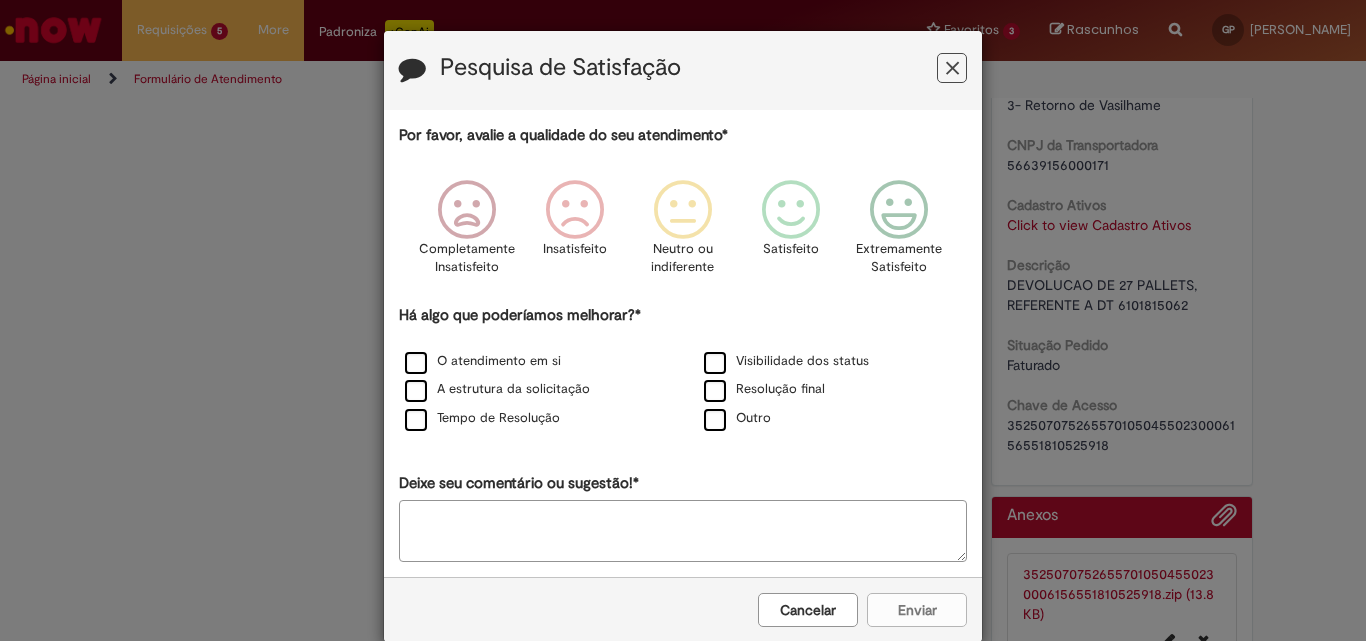 click at bounding box center (952, 68) 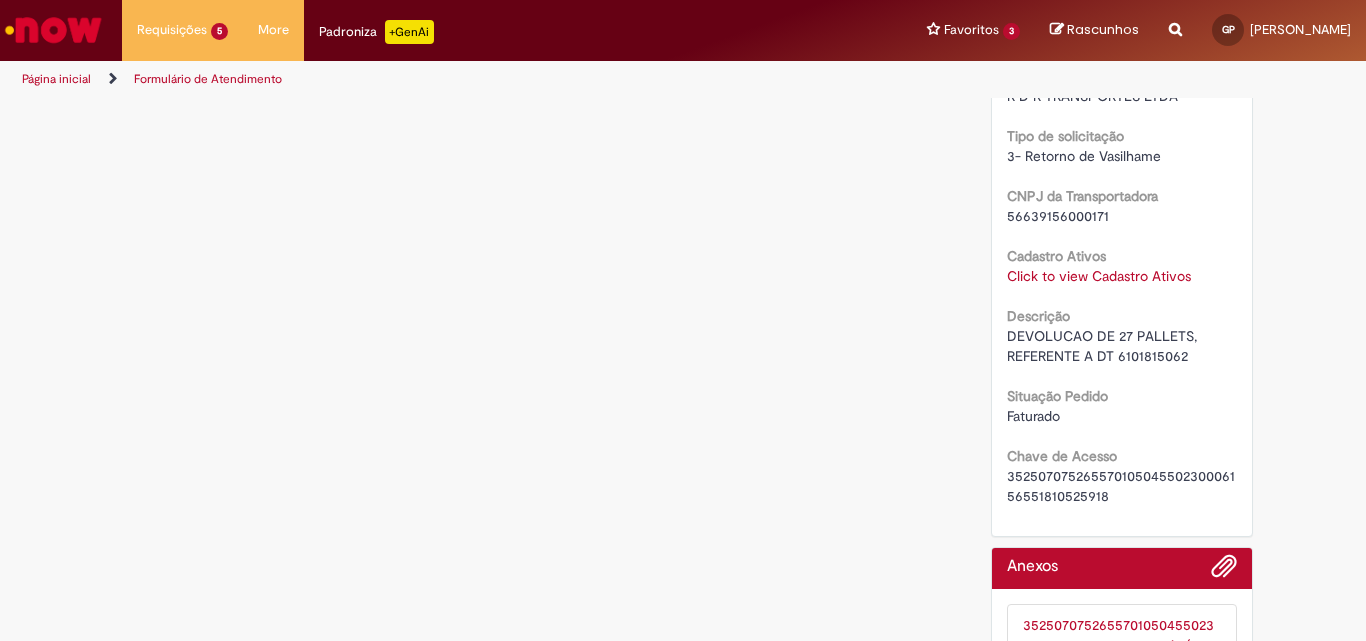 scroll, scrollTop: 1395, scrollLeft: 0, axis: vertical 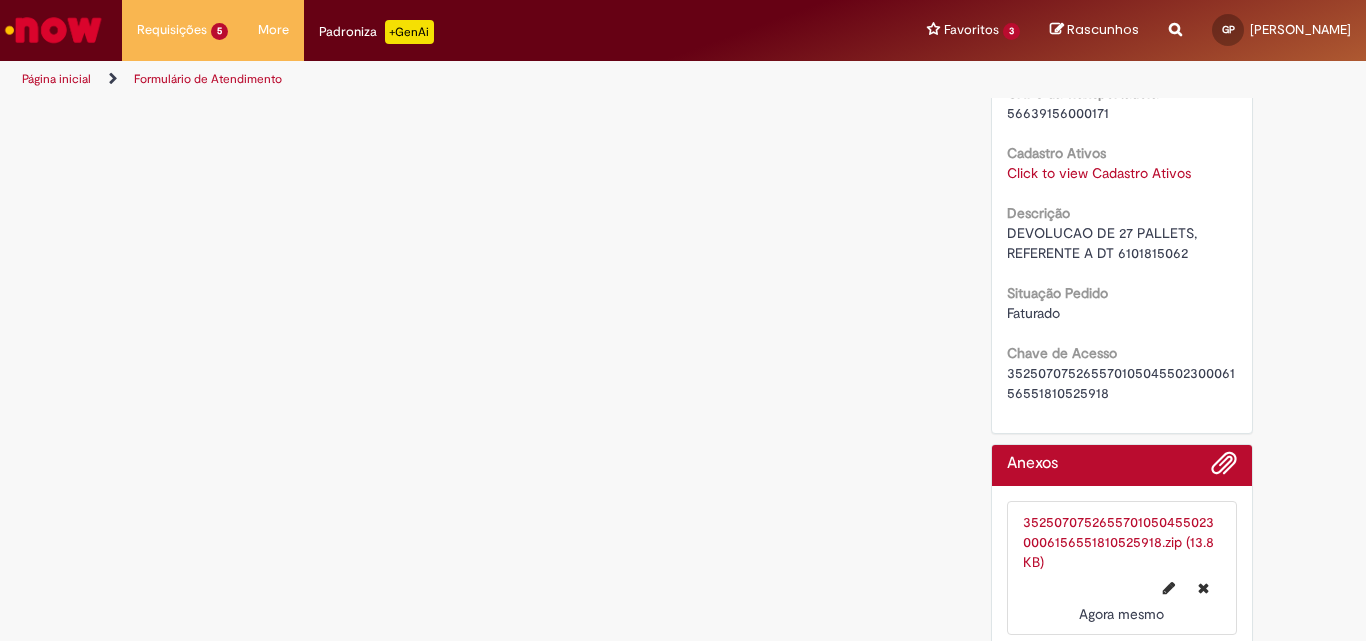 click on "35250707526557010504550230006156551810525918.zip (13.8 KB)" at bounding box center (1118, 542) 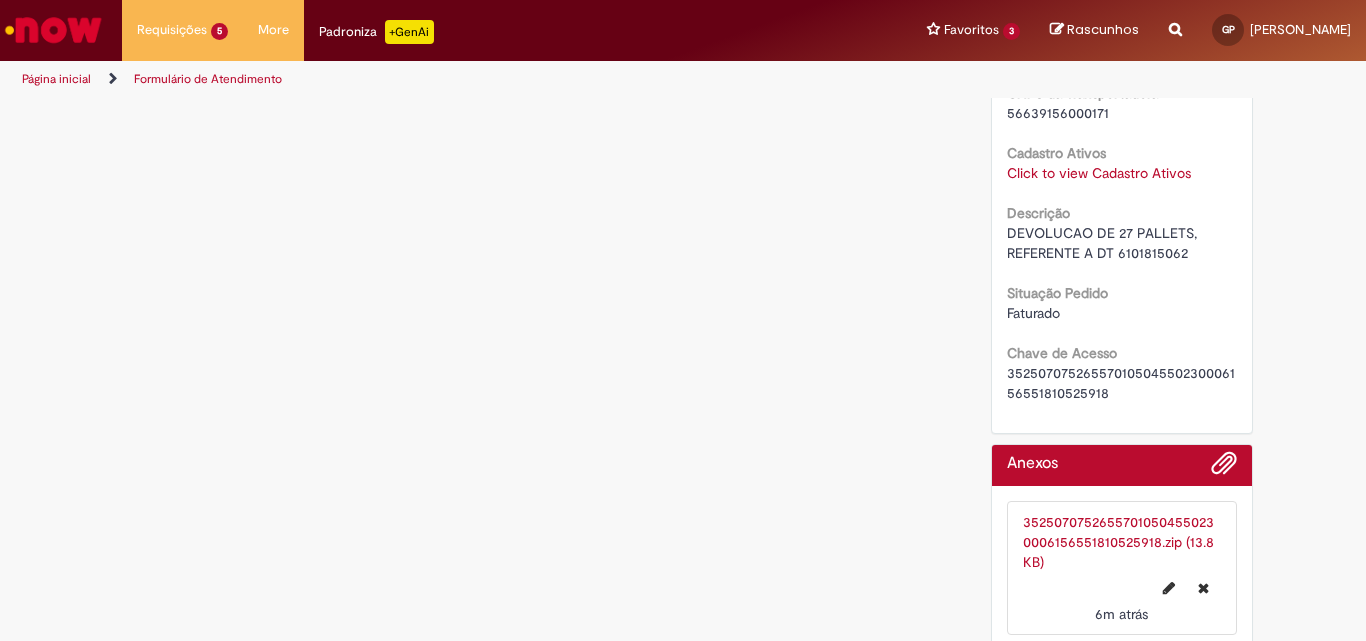 click on "DEVOLUCAO DE 27 PALLETS, REFERENTE A DT 6101815062" at bounding box center [1104, 243] 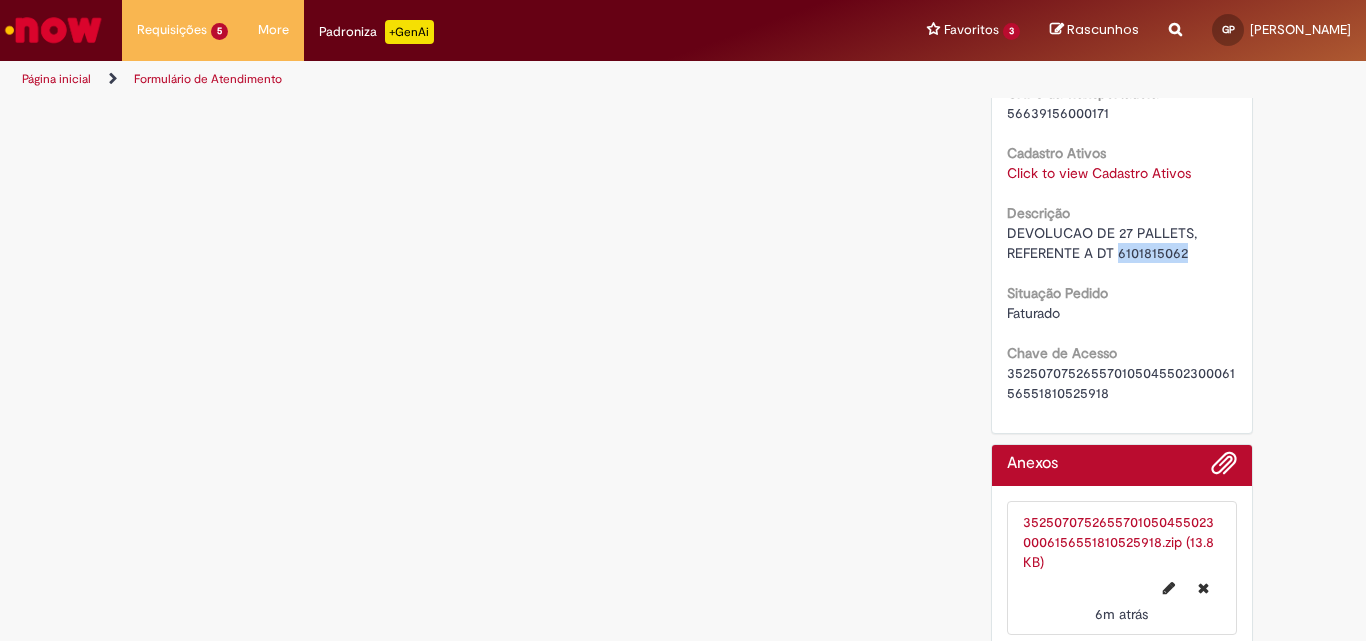 click on "DEVOLUCAO DE 27 PALLETS, REFERENTE A DT 6101815062" at bounding box center [1104, 243] 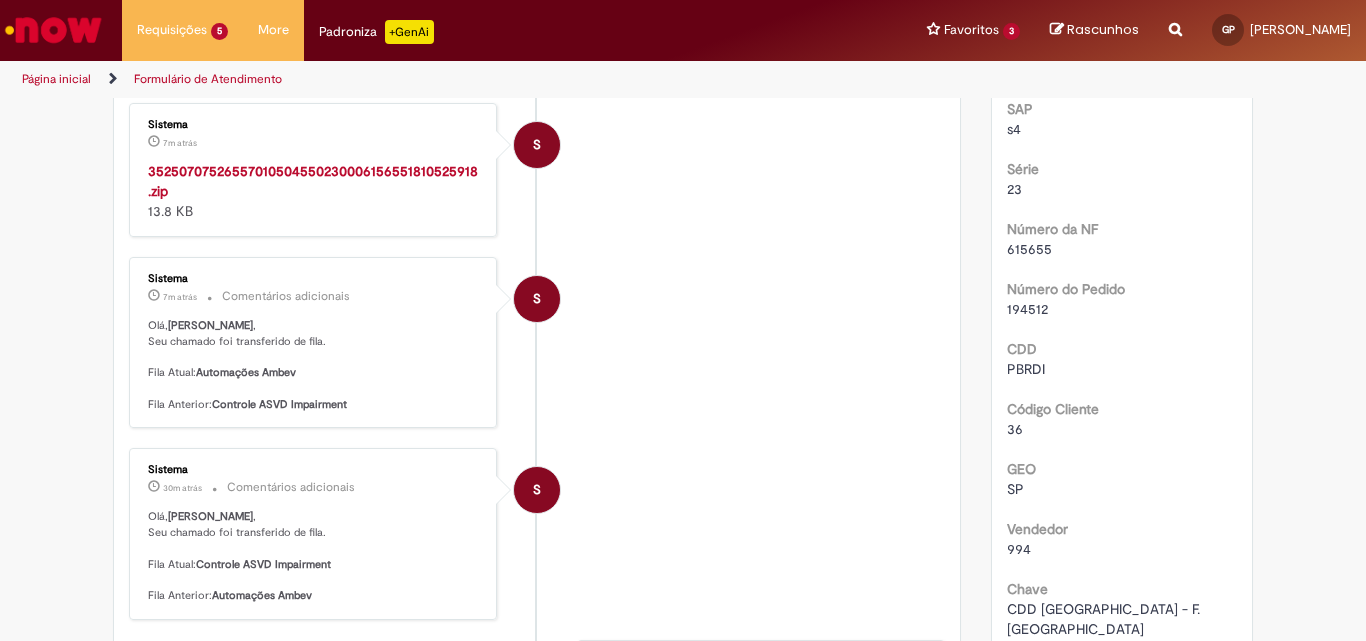 scroll, scrollTop: 95, scrollLeft: 0, axis: vertical 